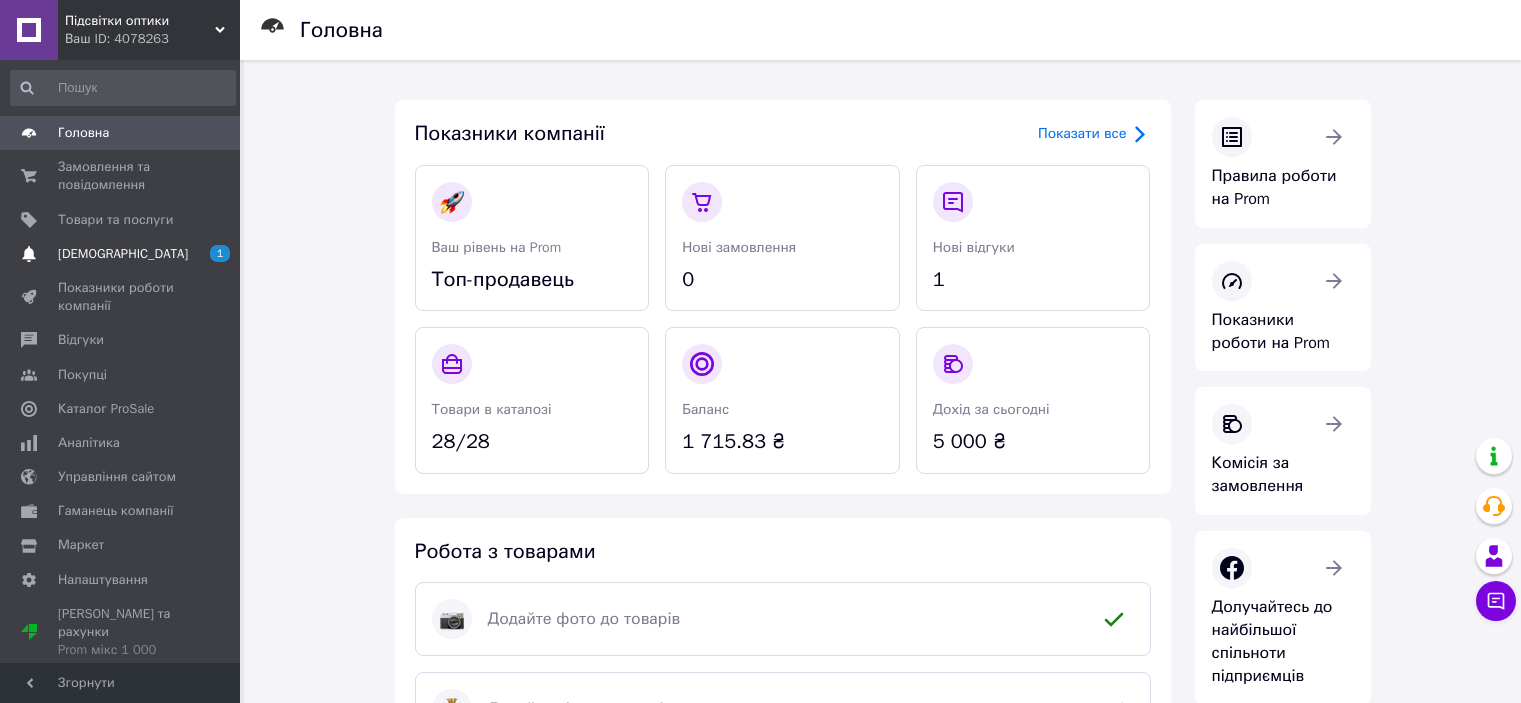 scroll, scrollTop: 0, scrollLeft: 0, axis: both 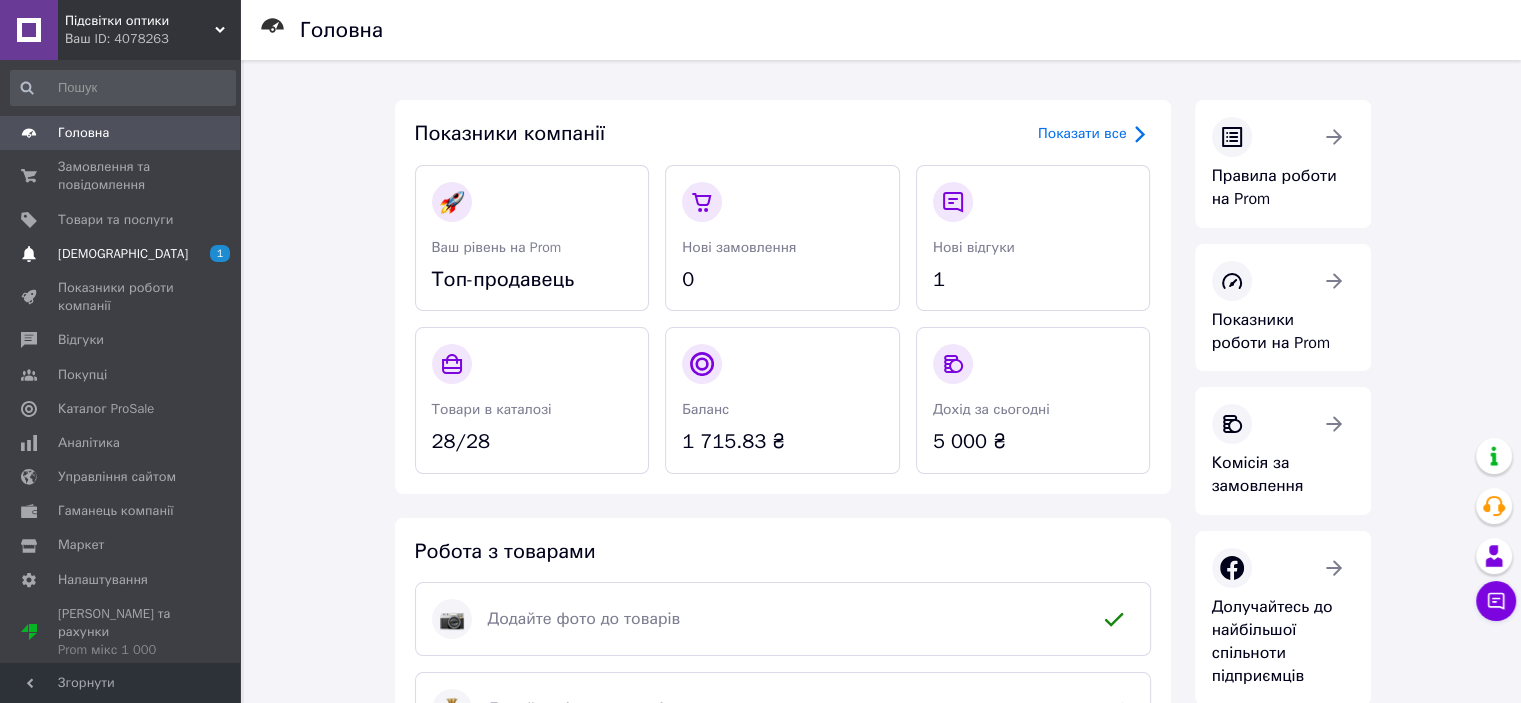 click on "[DEMOGRAPHIC_DATA]" at bounding box center (123, 254) 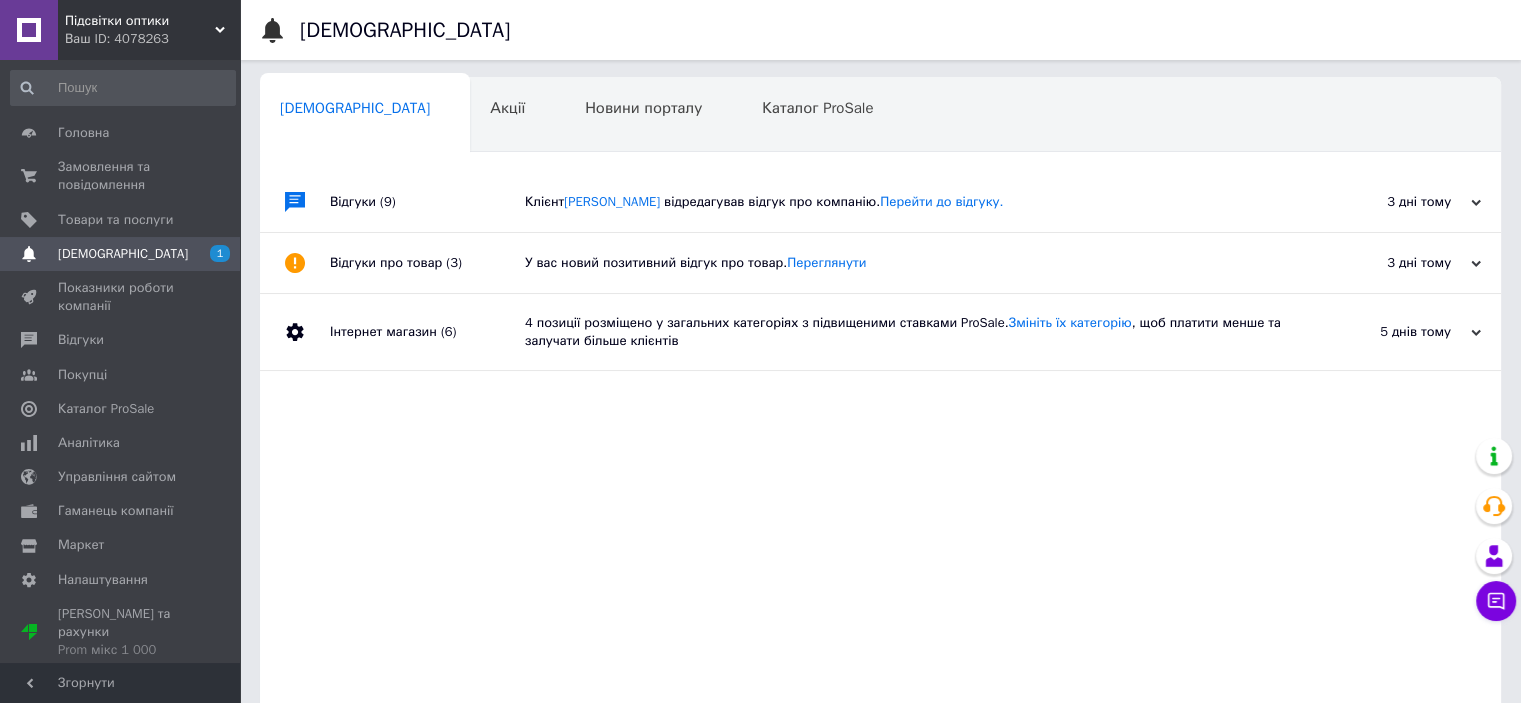 scroll, scrollTop: 0, scrollLeft: 0, axis: both 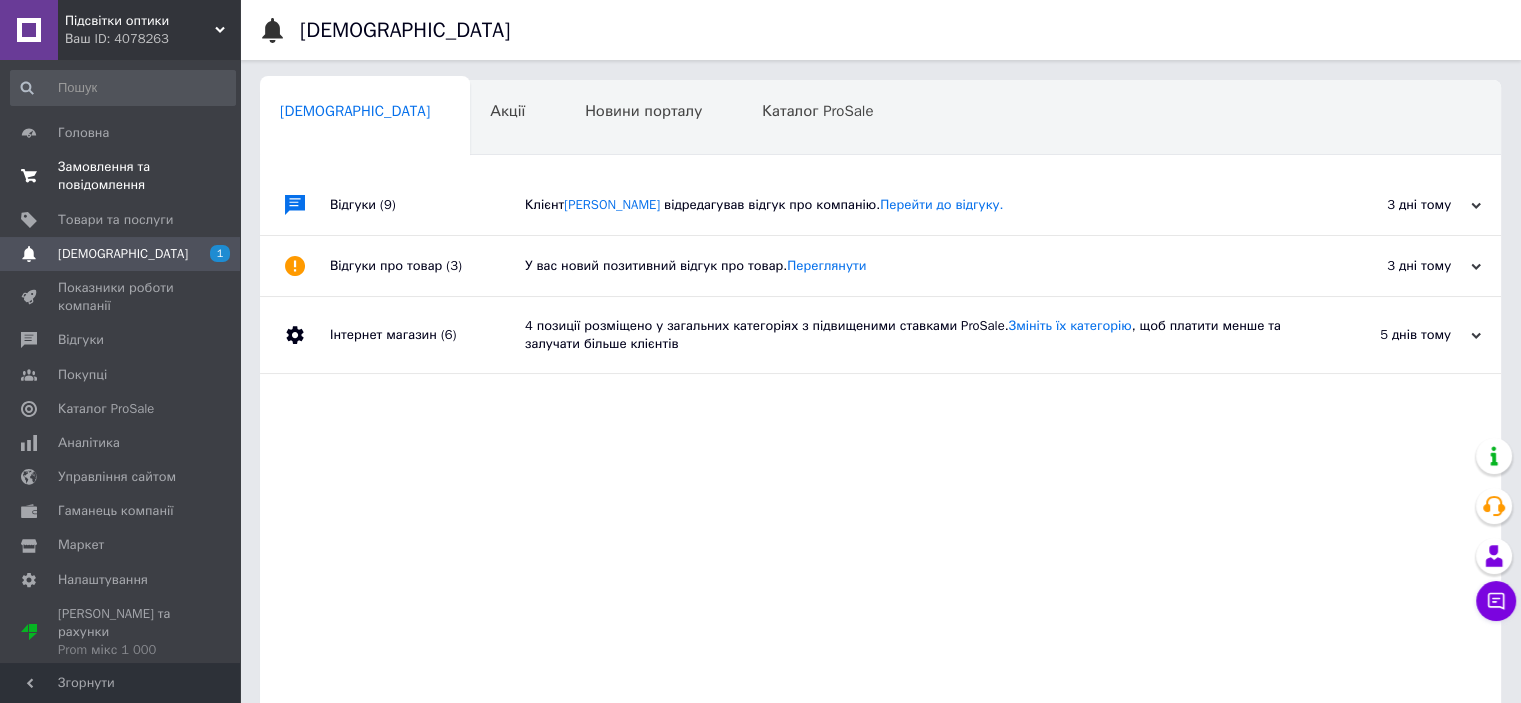 click on "Замовлення та повідомлення" at bounding box center [121, 176] 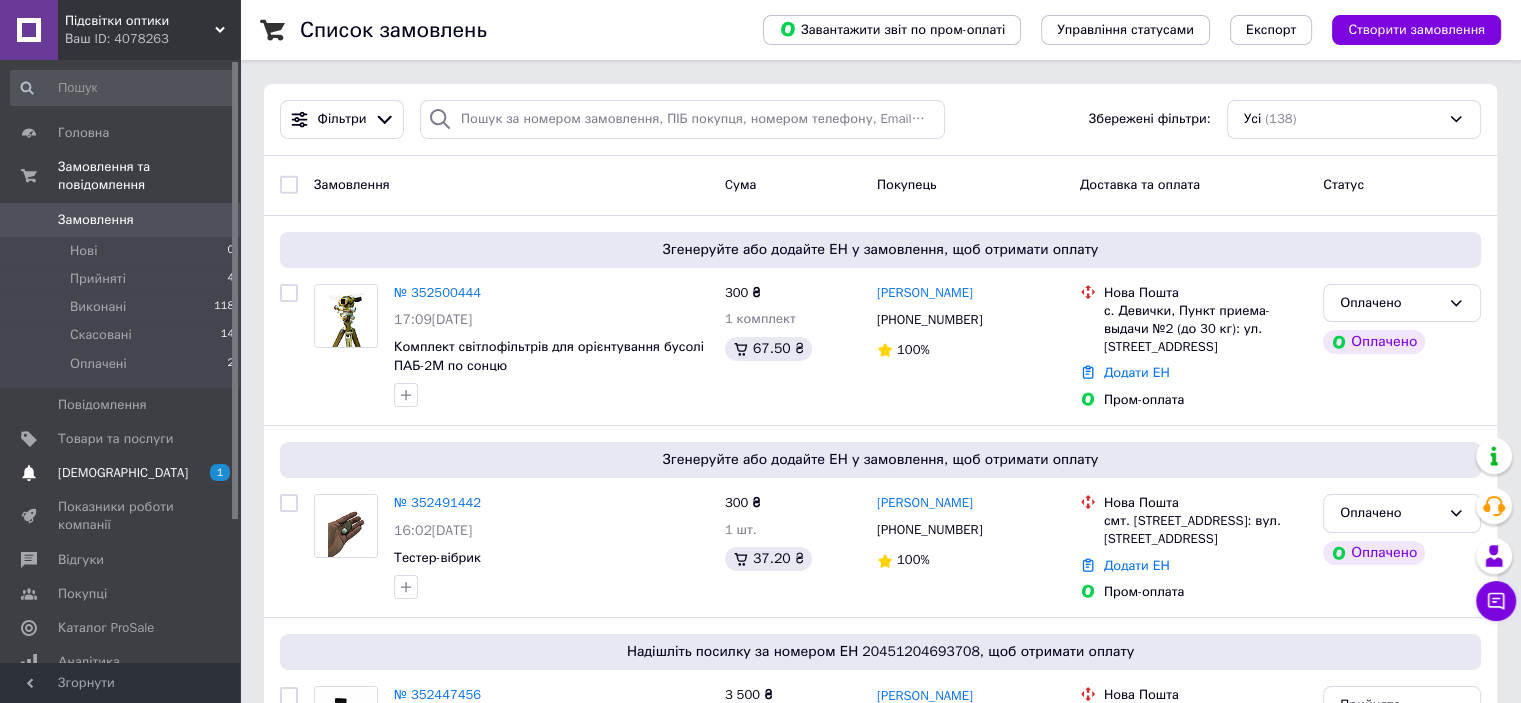 click on "[DEMOGRAPHIC_DATA]" at bounding box center [123, 473] 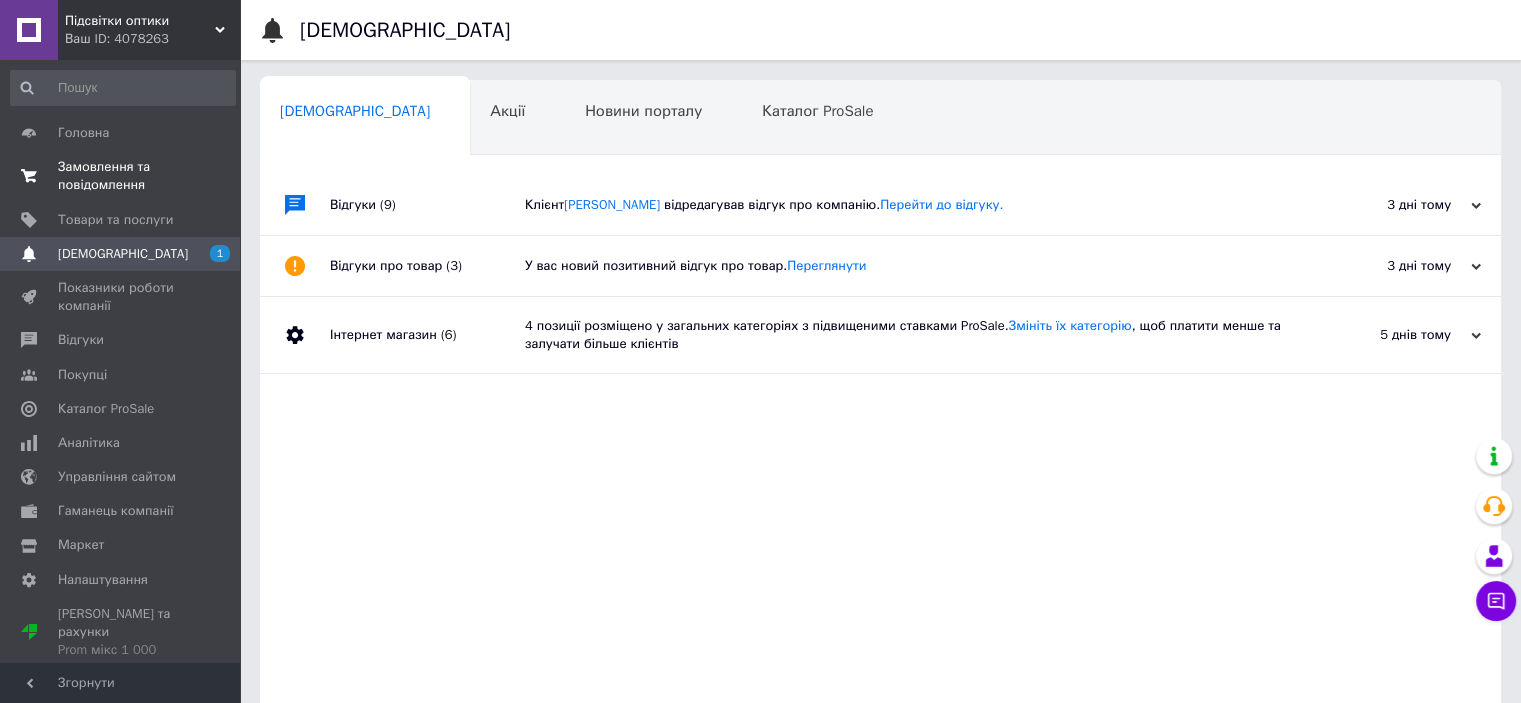 click on "Замовлення та повідомлення" at bounding box center [121, 176] 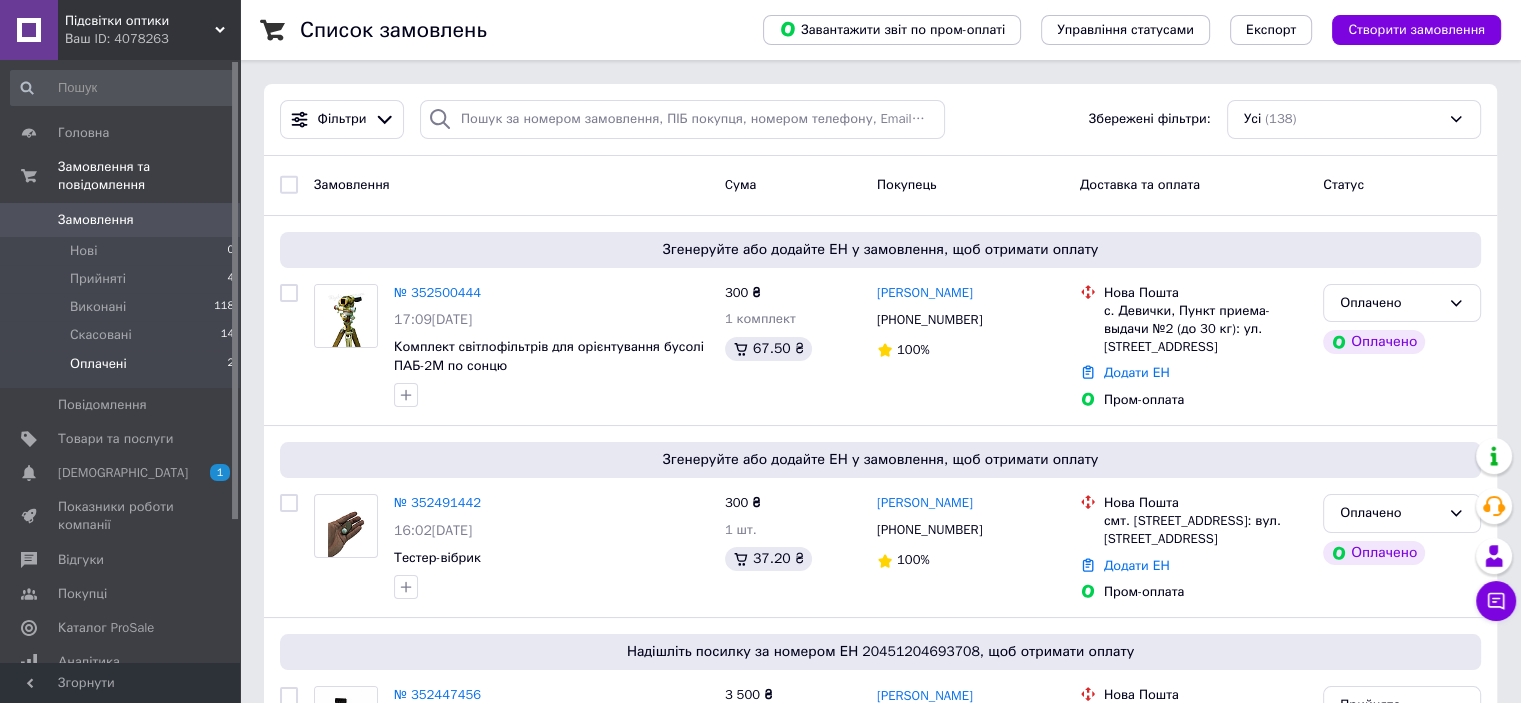 click on "Оплачені" at bounding box center [98, 364] 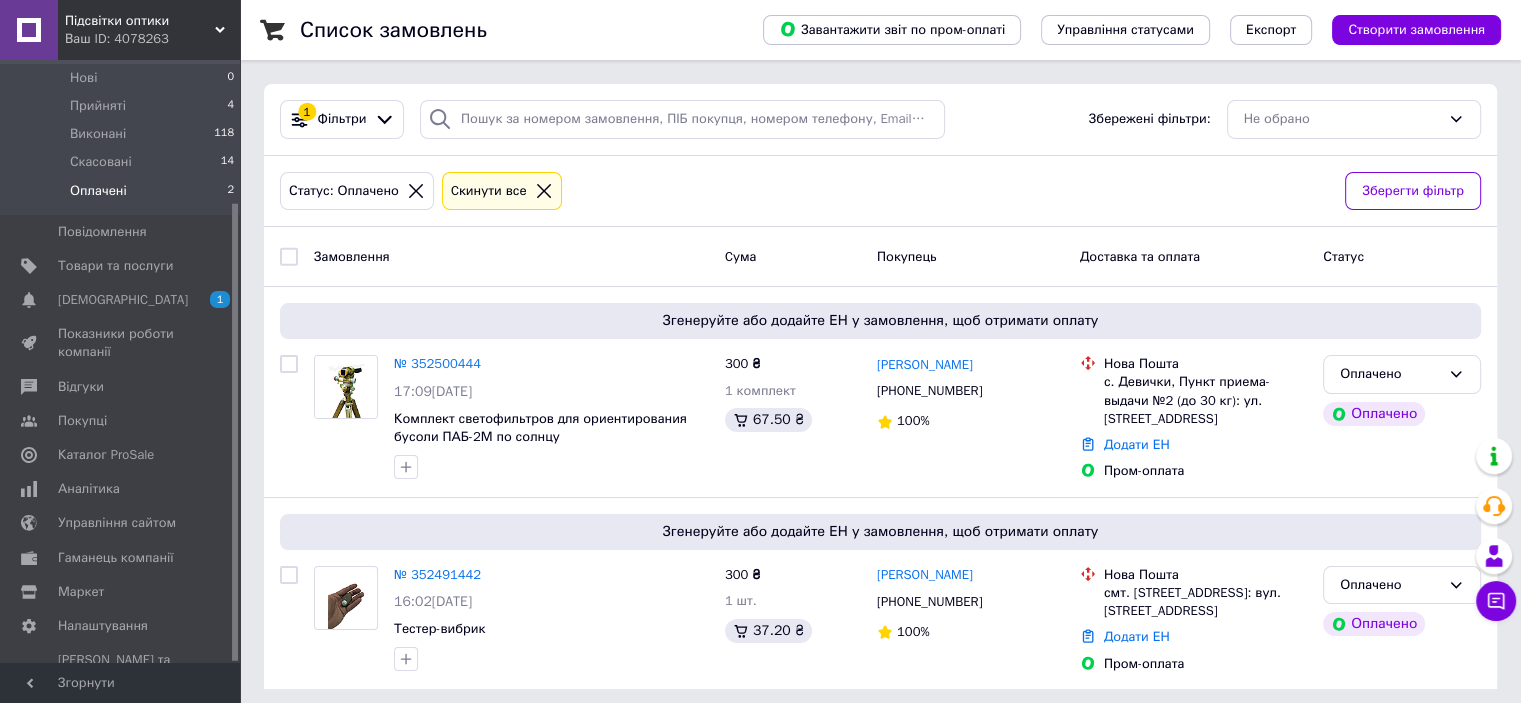 scroll, scrollTop: 187, scrollLeft: 0, axis: vertical 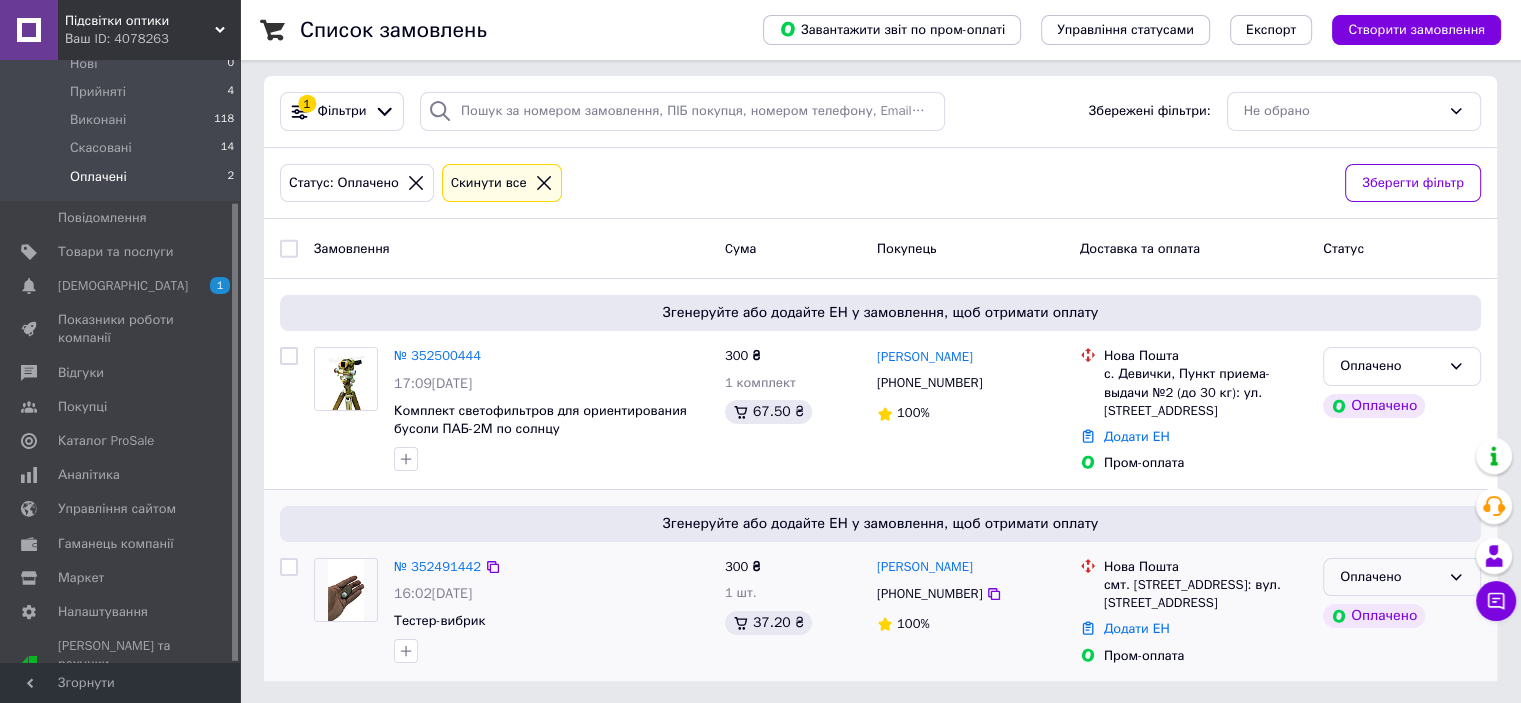 click on "Оплачено" at bounding box center (1390, 577) 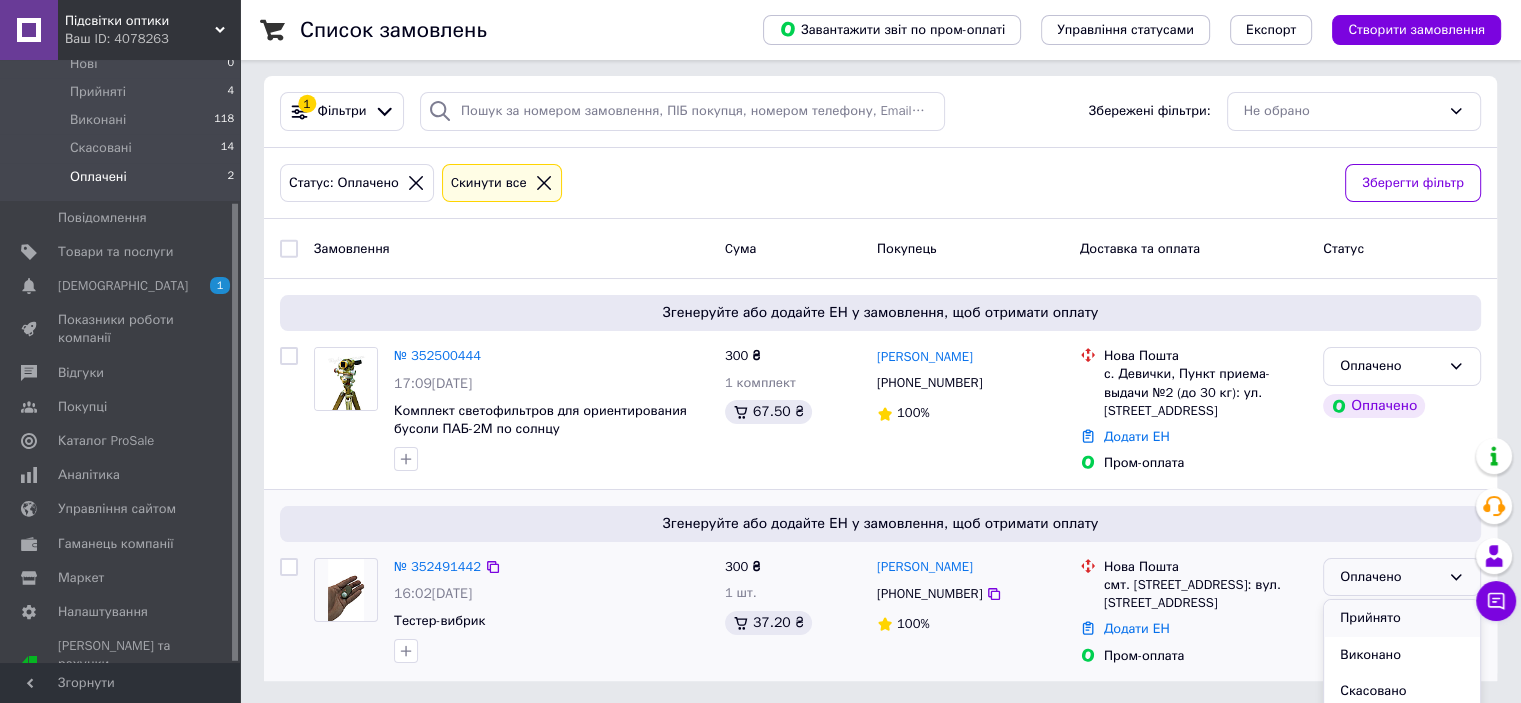 click on "Прийнято" at bounding box center [1402, 618] 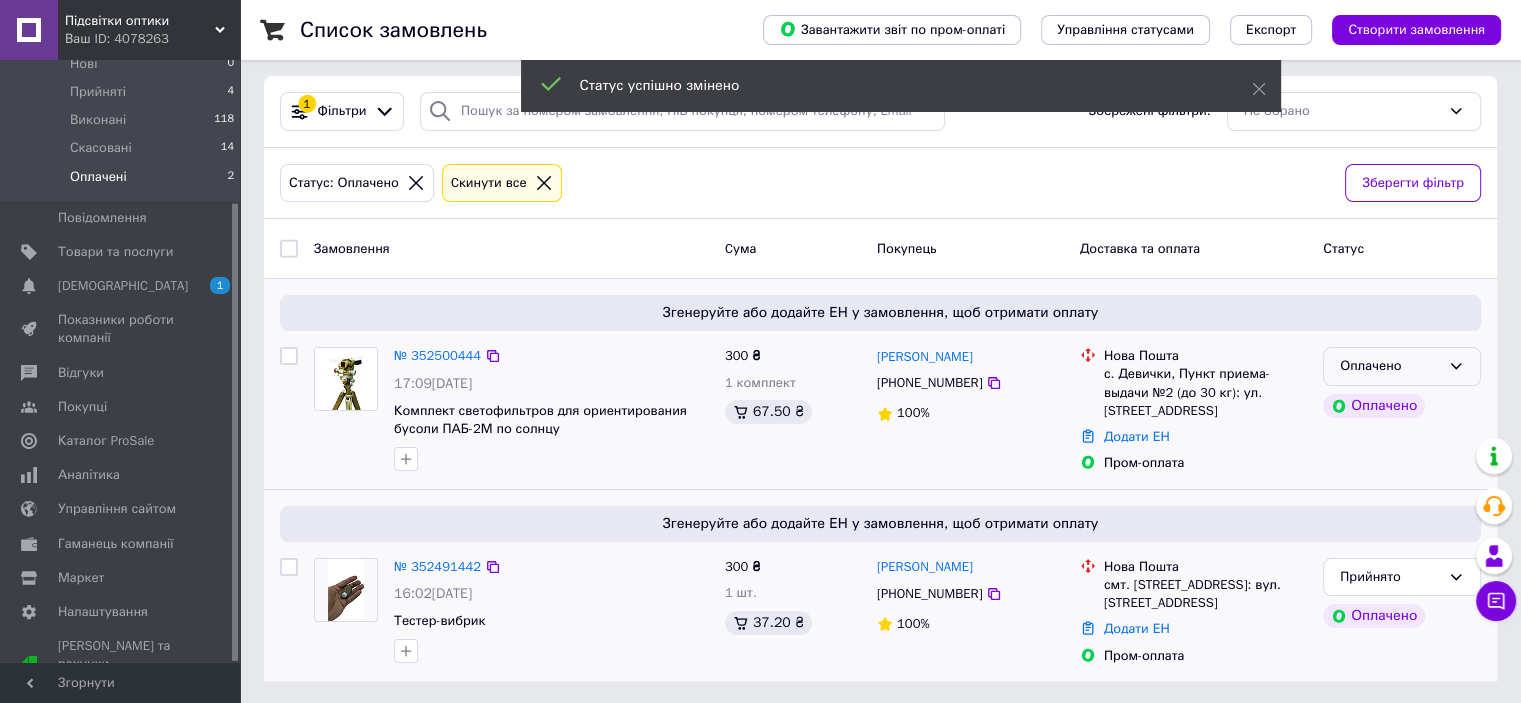 click on "Оплачено" at bounding box center [1402, 366] 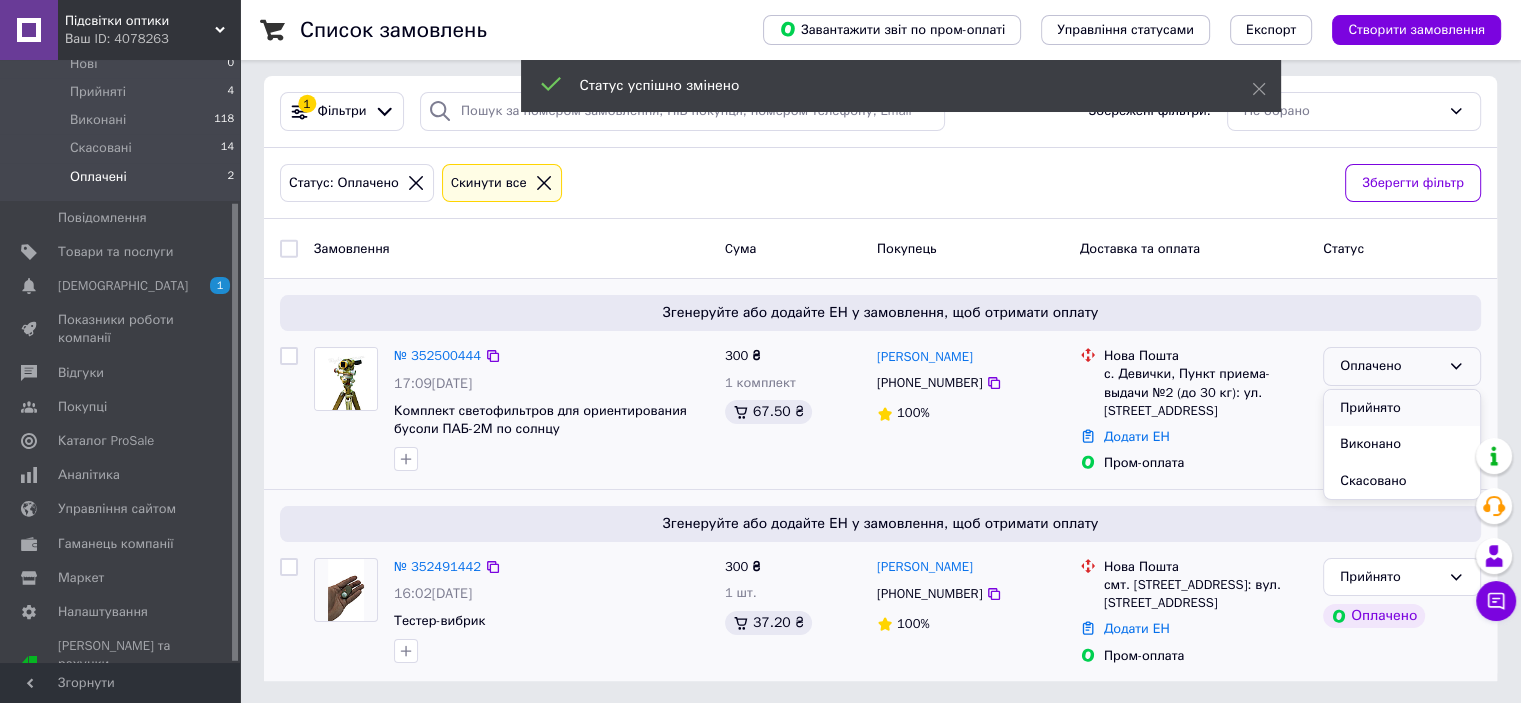 click on "Прийнято" at bounding box center [1402, 408] 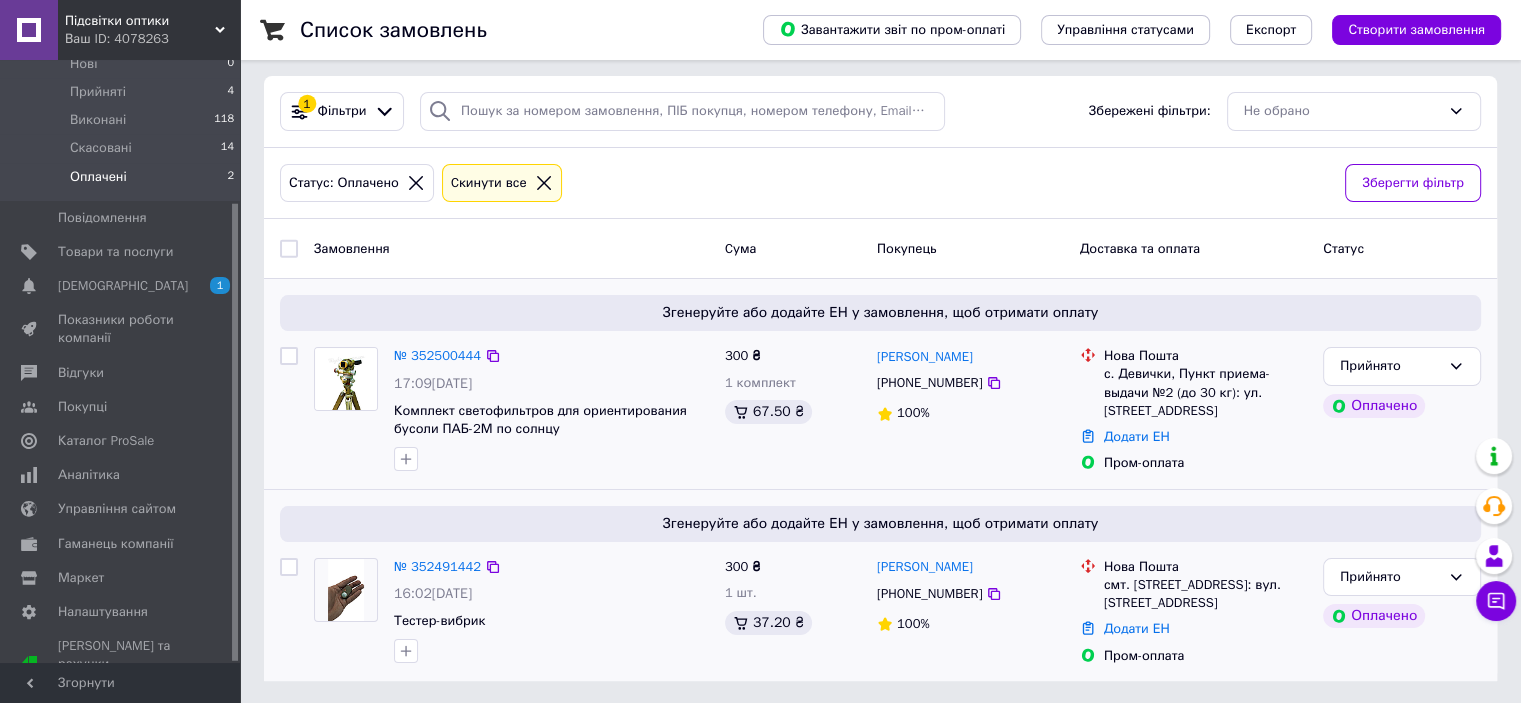 drag, startPoint x: 993, startPoint y: 569, endPoint x: 873, endPoint y: 563, distance: 120.14991 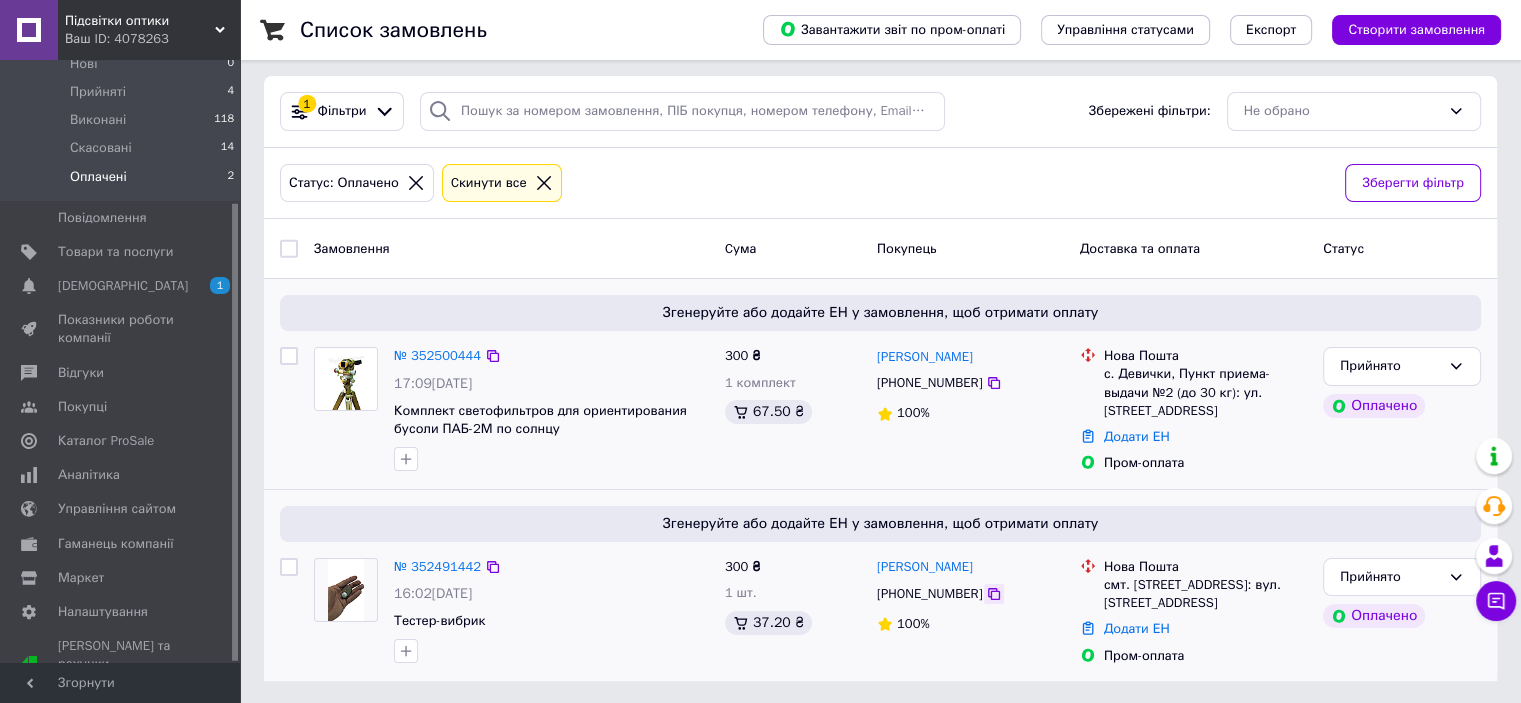 click 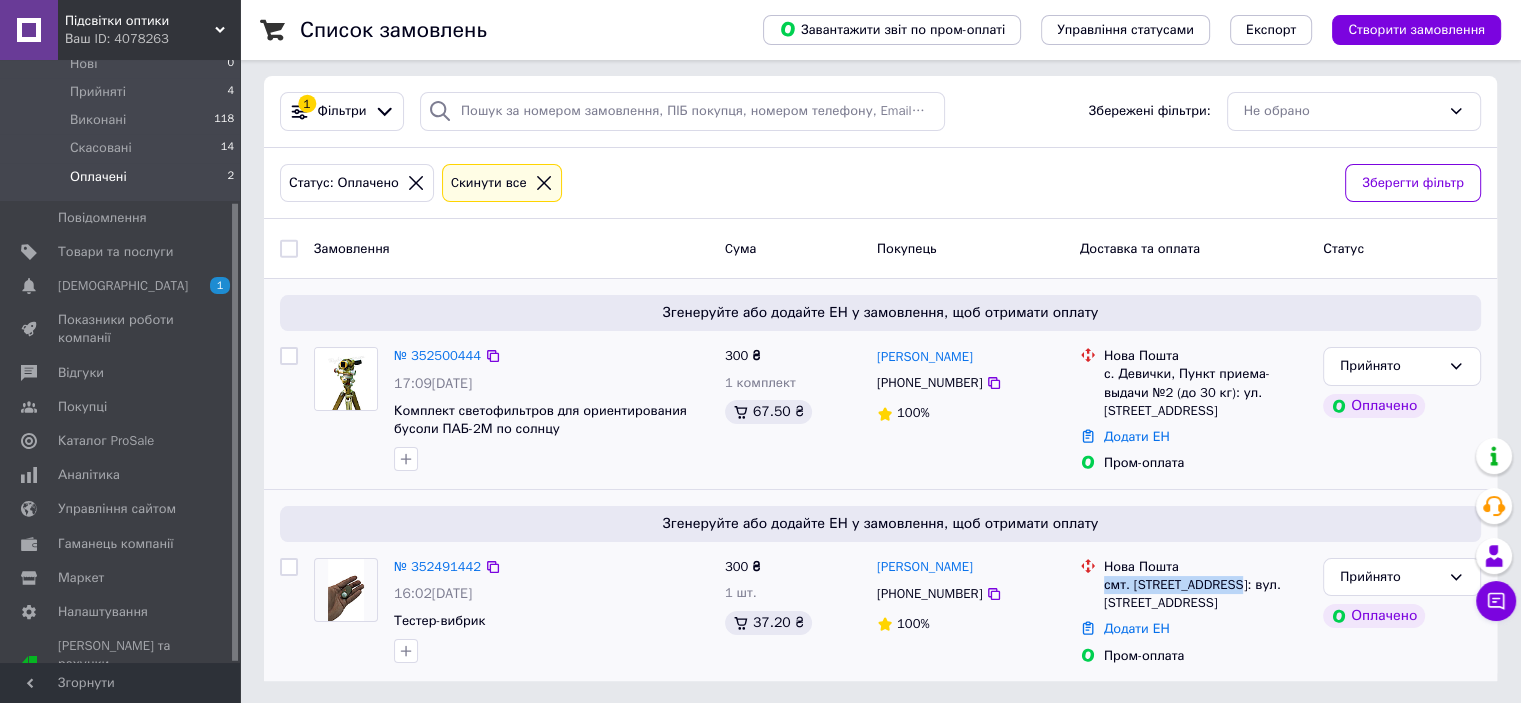 drag, startPoint x: 1234, startPoint y: 583, endPoint x: 1100, endPoint y: 575, distance: 134.23859 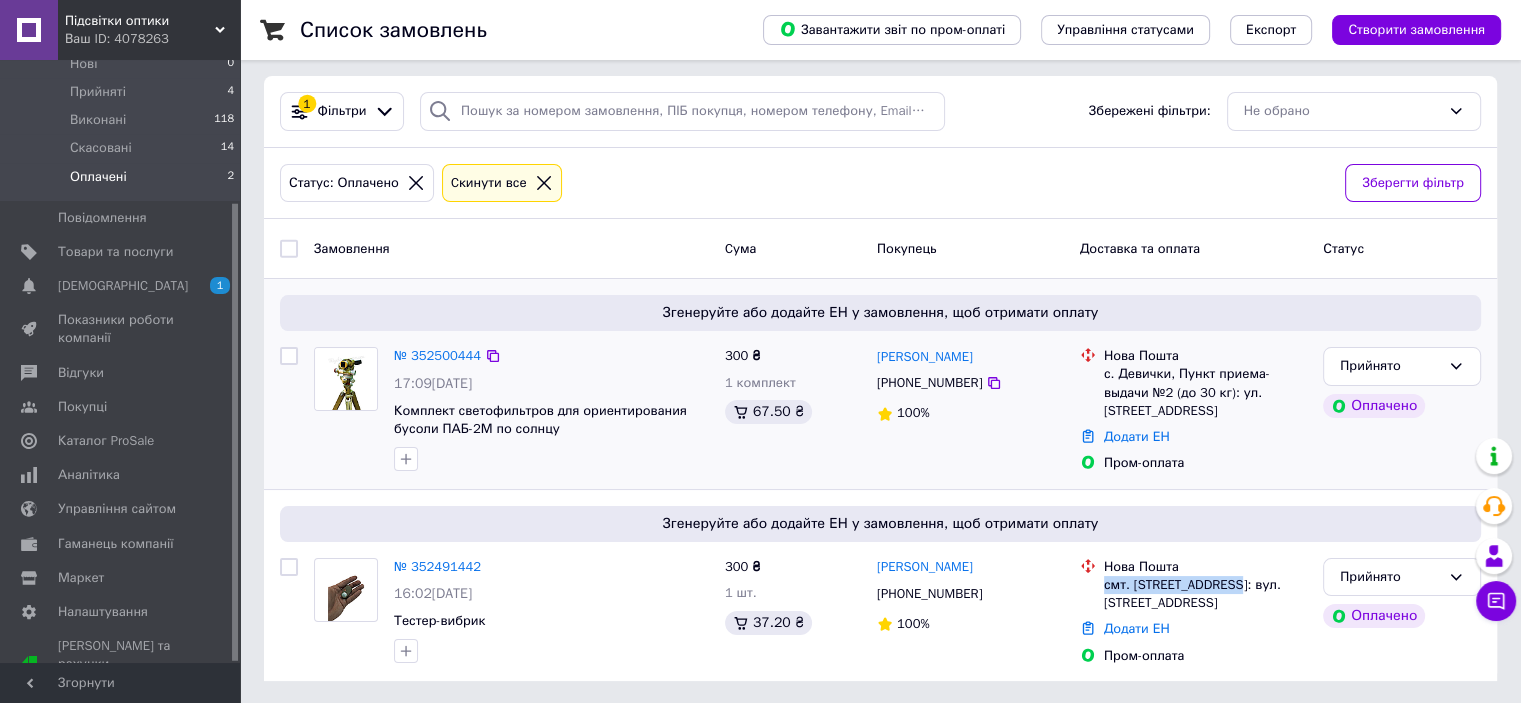 drag, startPoint x: 999, startPoint y: 359, endPoint x: 870, endPoint y: 361, distance: 129.0155 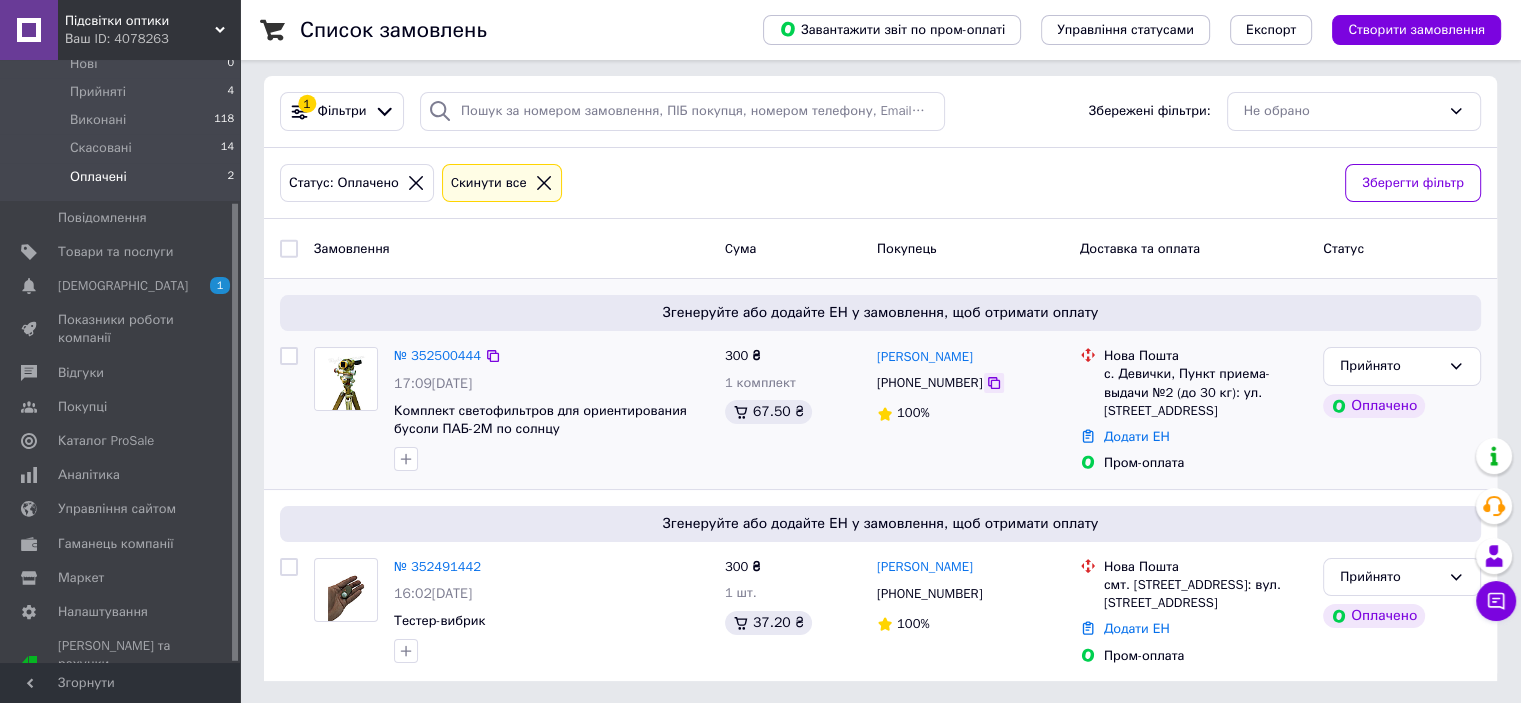click 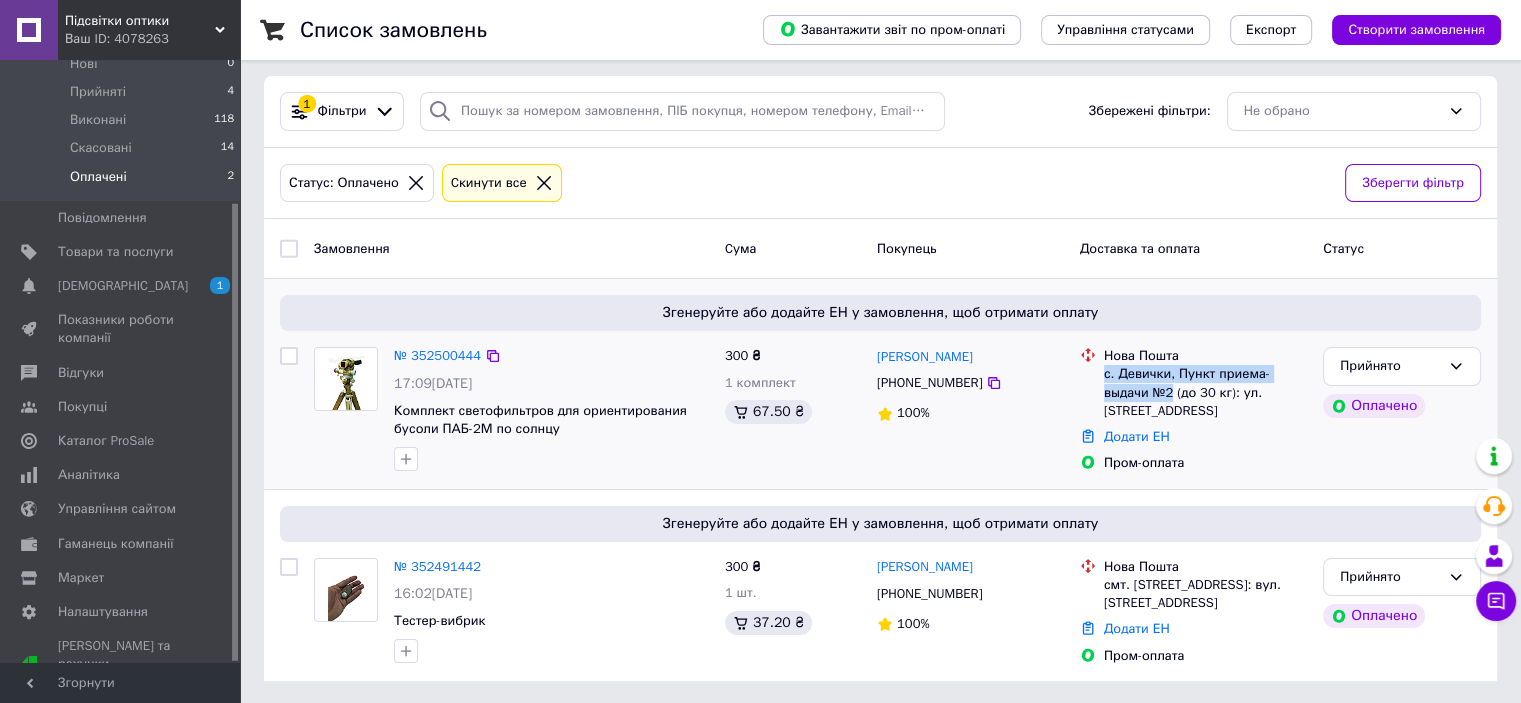 drag, startPoint x: 1170, startPoint y: 393, endPoint x: 1104, endPoint y: 366, distance: 71.30919 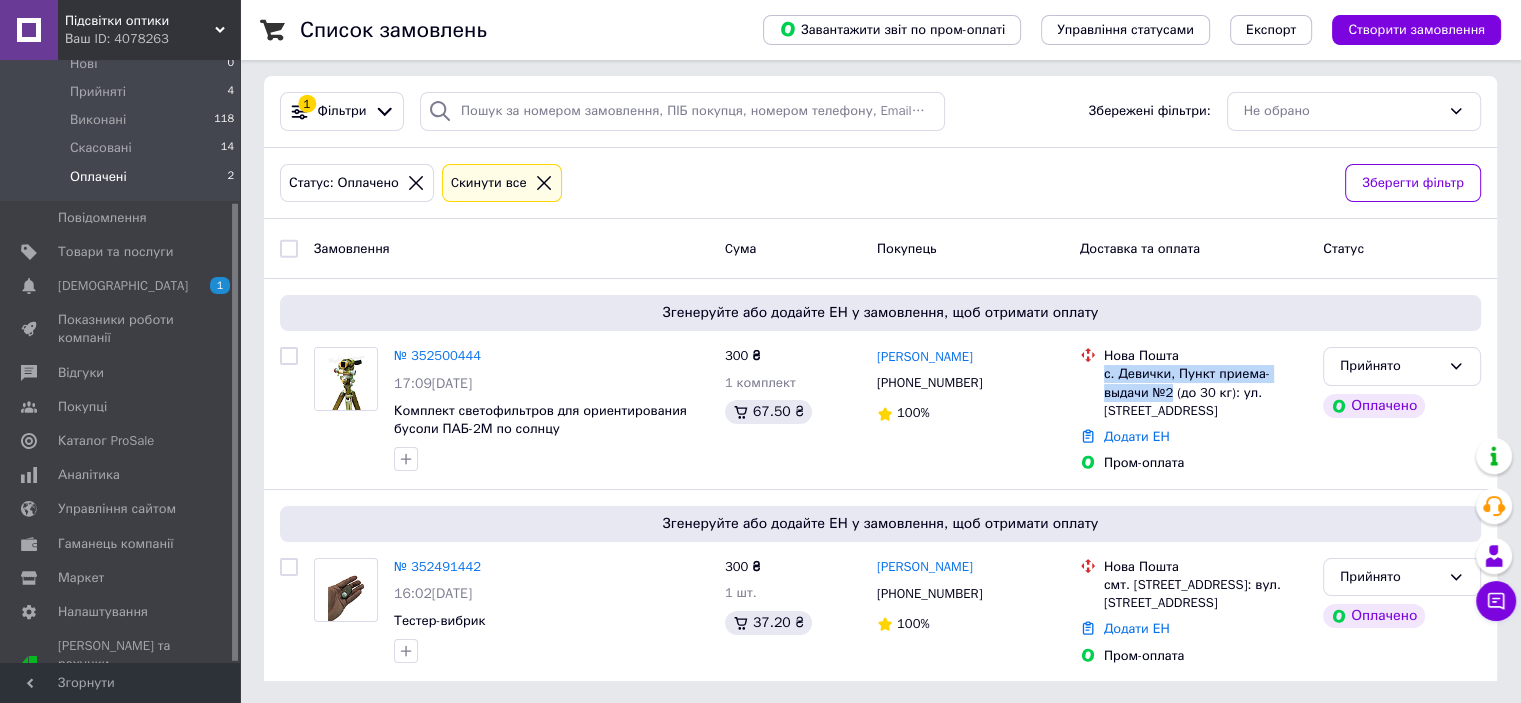 copy on "с. Девички, Пункт приема-выдачи №2" 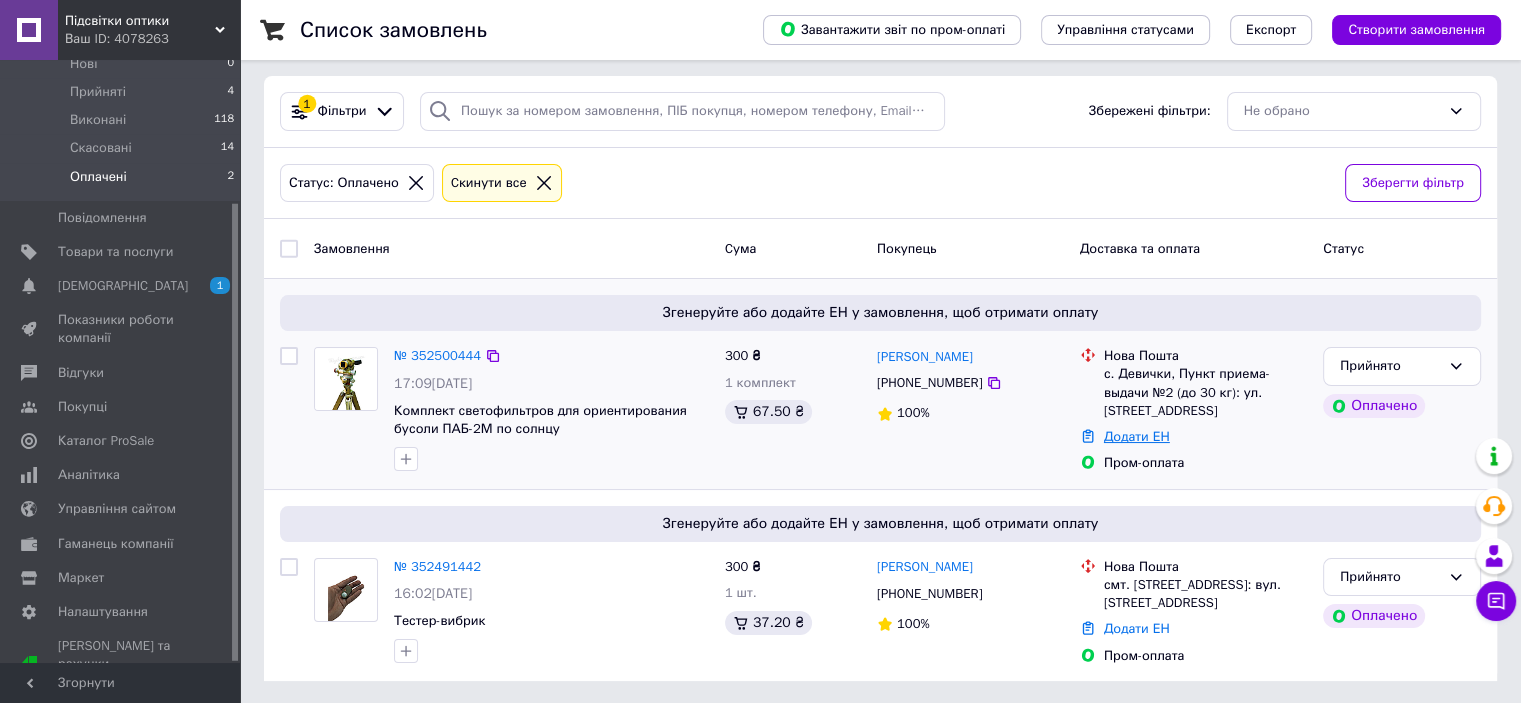 click on "Додати ЕН" at bounding box center [1137, 436] 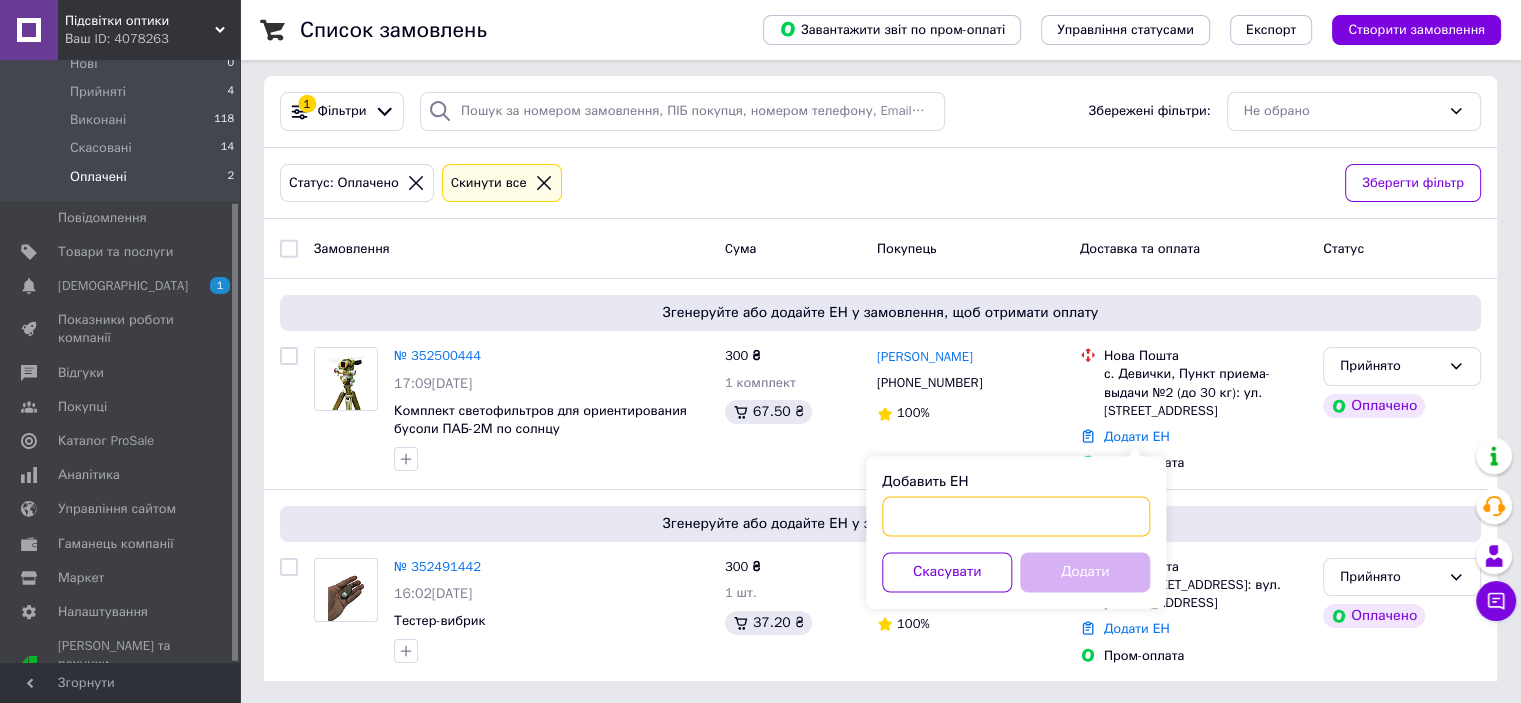 click on "Добавить ЕН" at bounding box center (1016, 516) 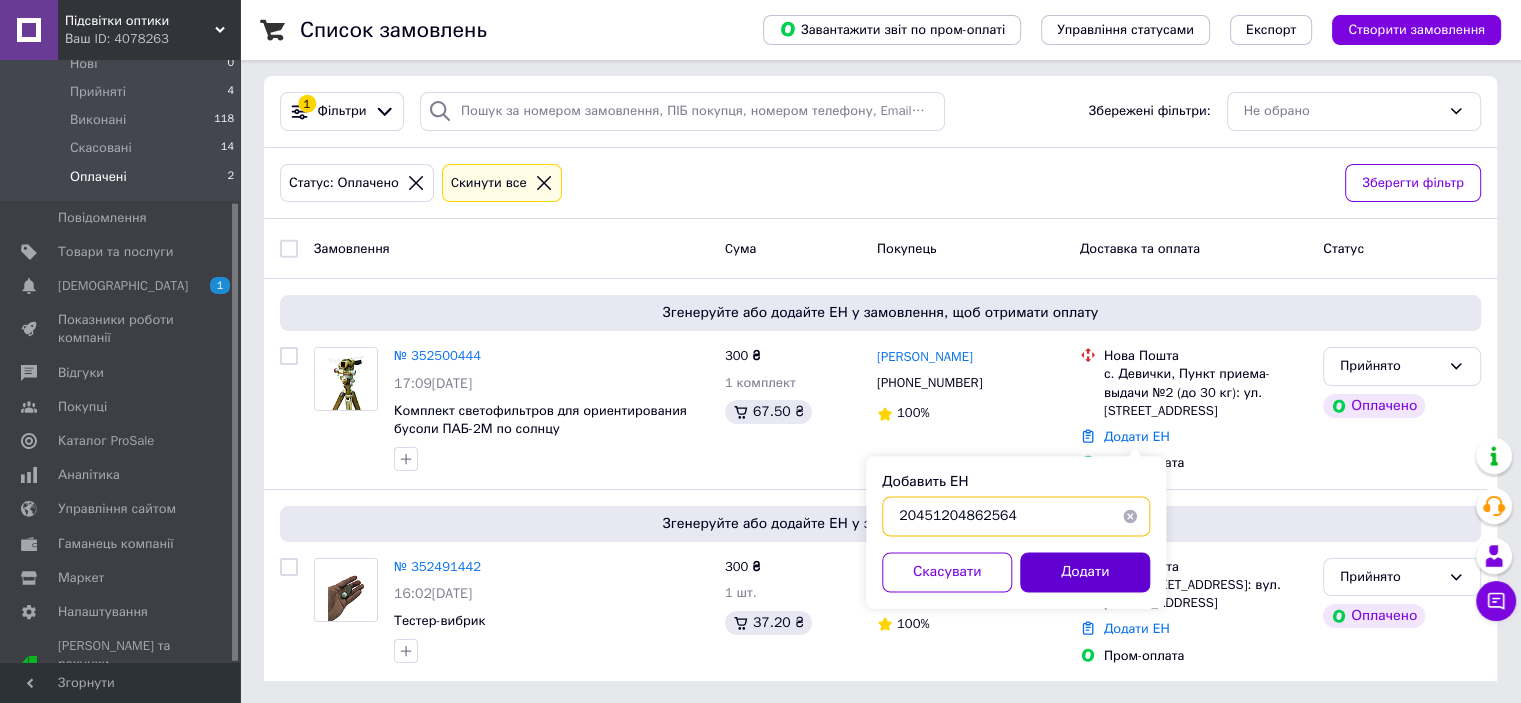 type on "20451204862564" 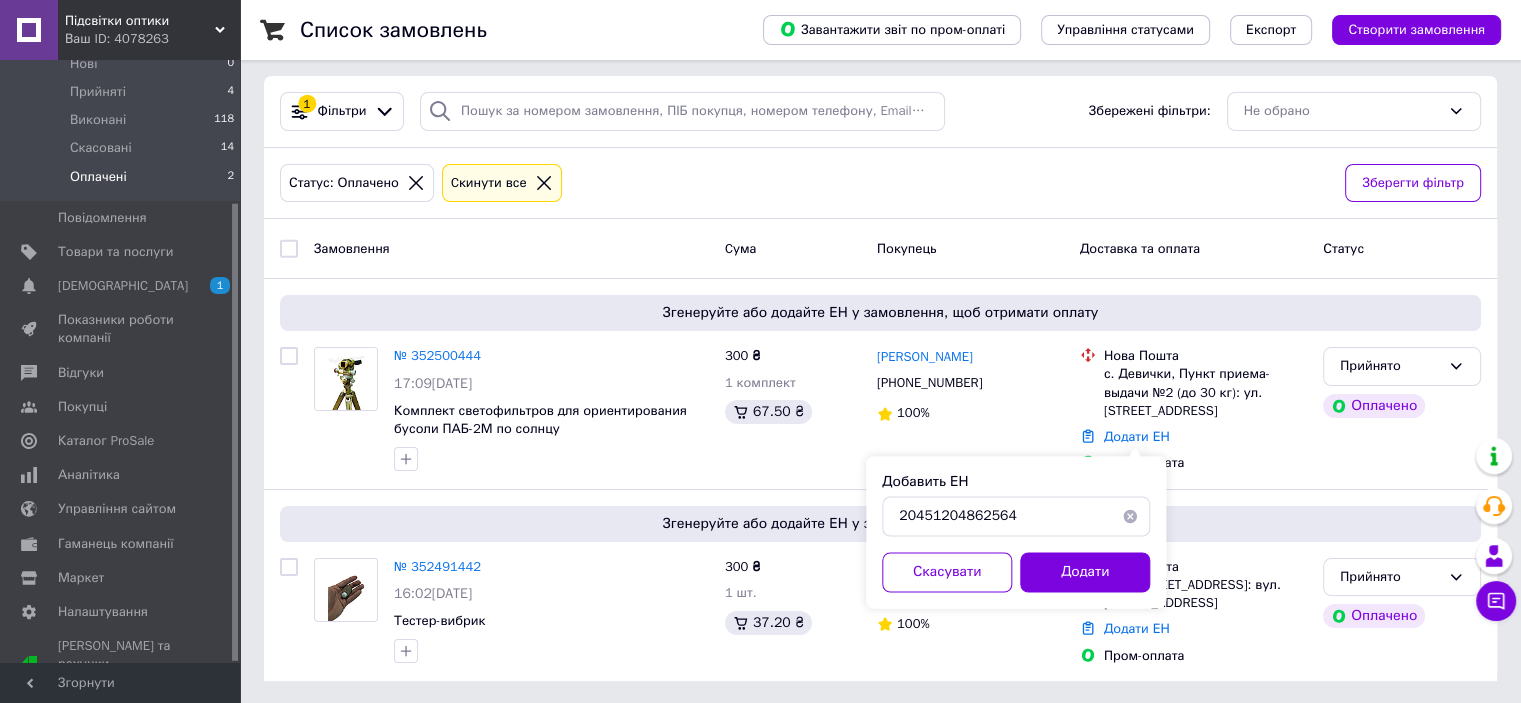 click on "Додати" at bounding box center [1085, 572] 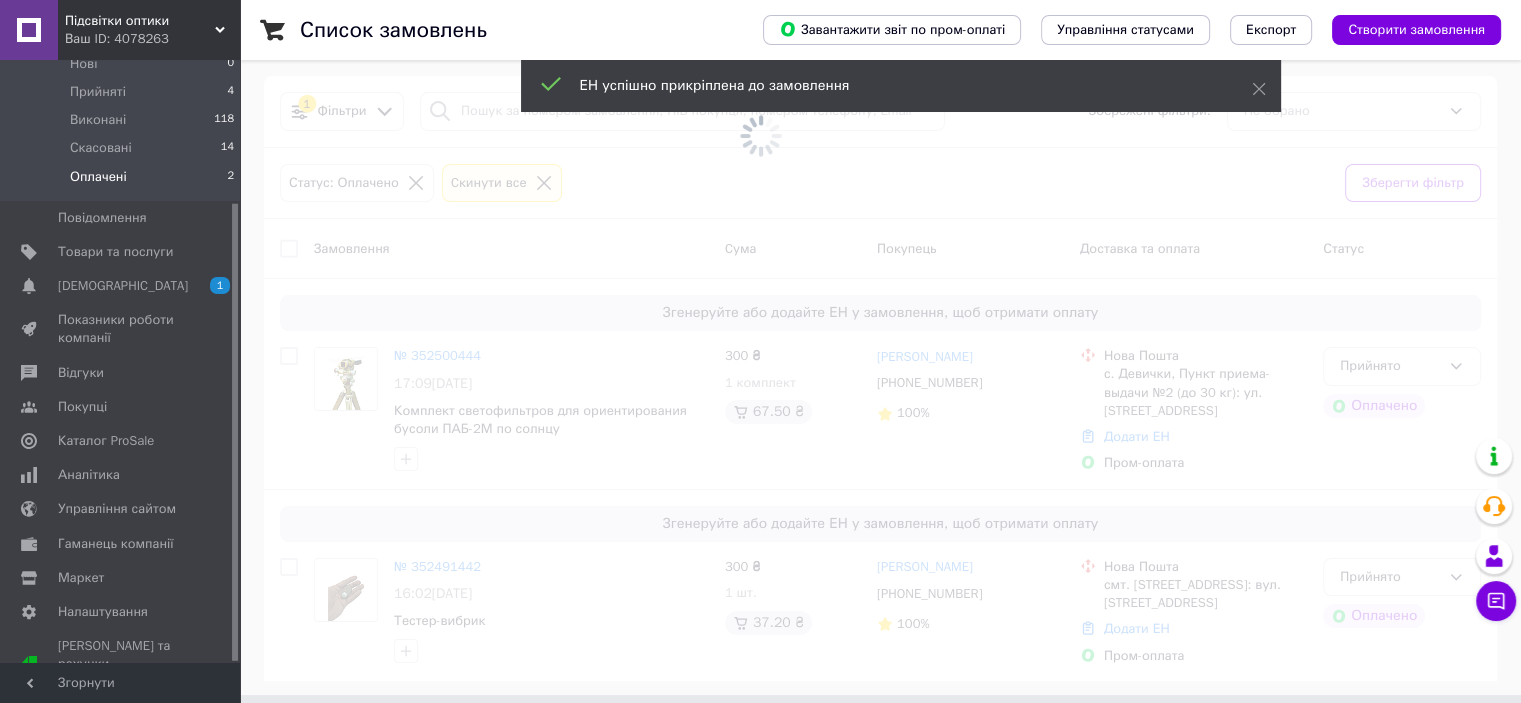 scroll, scrollTop: 4, scrollLeft: 0, axis: vertical 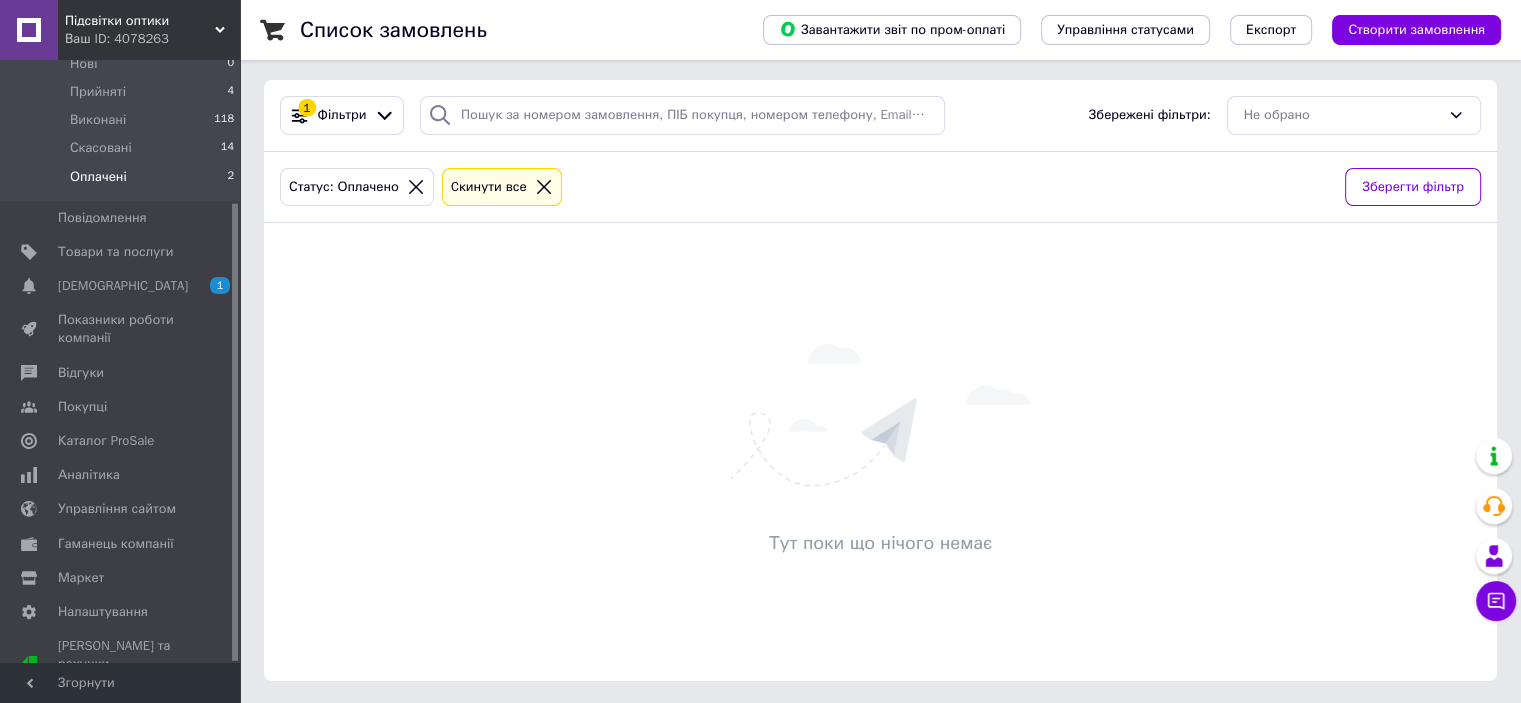 click on "Оплачені" at bounding box center [98, 177] 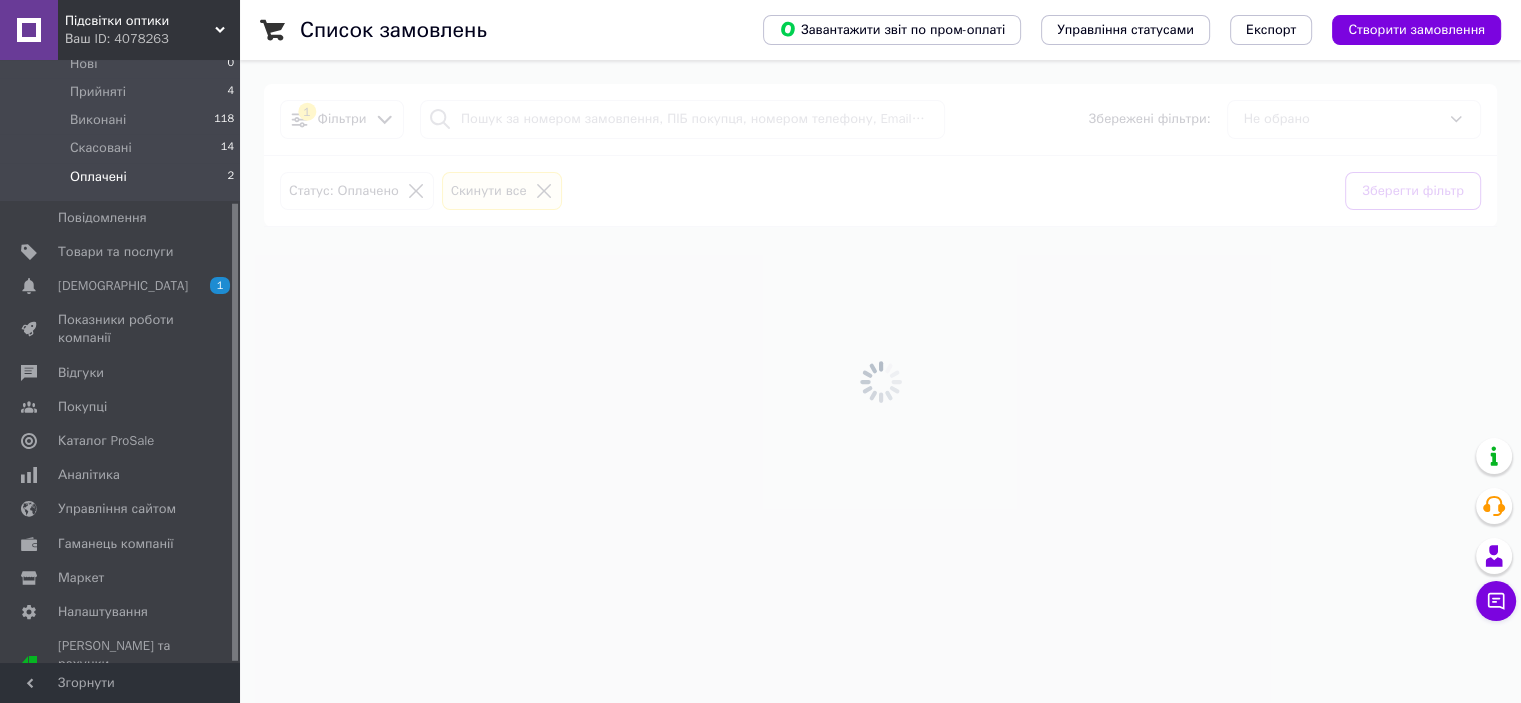 scroll, scrollTop: 0, scrollLeft: 0, axis: both 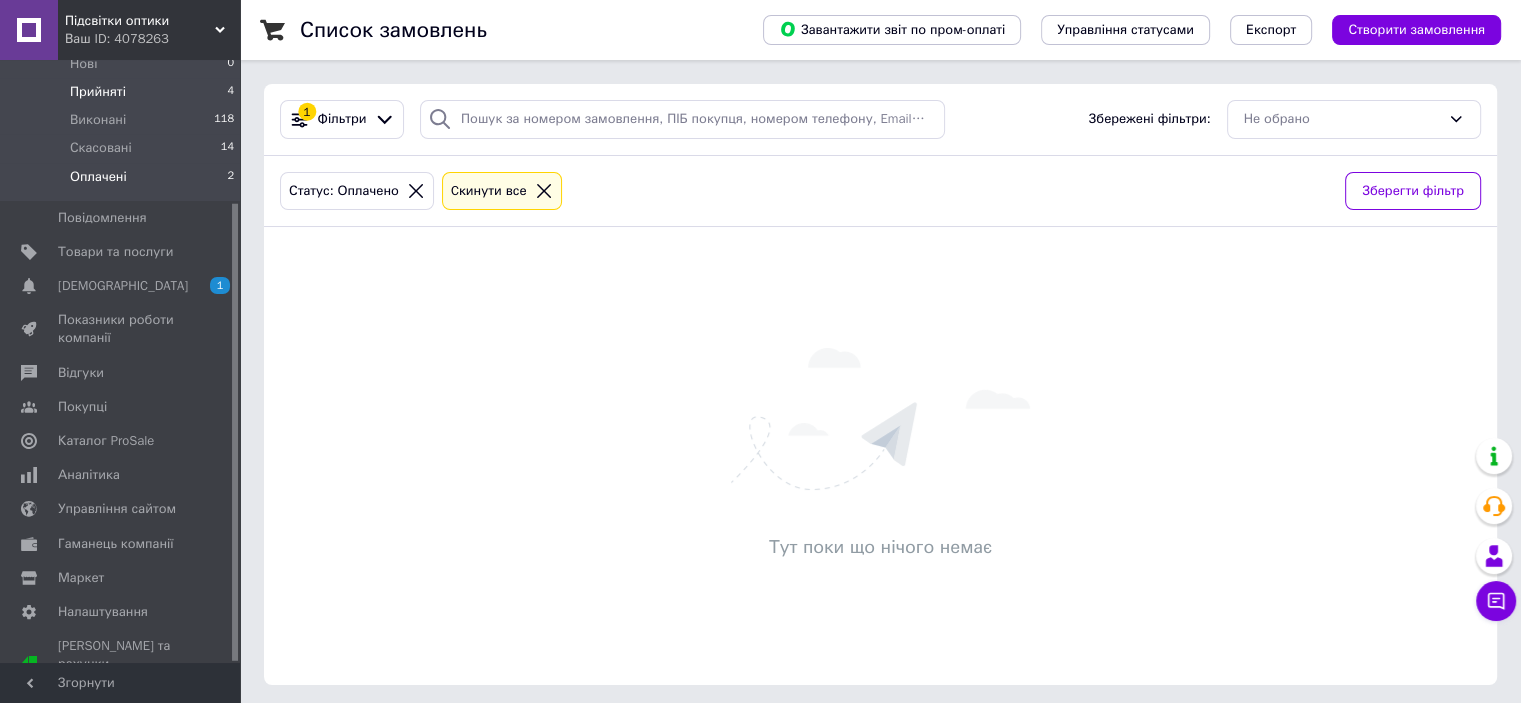 click on "Прийняті" at bounding box center [98, 92] 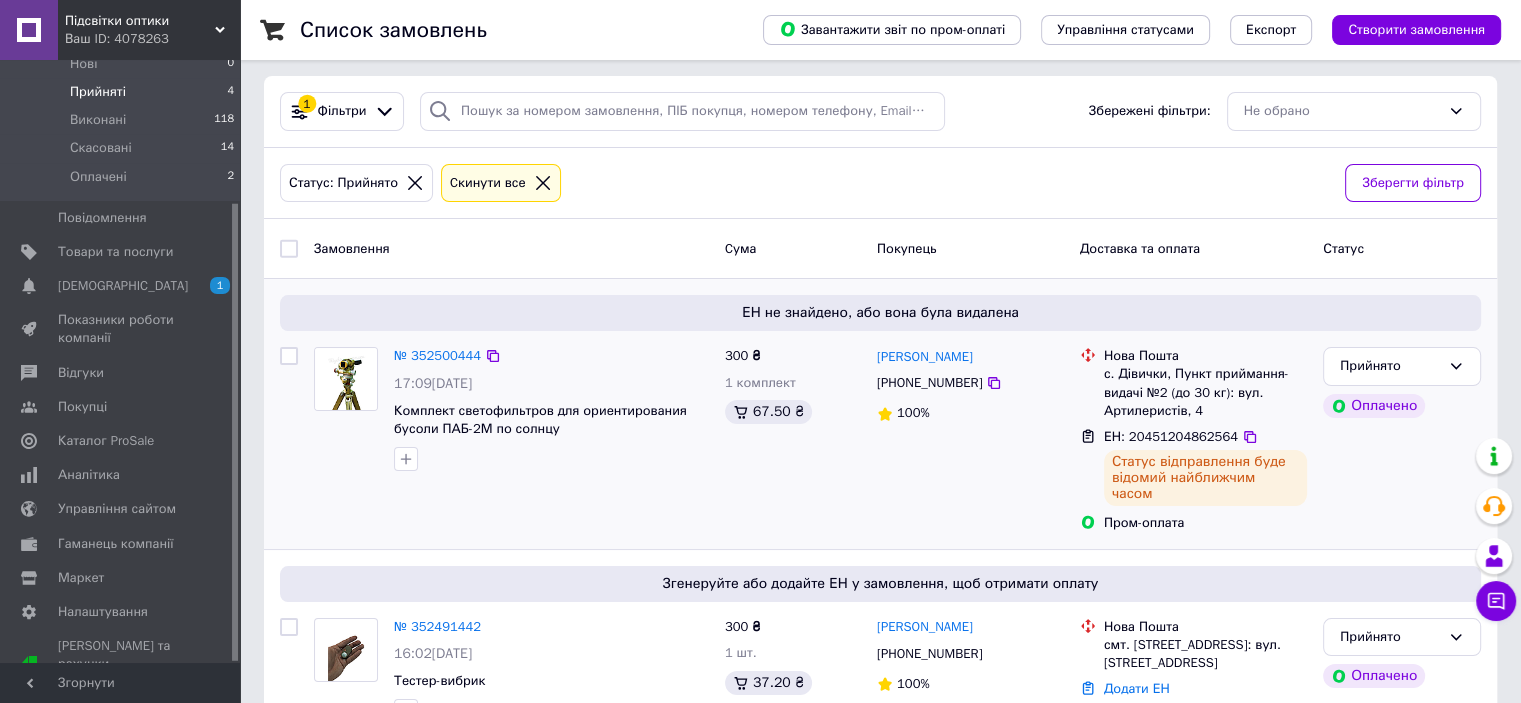 scroll, scrollTop: 100, scrollLeft: 0, axis: vertical 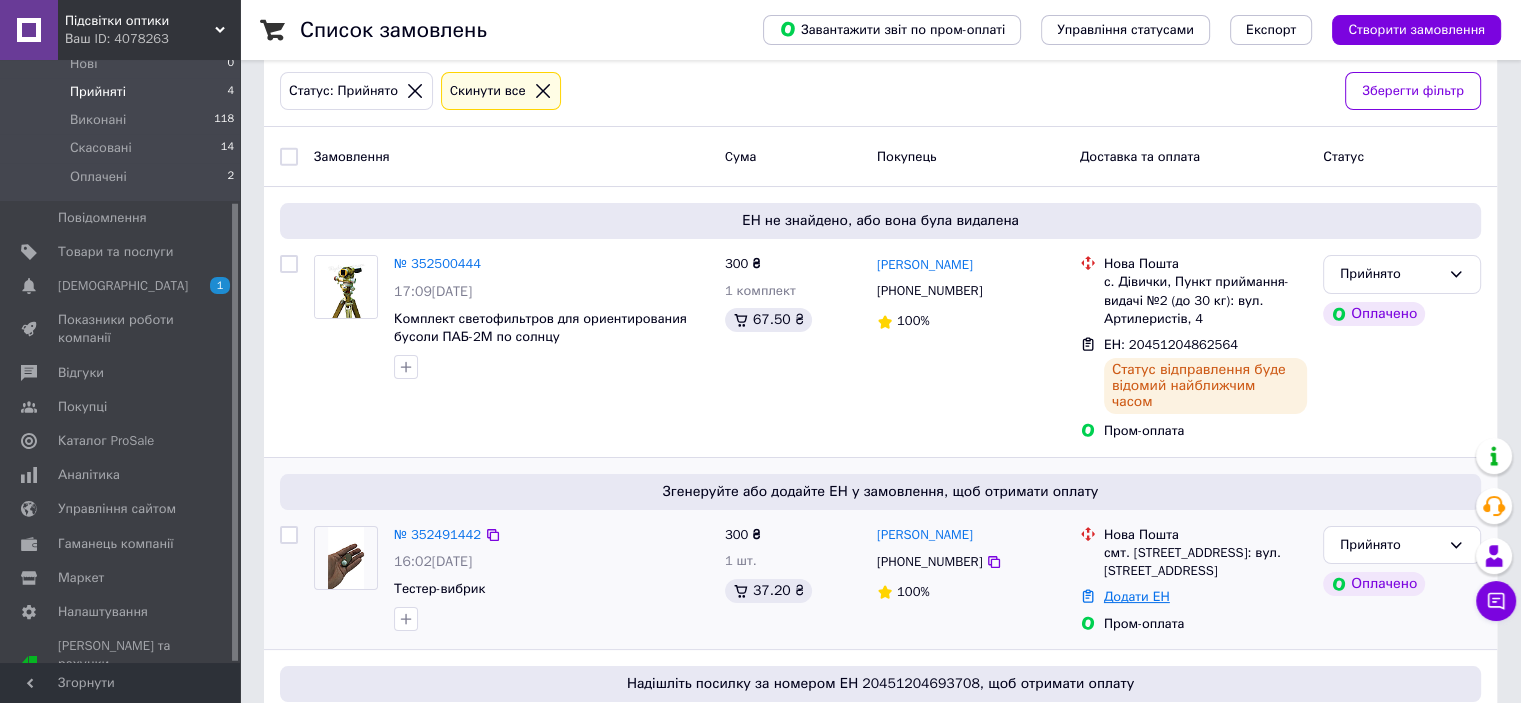 click on "Додати ЕН" at bounding box center [1137, 596] 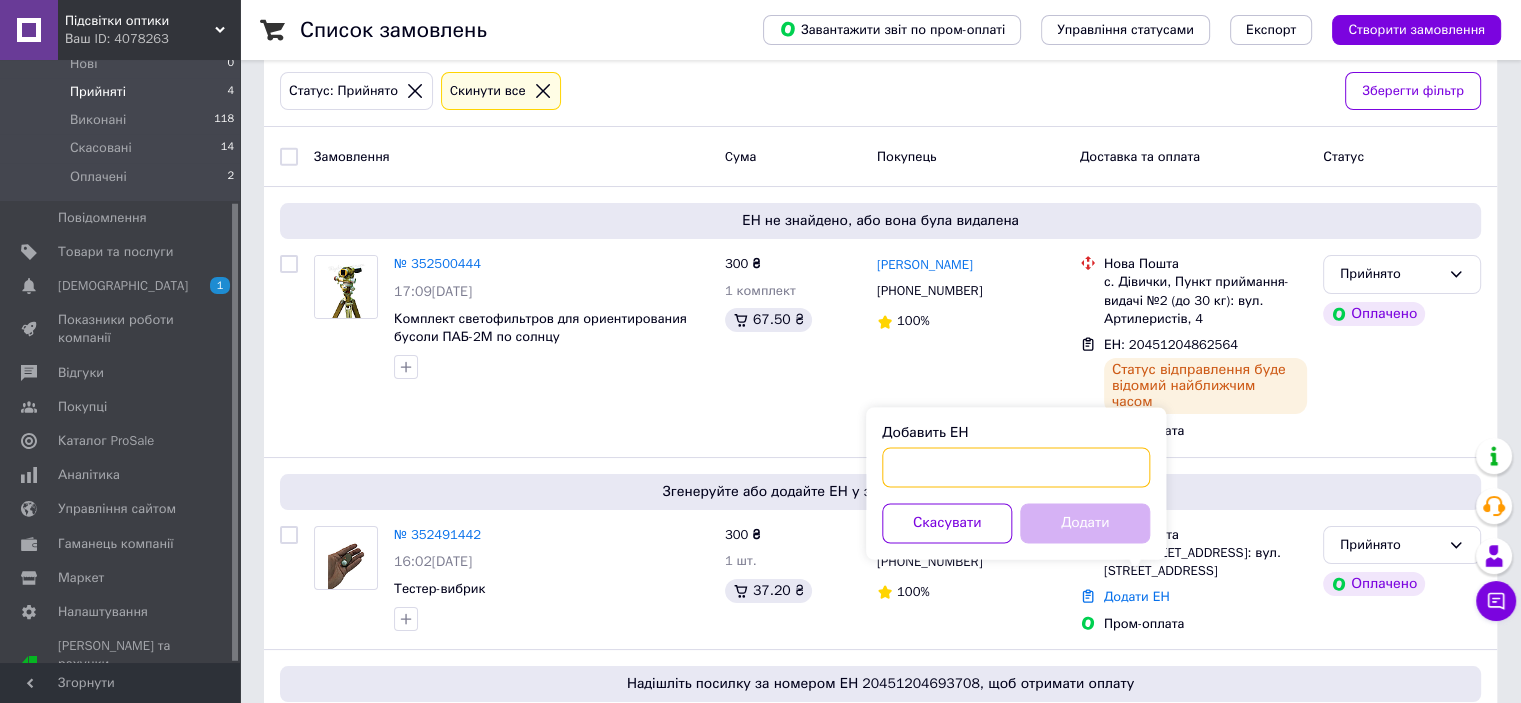 click on "Добавить ЕН" at bounding box center (1016, 467) 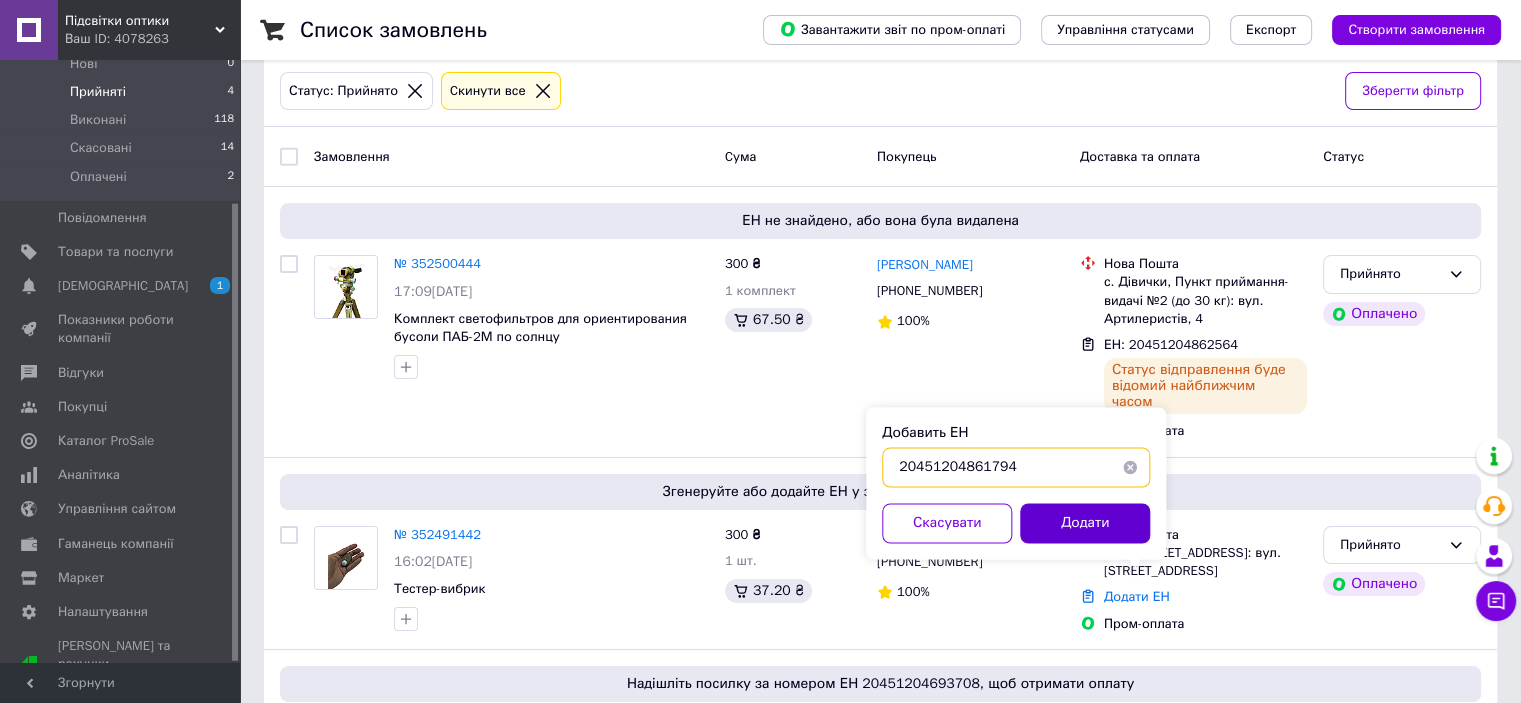 type on "20451204861794" 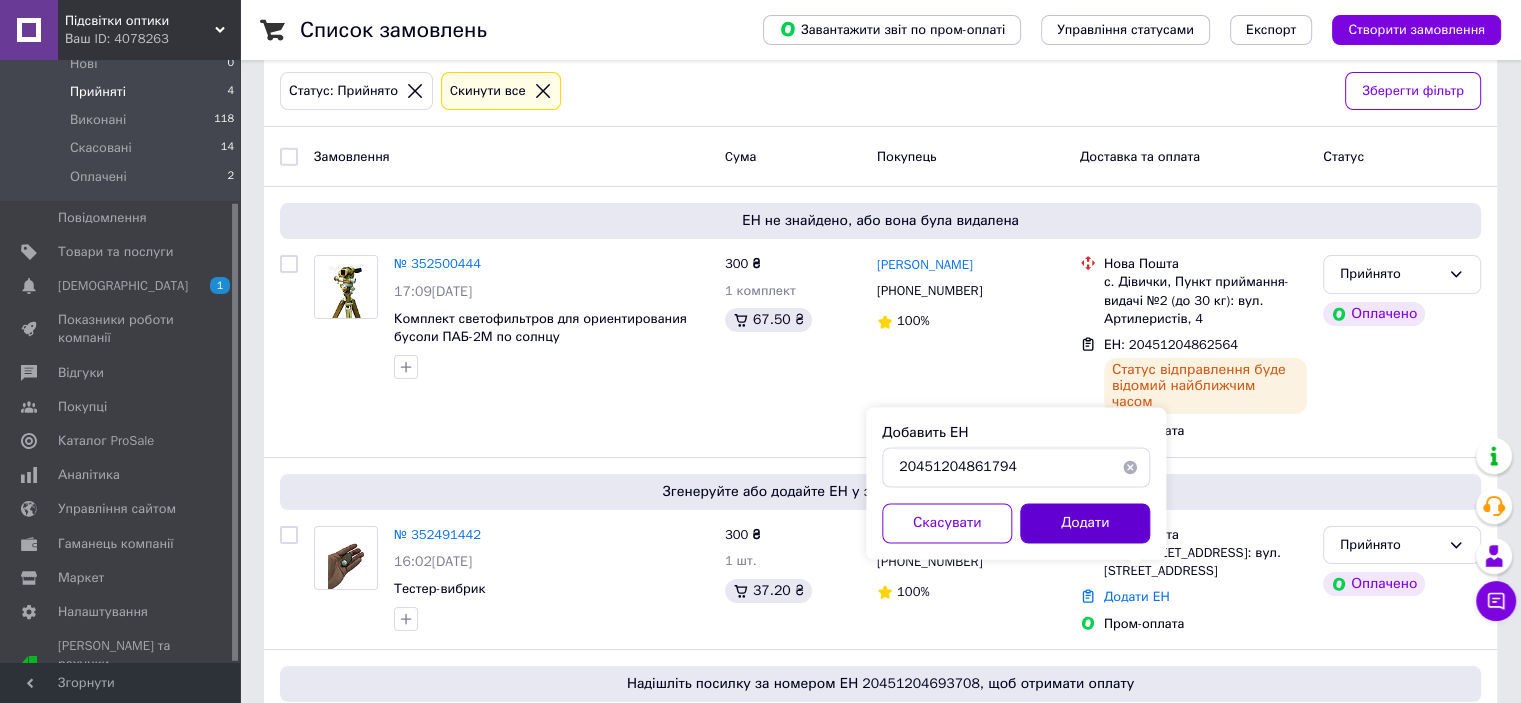 click on "Додати" at bounding box center [1085, 523] 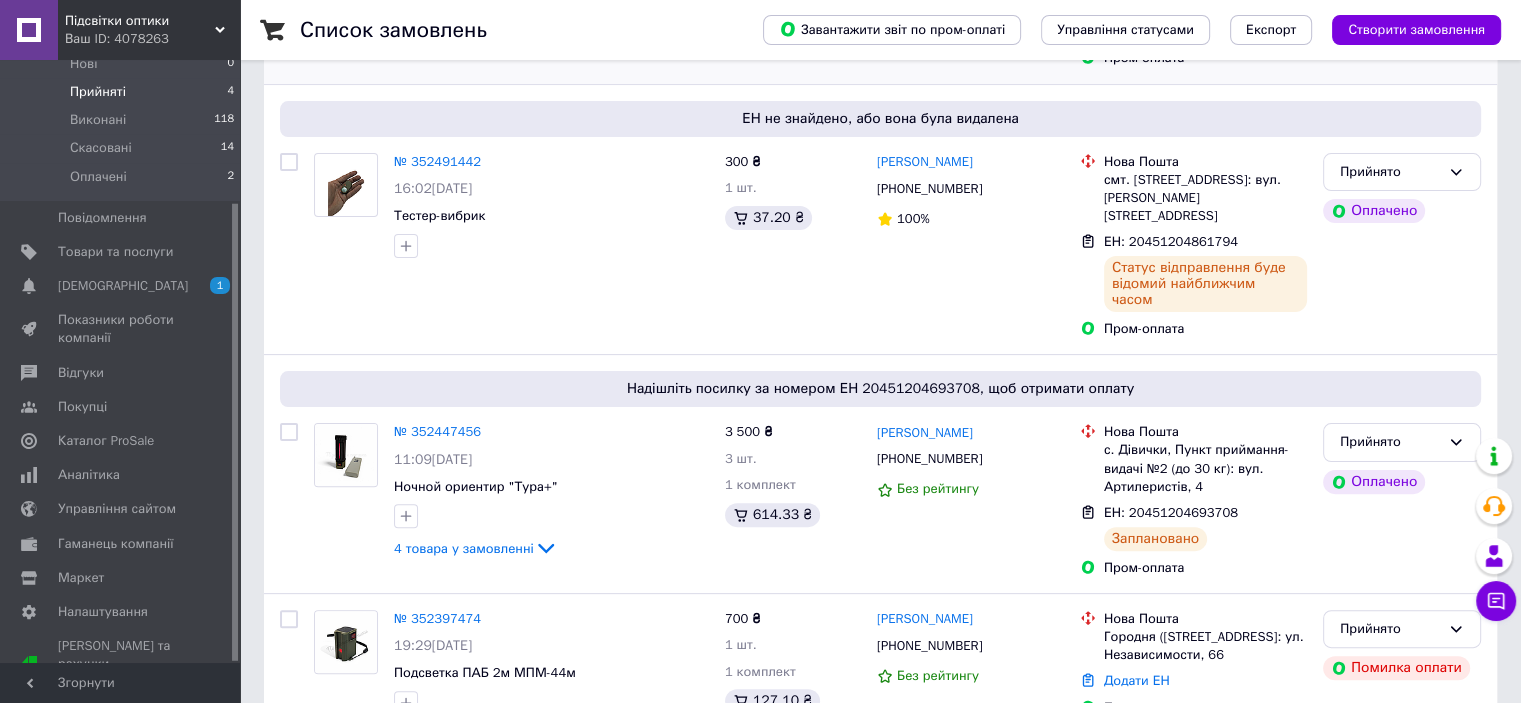 scroll, scrollTop: 500, scrollLeft: 0, axis: vertical 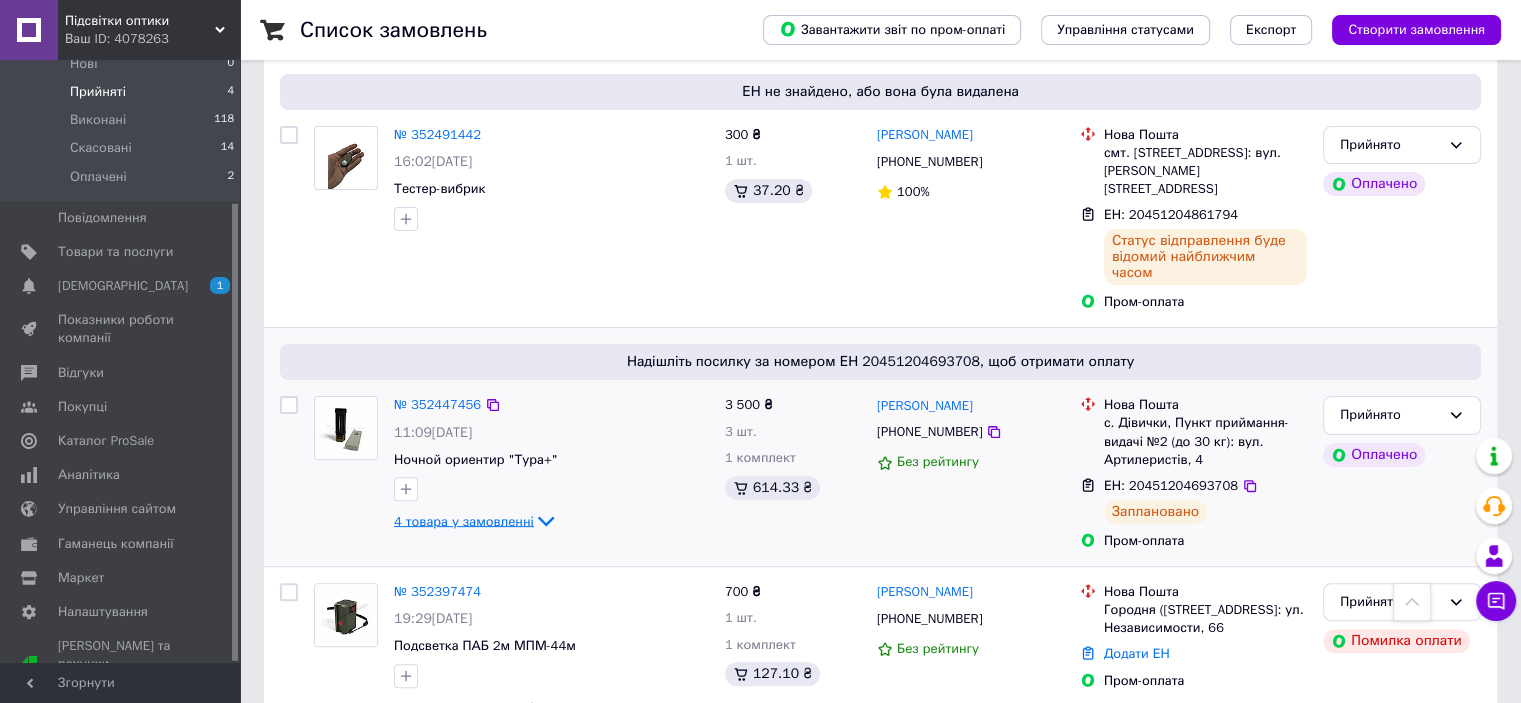 click on "4 товара у замовленні" at bounding box center [464, 520] 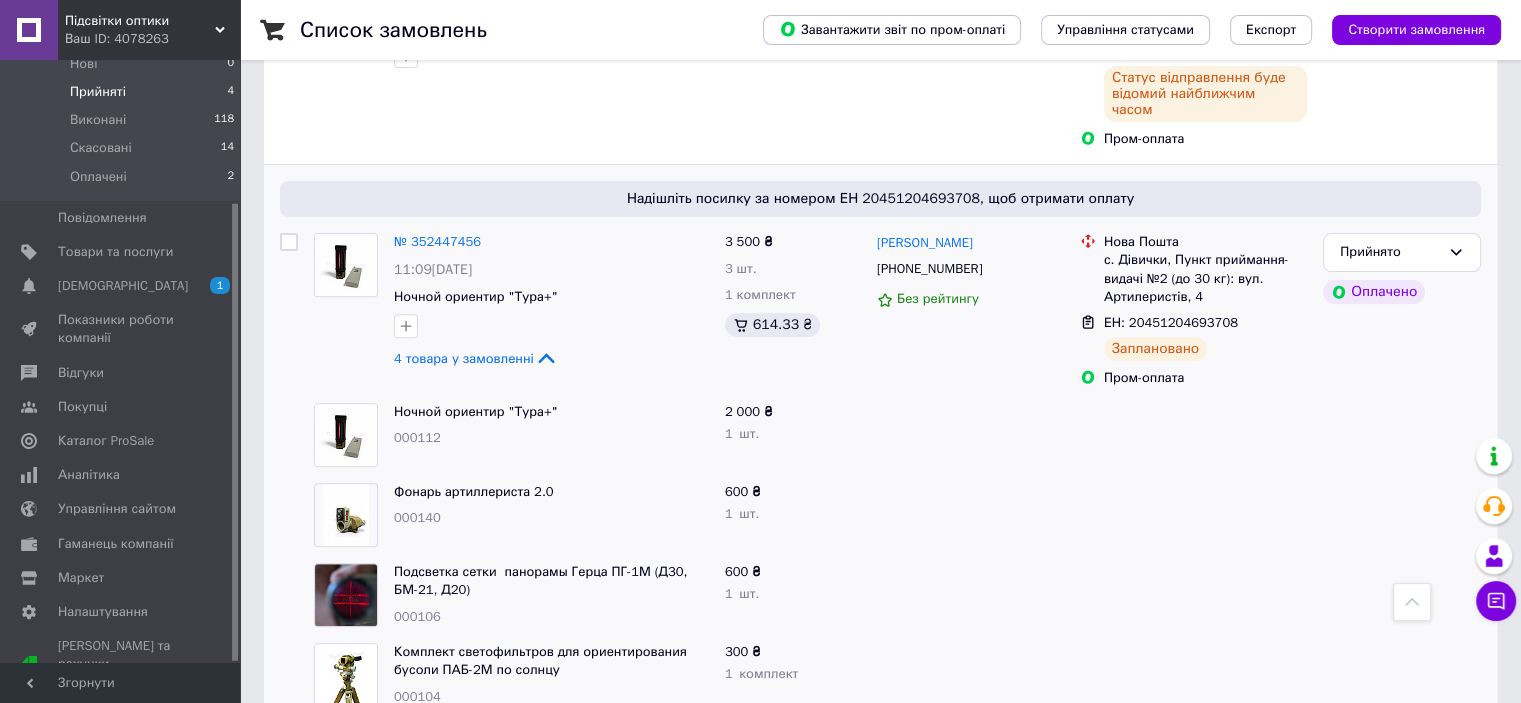 scroll, scrollTop: 700, scrollLeft: 0, axis: vertical 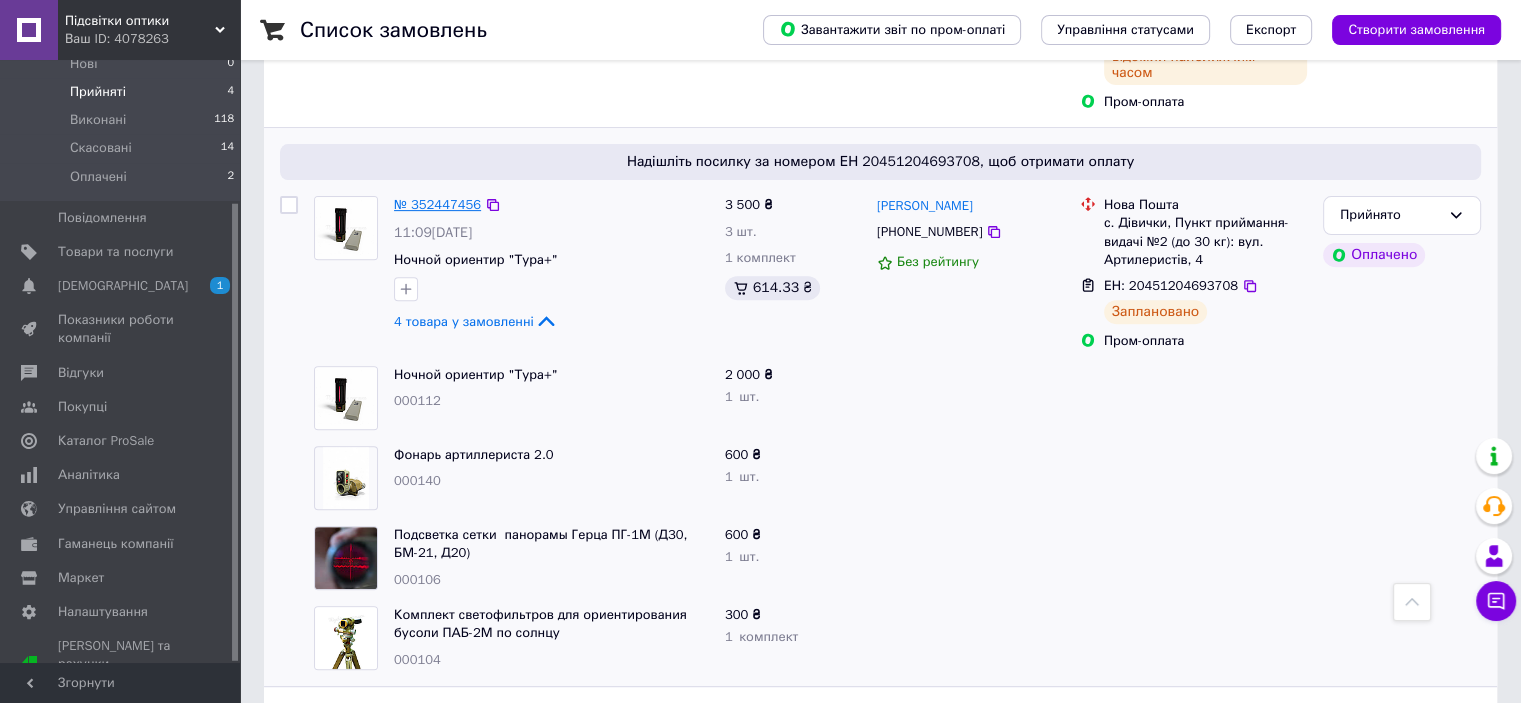 click on "№ 352447456" at bounding box center [437, 204] 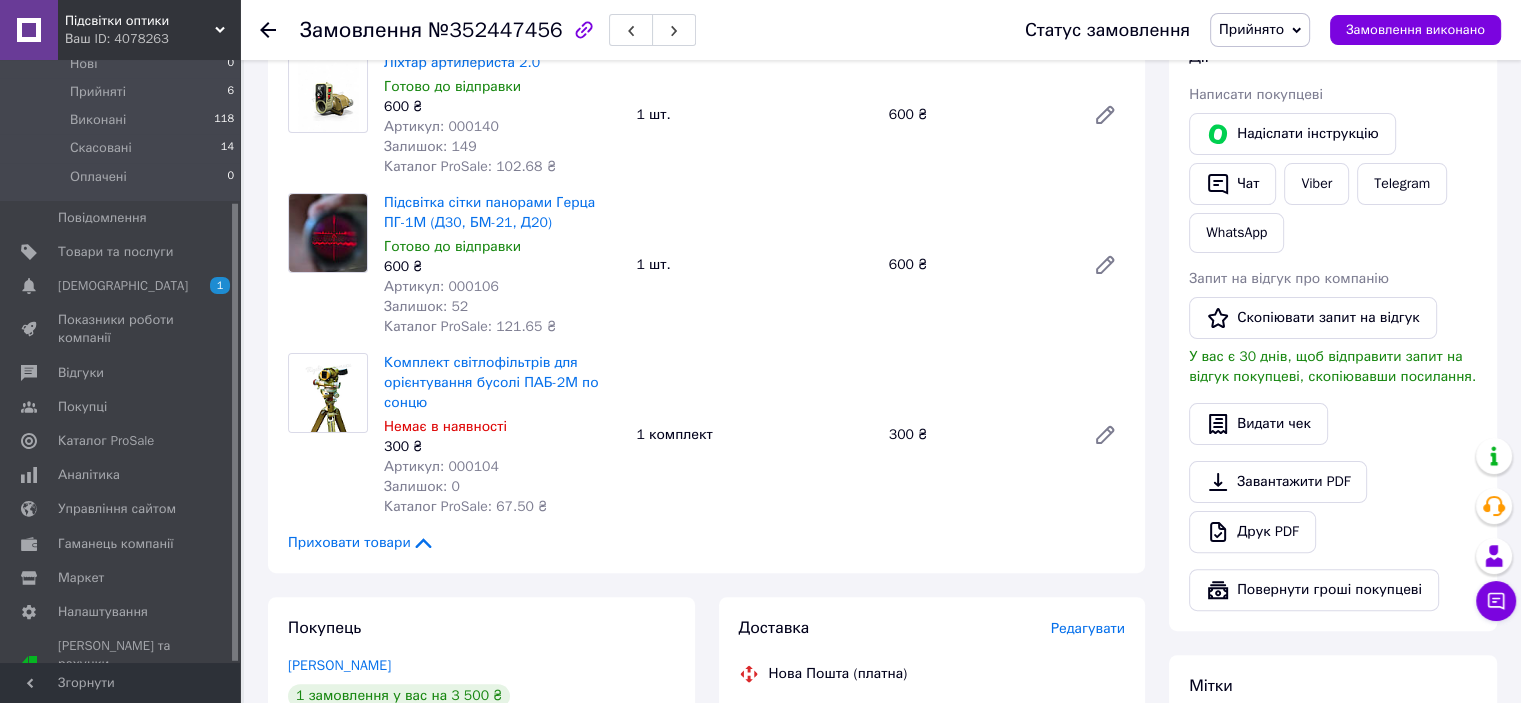 scroll, scrollTop: 300, scrollLeft: 0, axis: vertical 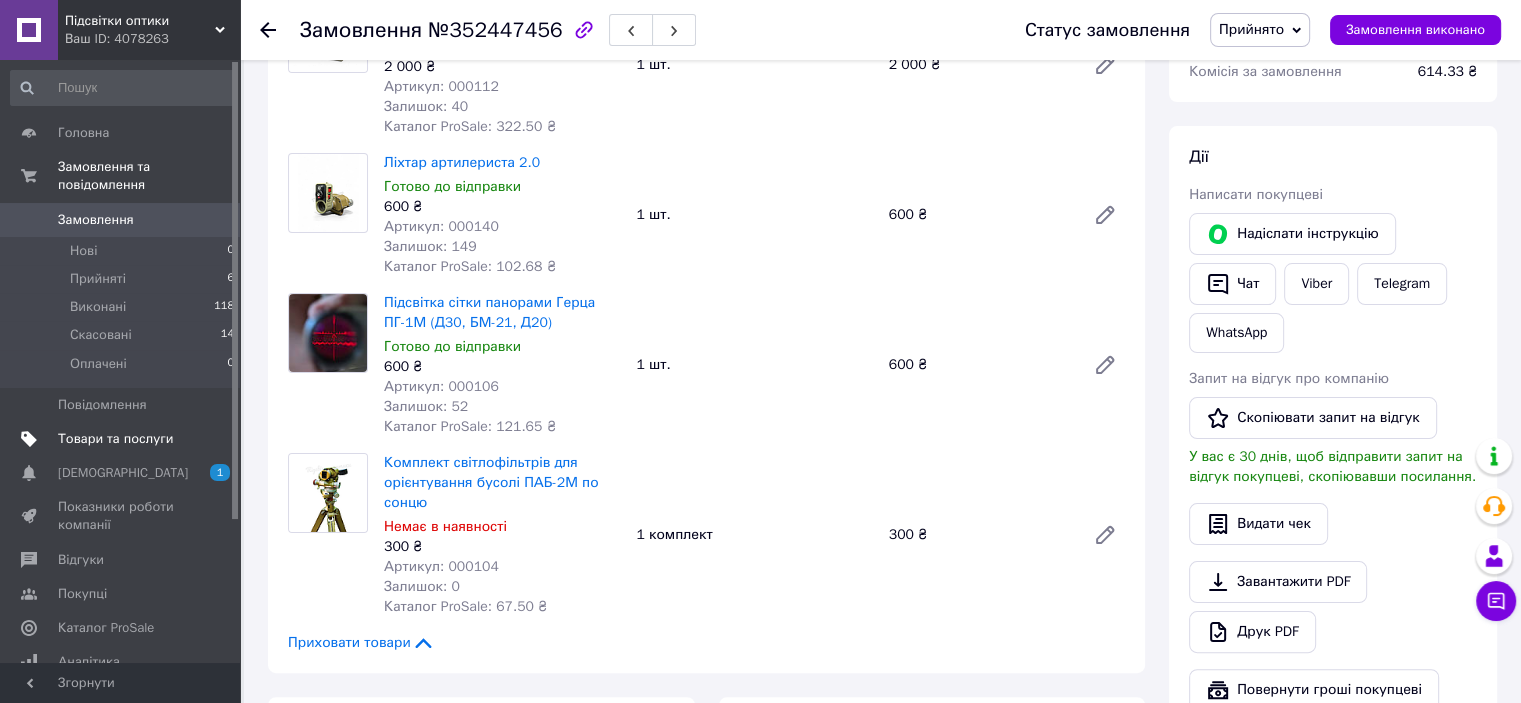 click on "Товари та послуги" at bounding box center (115, 439) 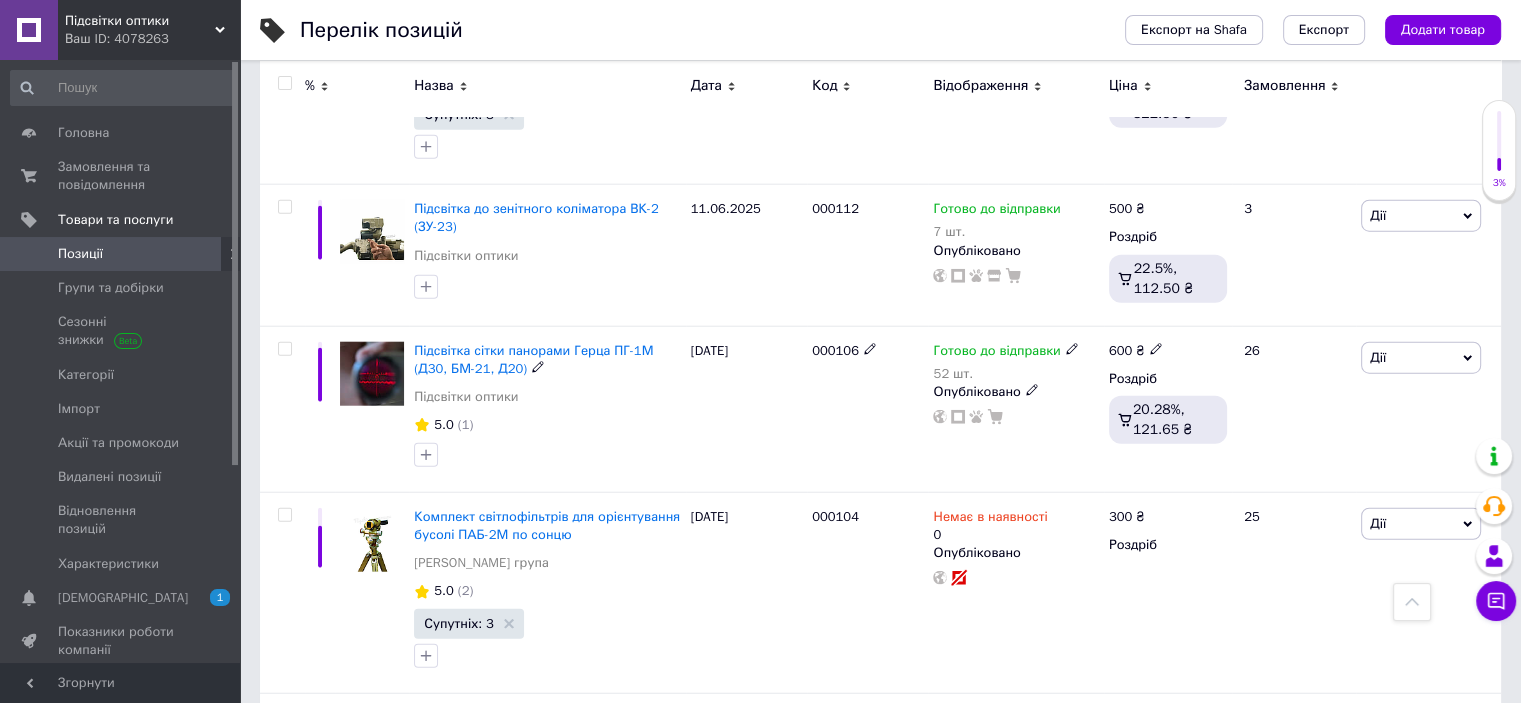scroll, scrollTop: 5066, scrollLeft: 0, axis: vertical 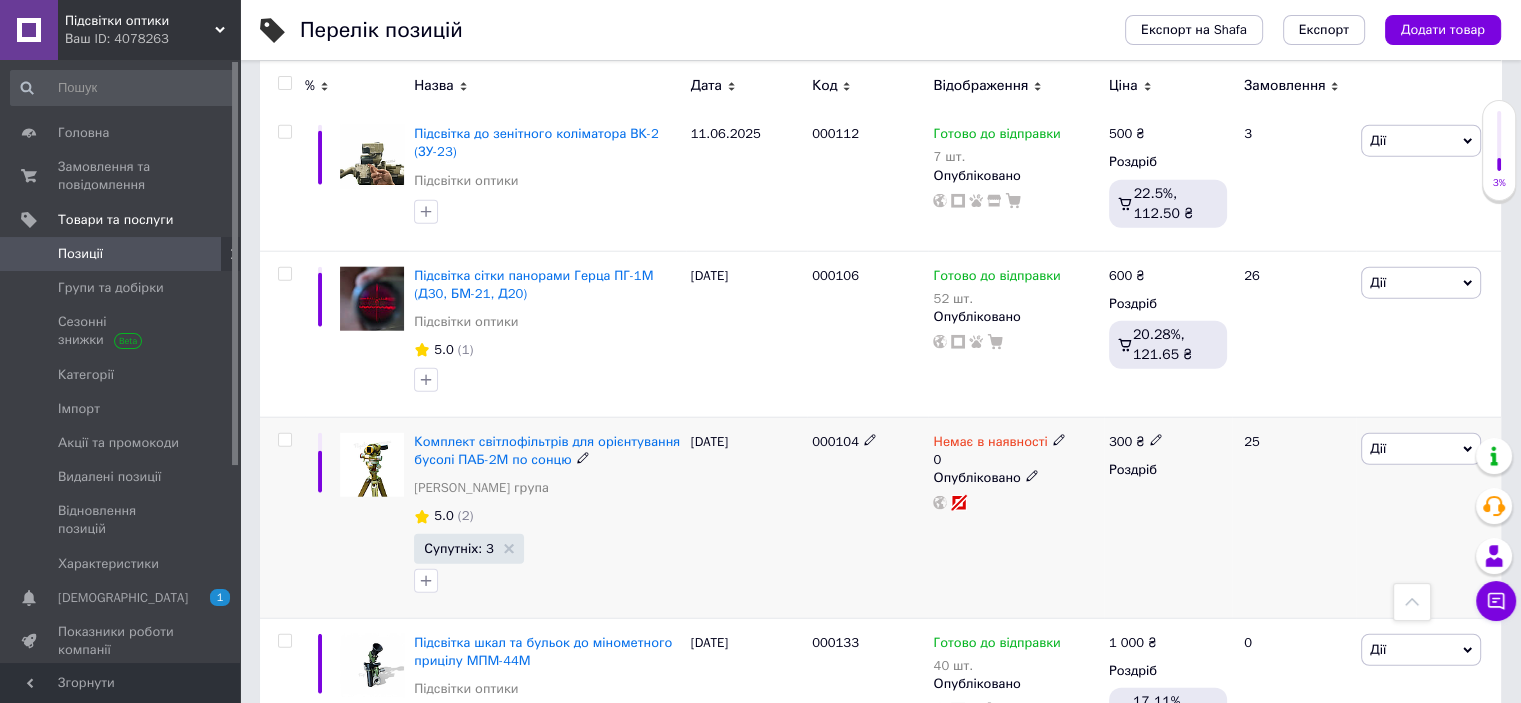 click 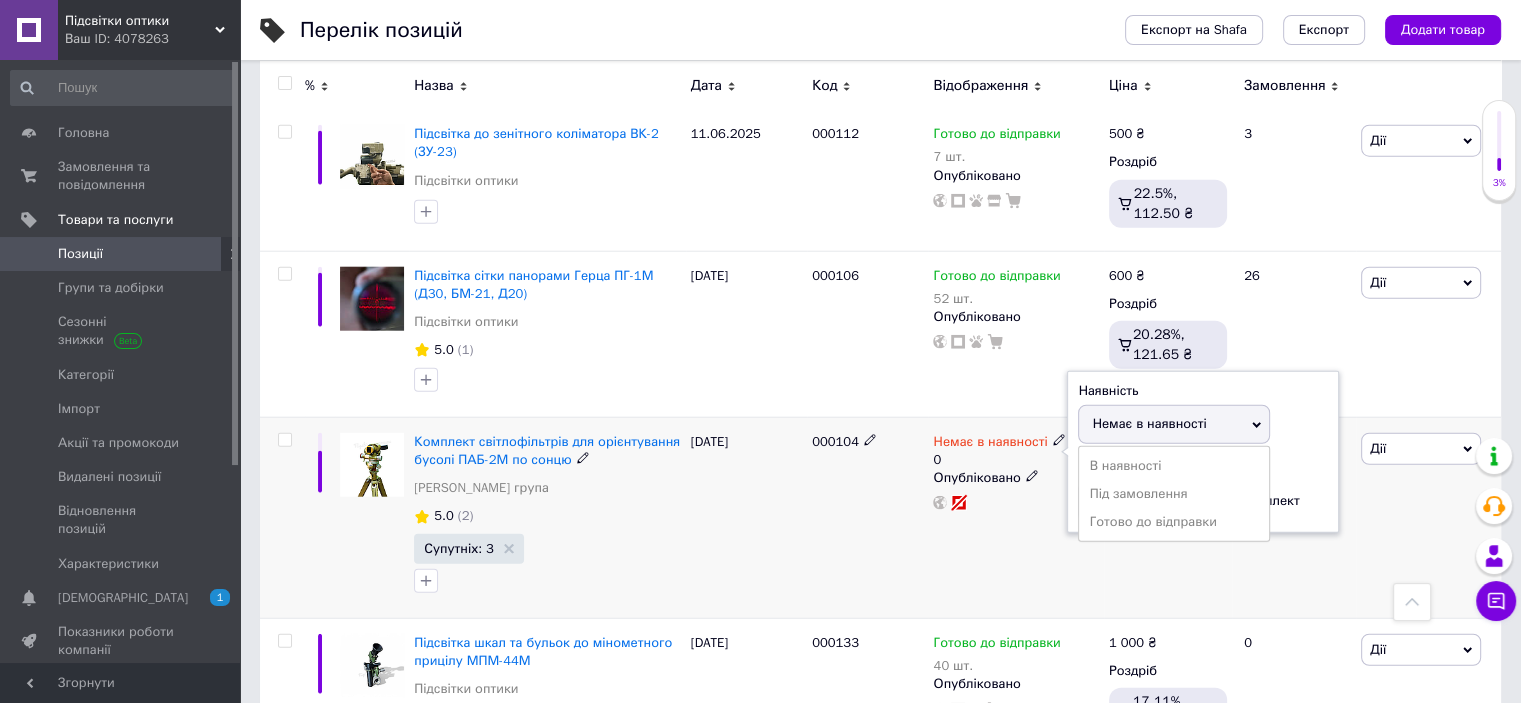 click 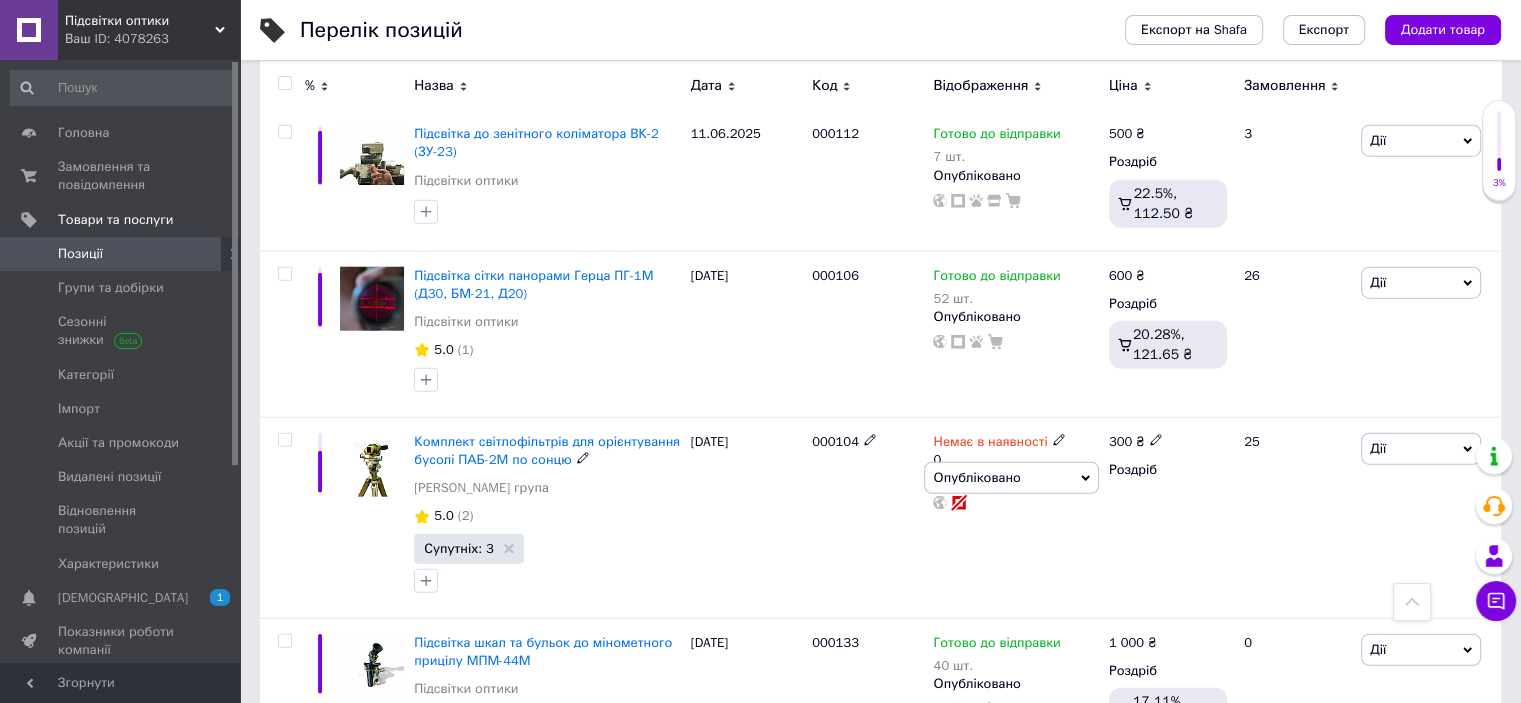 drag, startPoint x: 1184, startPoint y: 421, endPoint x: 981, endPoint y: 324, distance: 224.98445 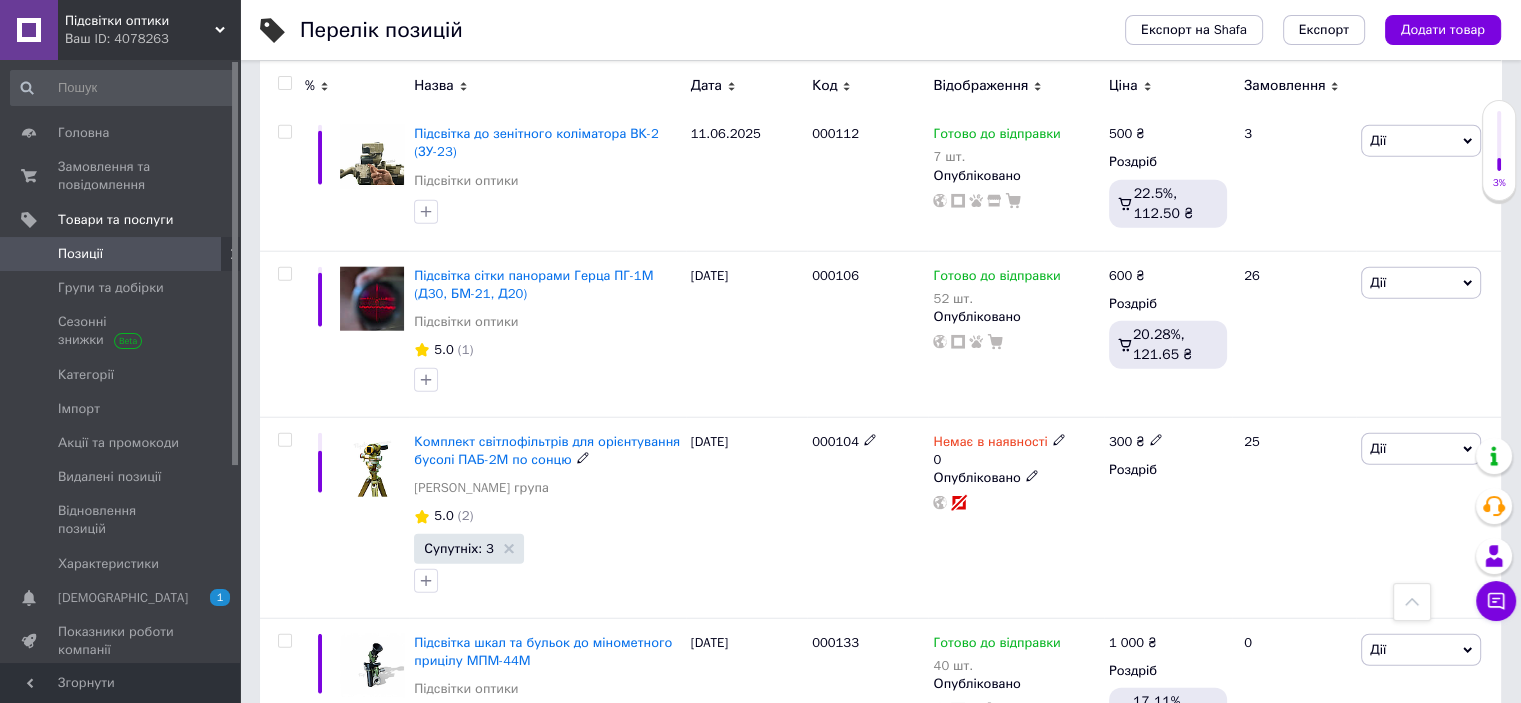 click on "Немає в наявності 0" at bounding box center [999, 451] 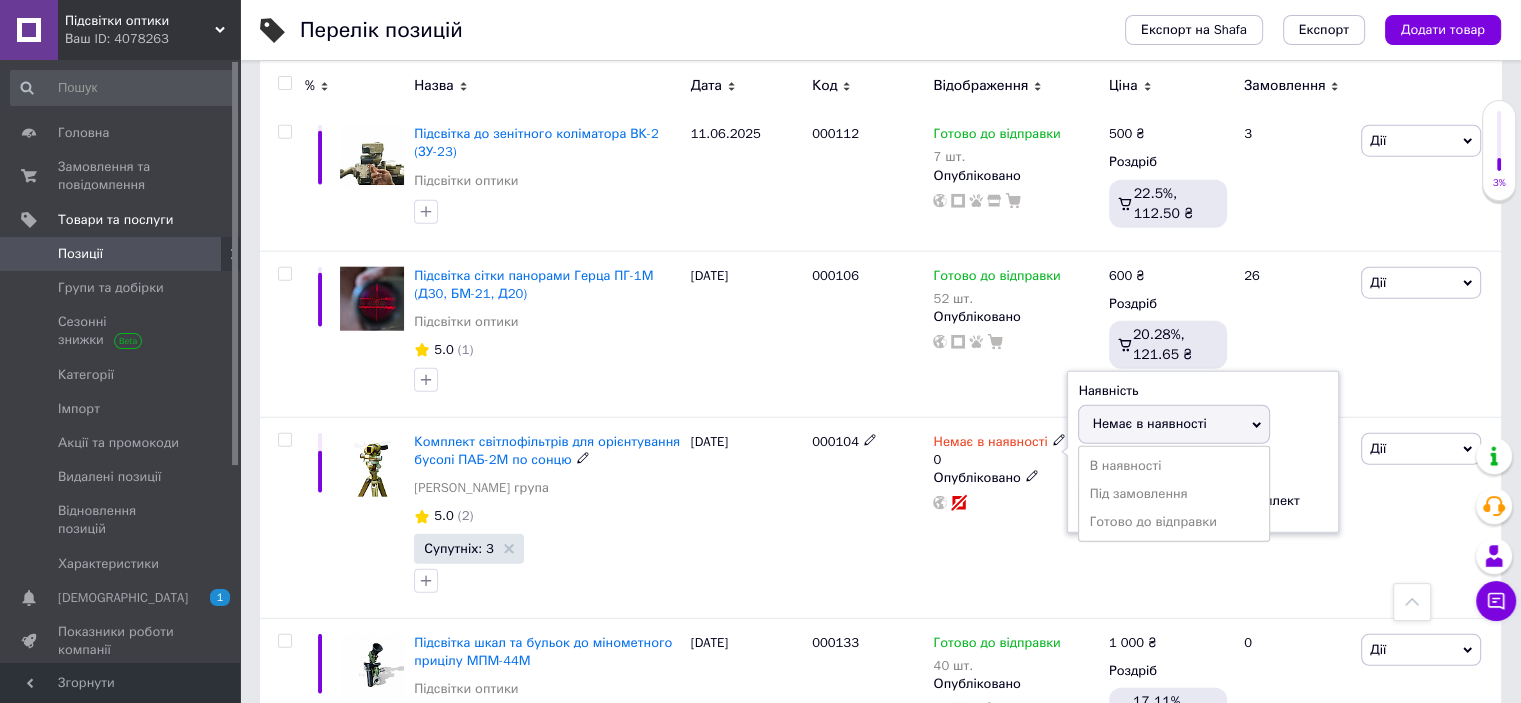 click on "Немає в наявності 0 Наявність Немає в наявності В наявності Під замовлення Готово до відправки Залишки 0 комплект Опубліковано" at bounding box center (1015, 517) 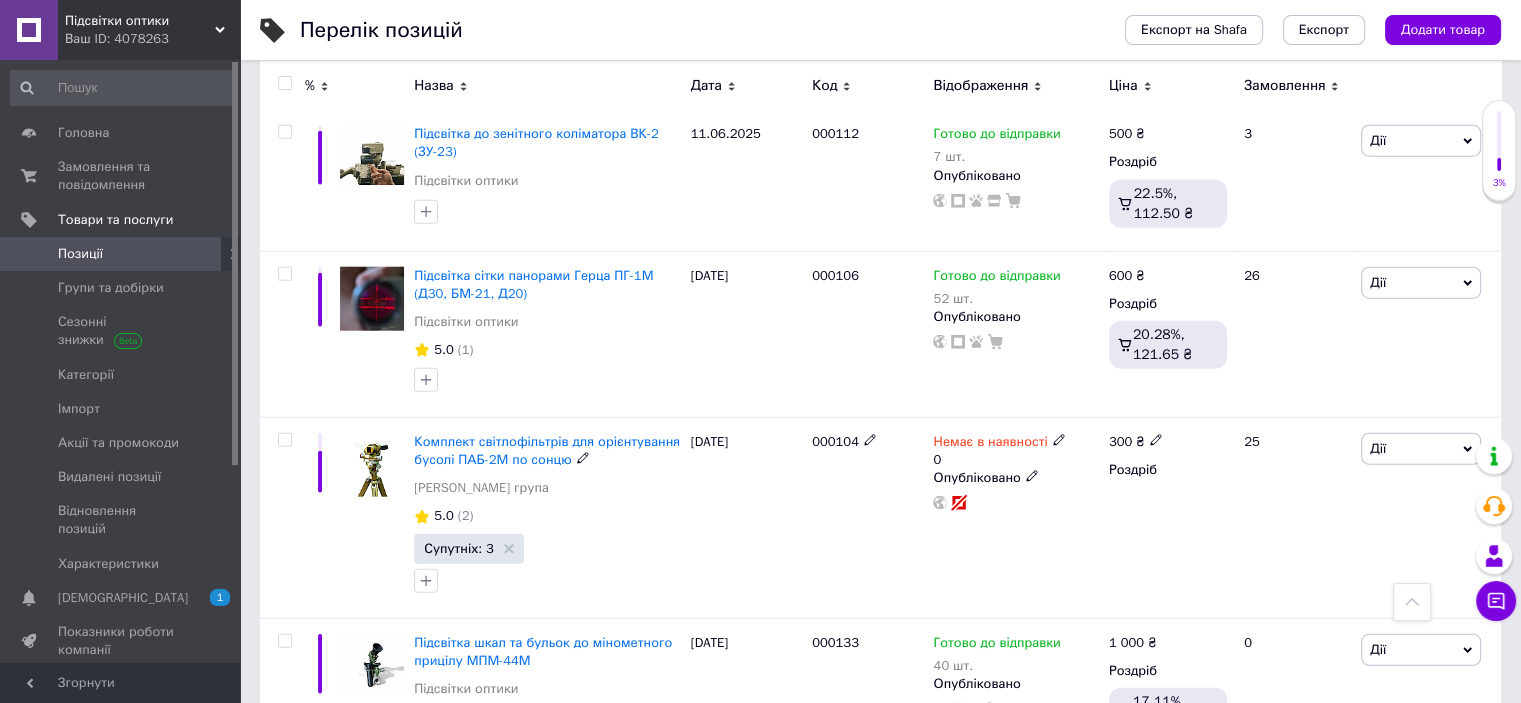 click on "Немає в наявності 0" at bounding box center (999, 451) 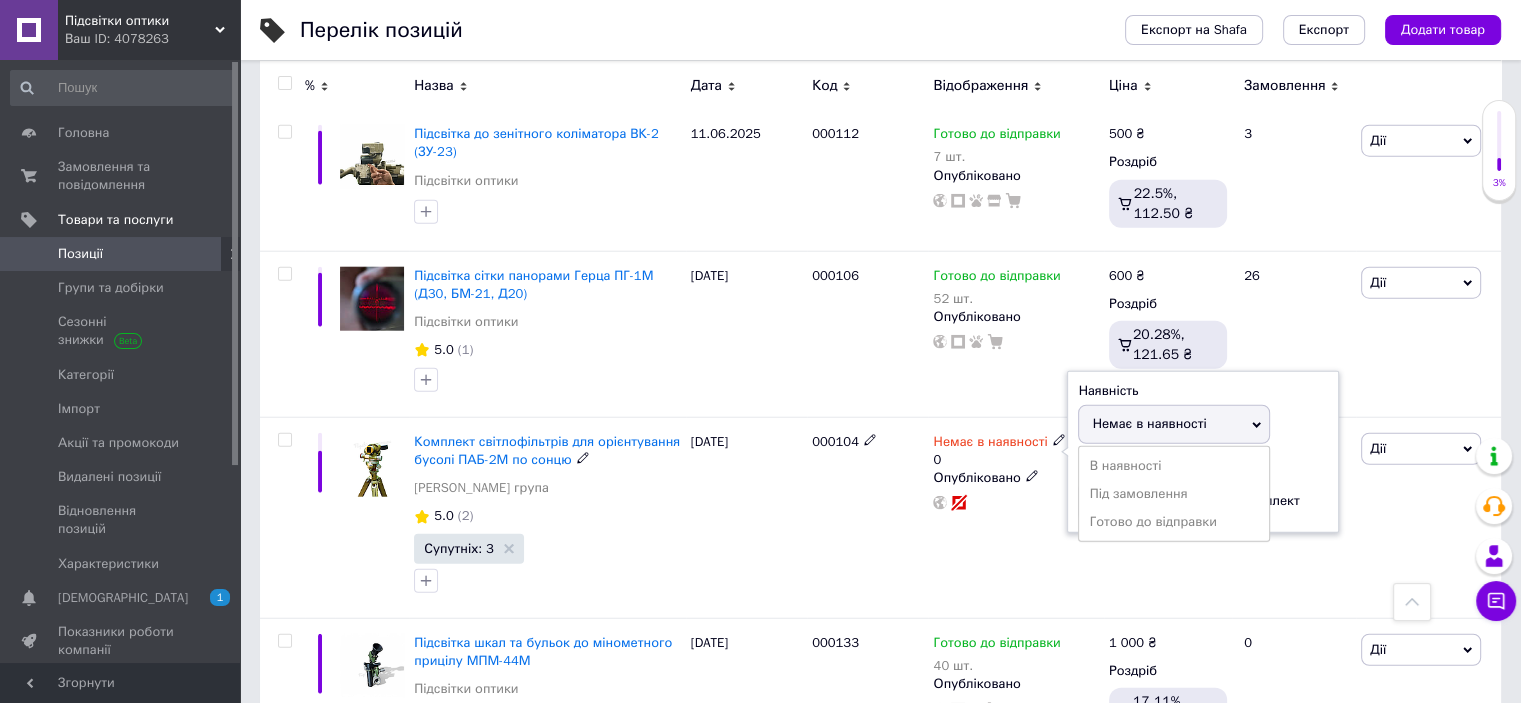 click on "Залишки 0 комплект" at bounding box center [1203, 490] 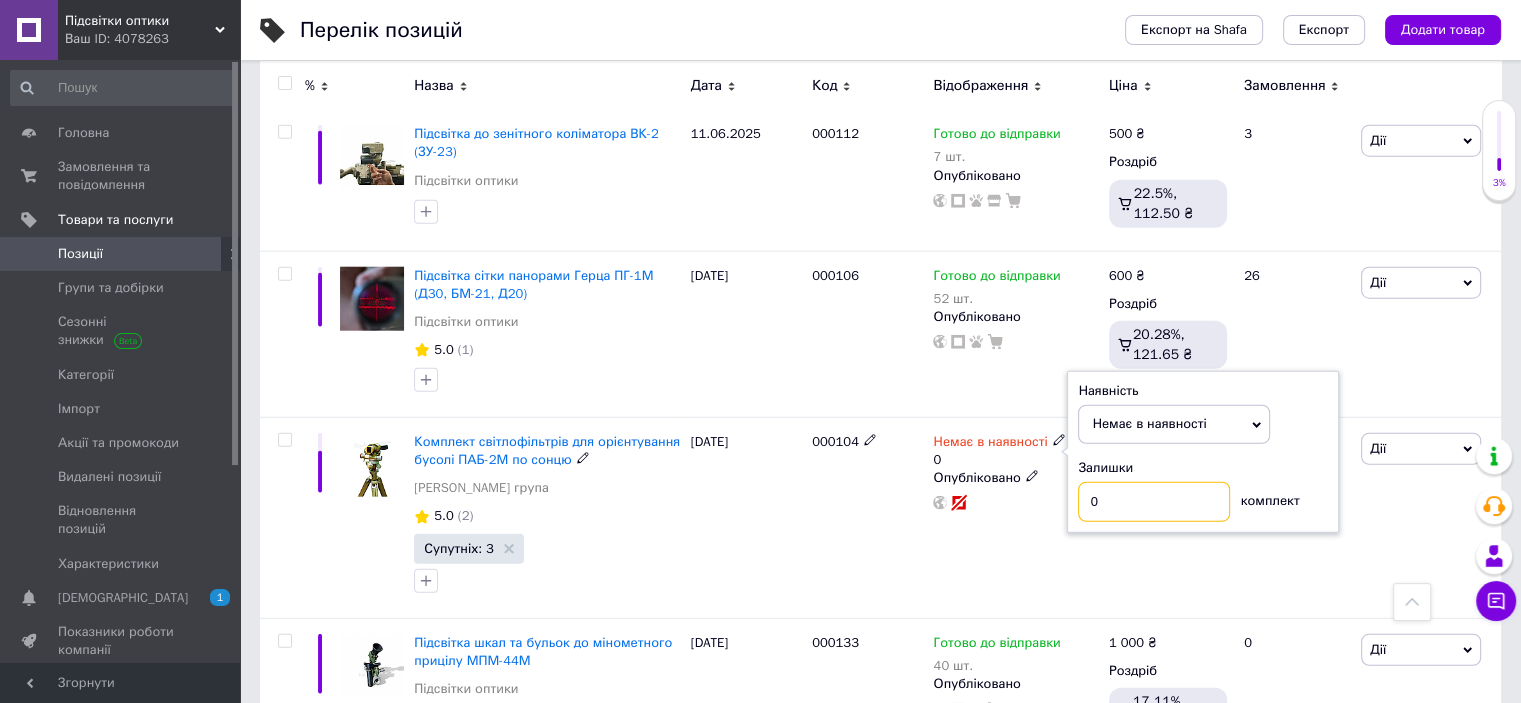click on "0" at bounding box center (1154, 502) 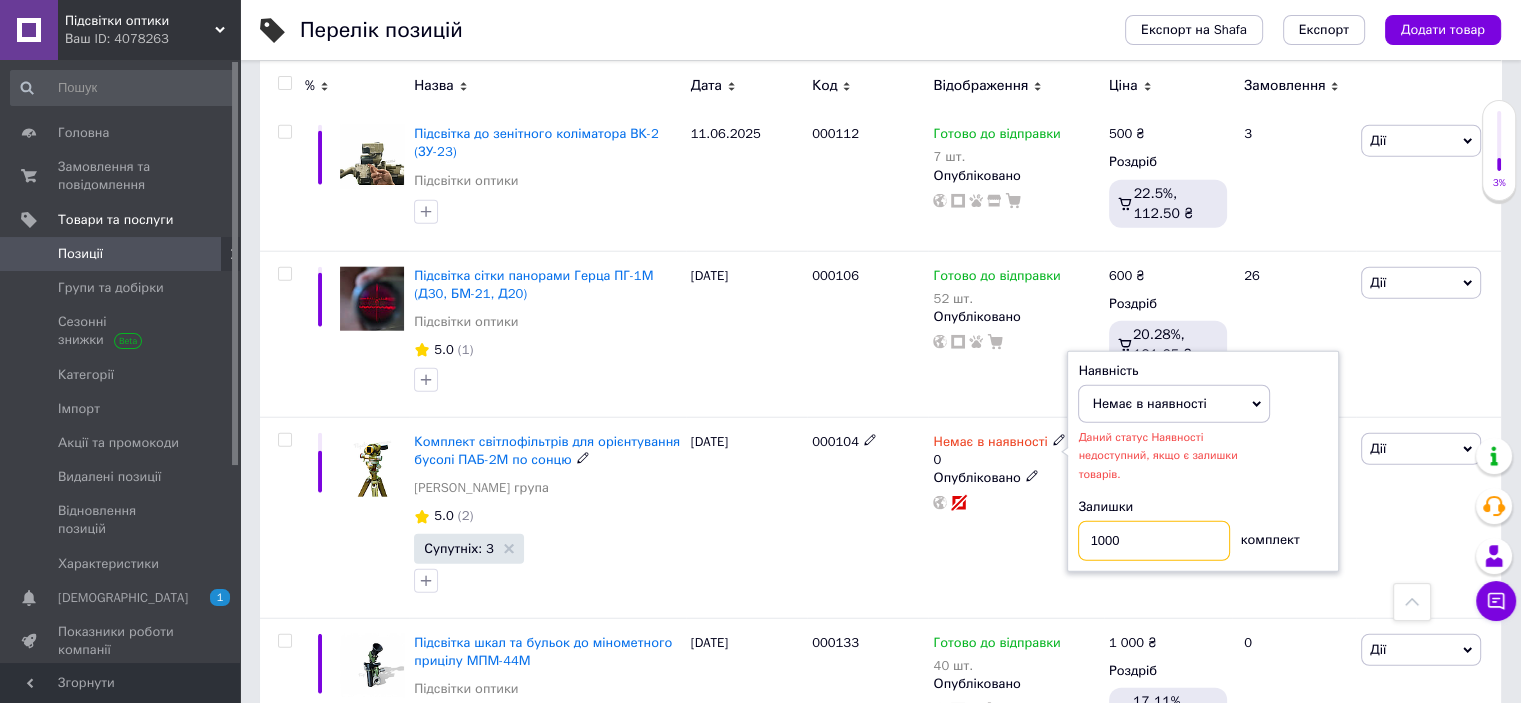 type on "1000" 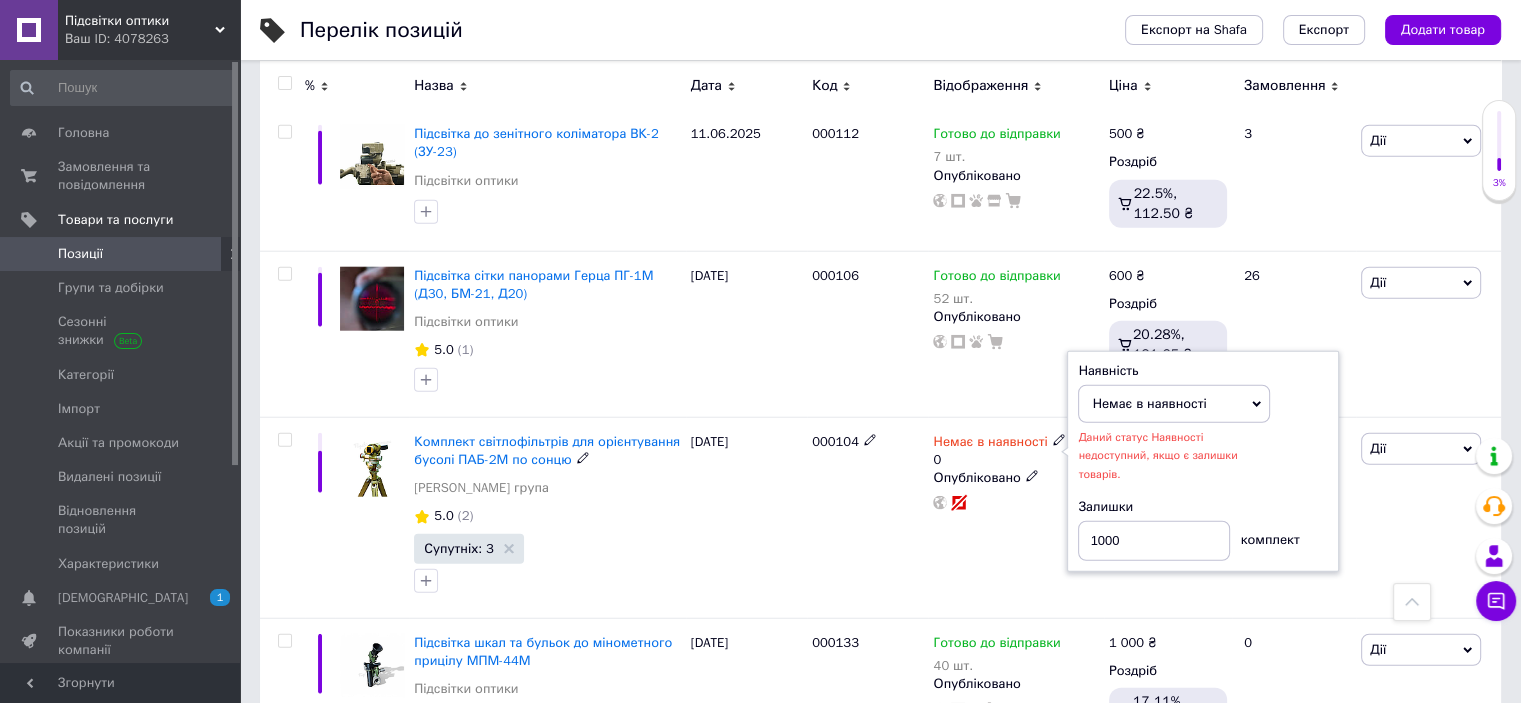 click on "Немає в наявності" at bounding box center [1149, 403] 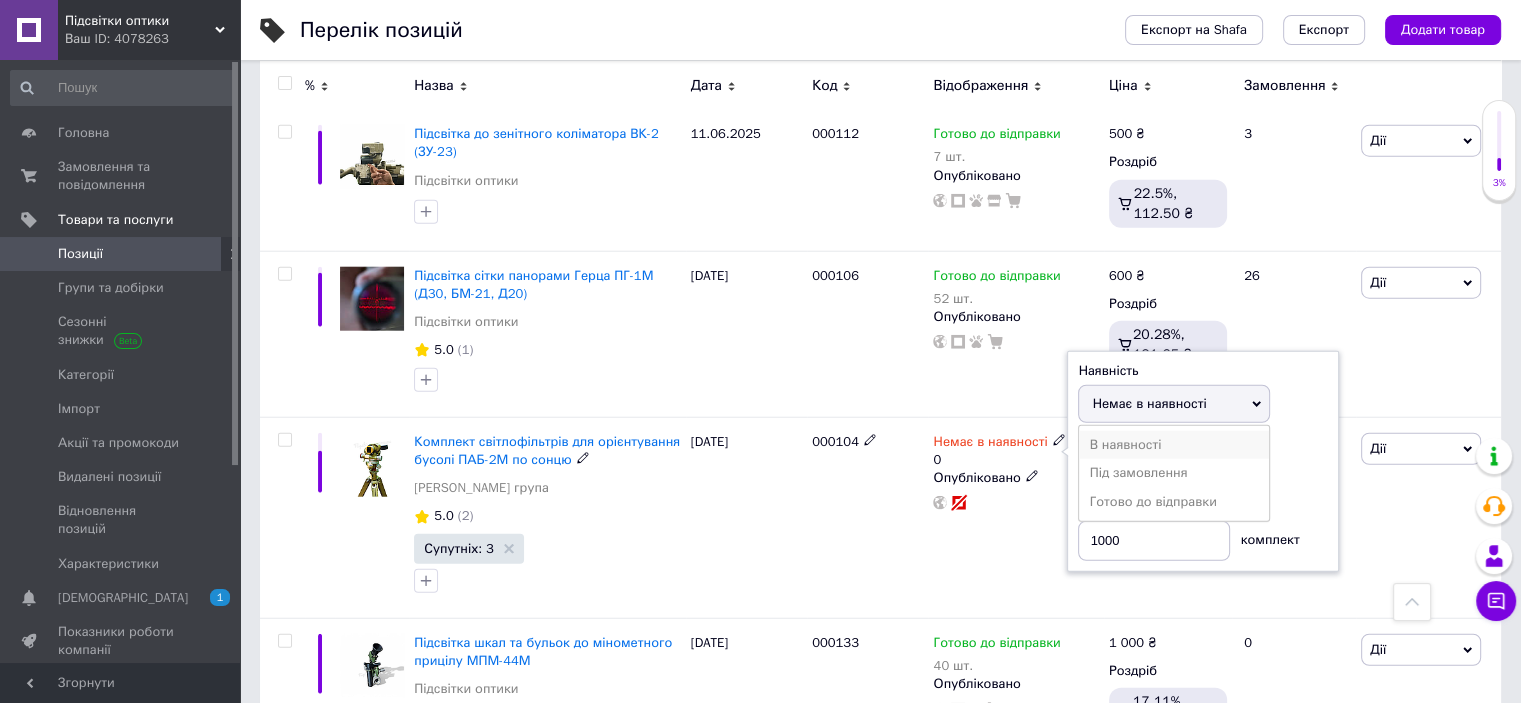 click on "В наявності" at bounding box center (1174, 445) 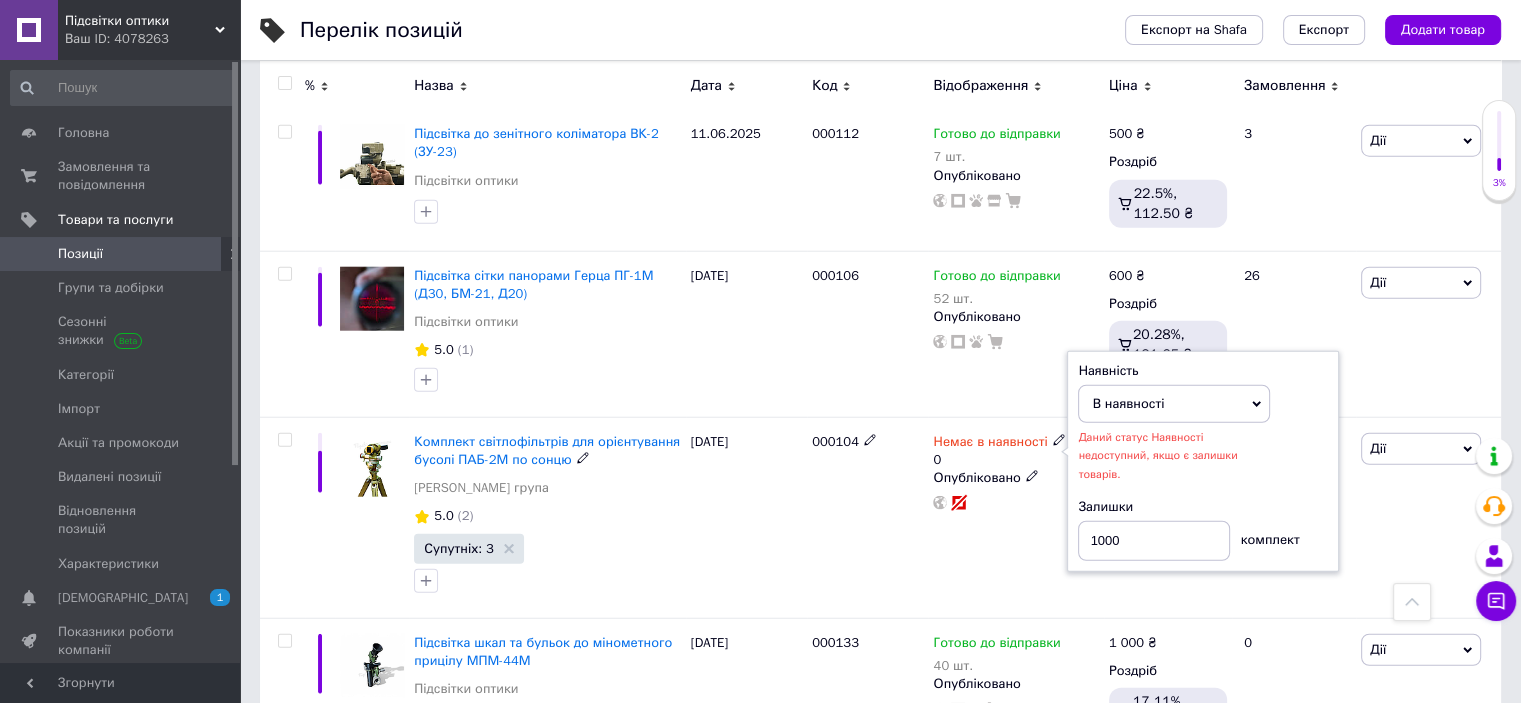 click on "В наявності" at bounding box center [1128, 403] 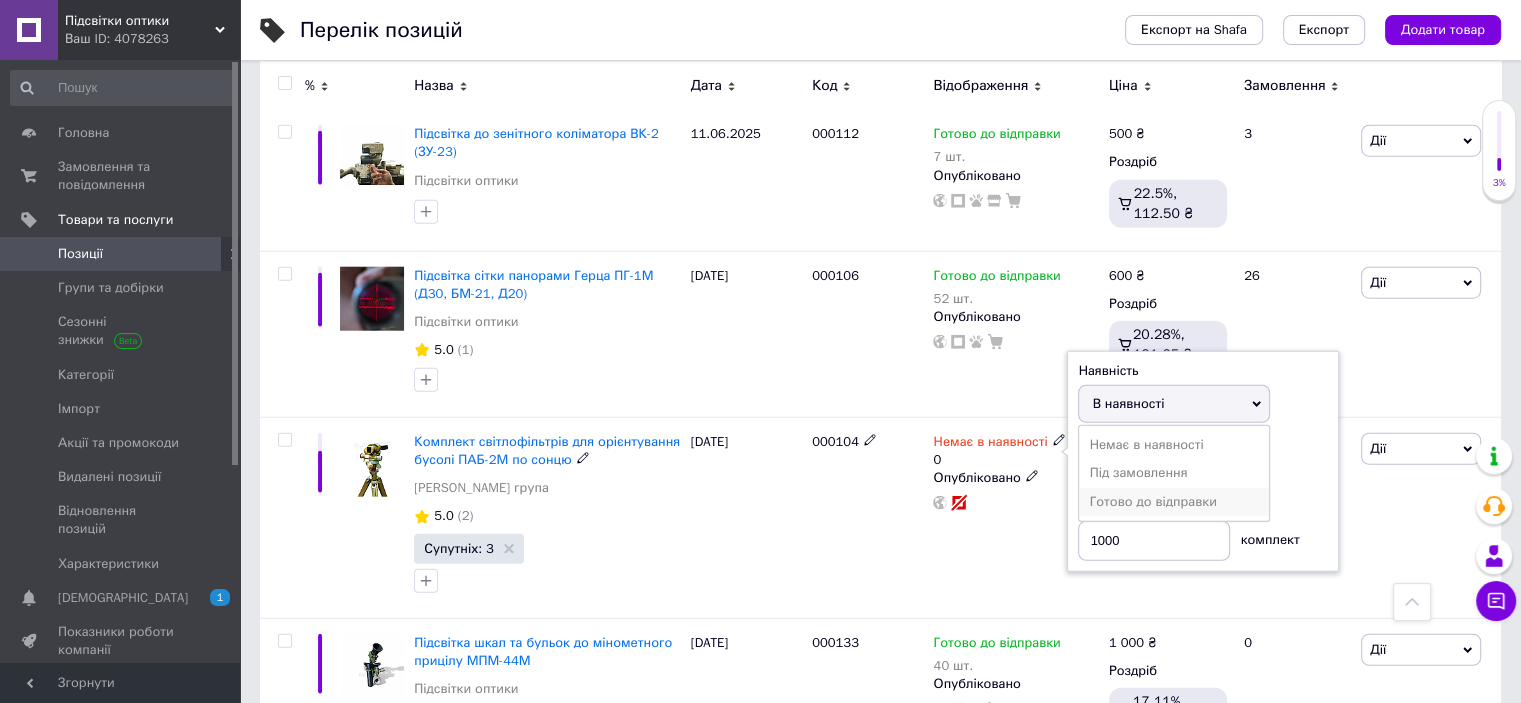 click on "Готово до відправки" at bounding box center (1174, 502) 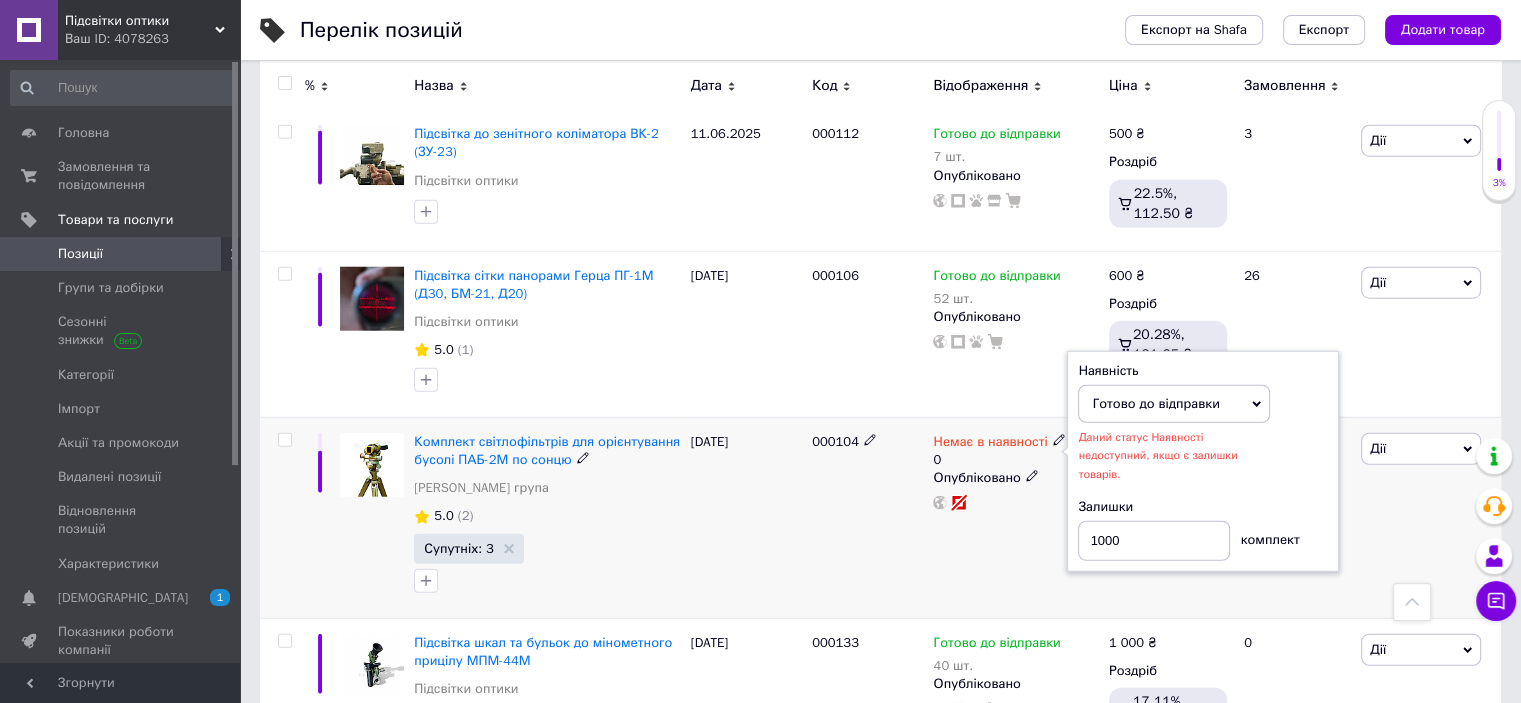 click on "Немає в наявності 0 Наявність [PERSON_NAME] до відправки В наявності Немає в наявності Під замовлення Даний статус Наявності недоступний, якщо є залишки товарів. Залишки 1000 комплект Опубліковано" at bounding box center (1015, 517) 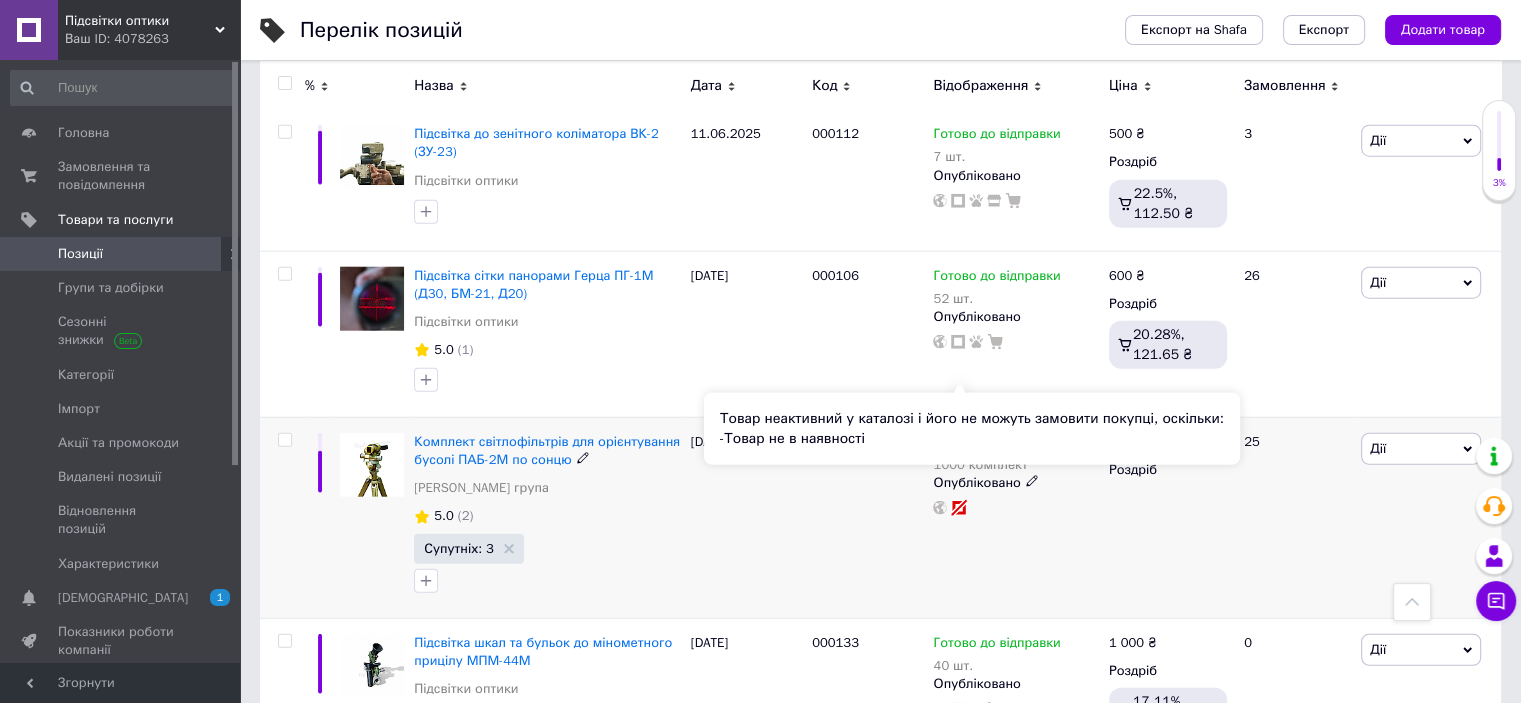 click 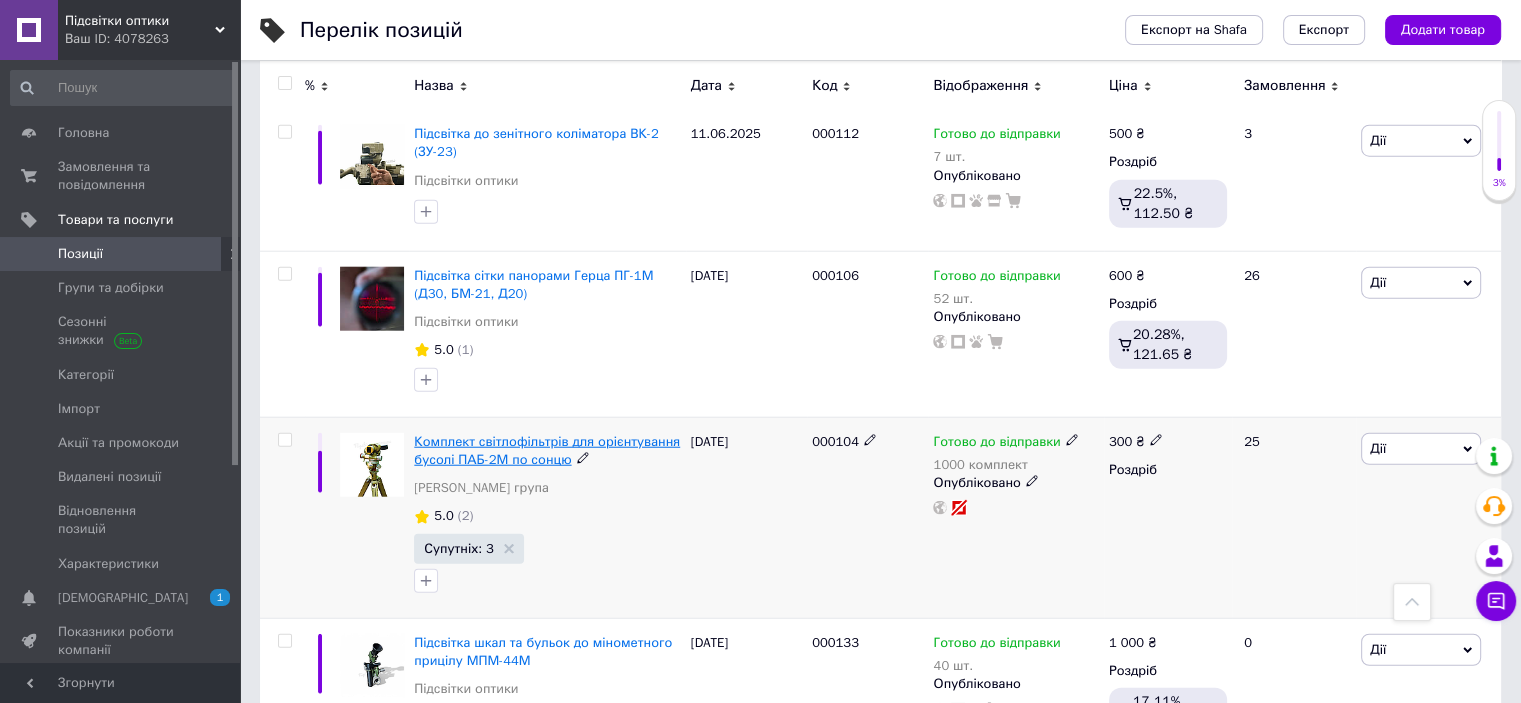 click on "Комплект світлофільтрів для орієнтування бусолі ПАБ-2М по сонцю" at bounding box center [547, 450] 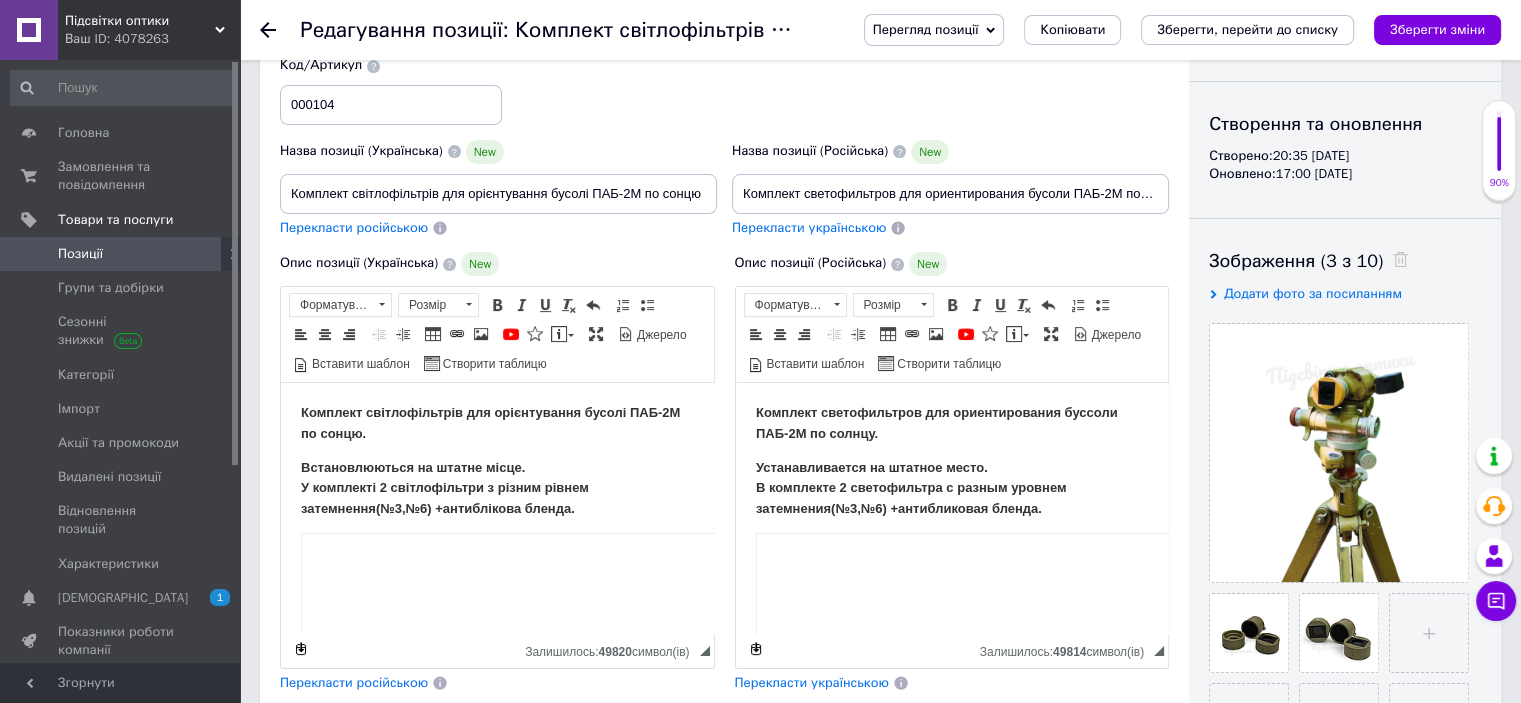 scroll, scrollTop: 0, scrollLeft: 0, axis: both 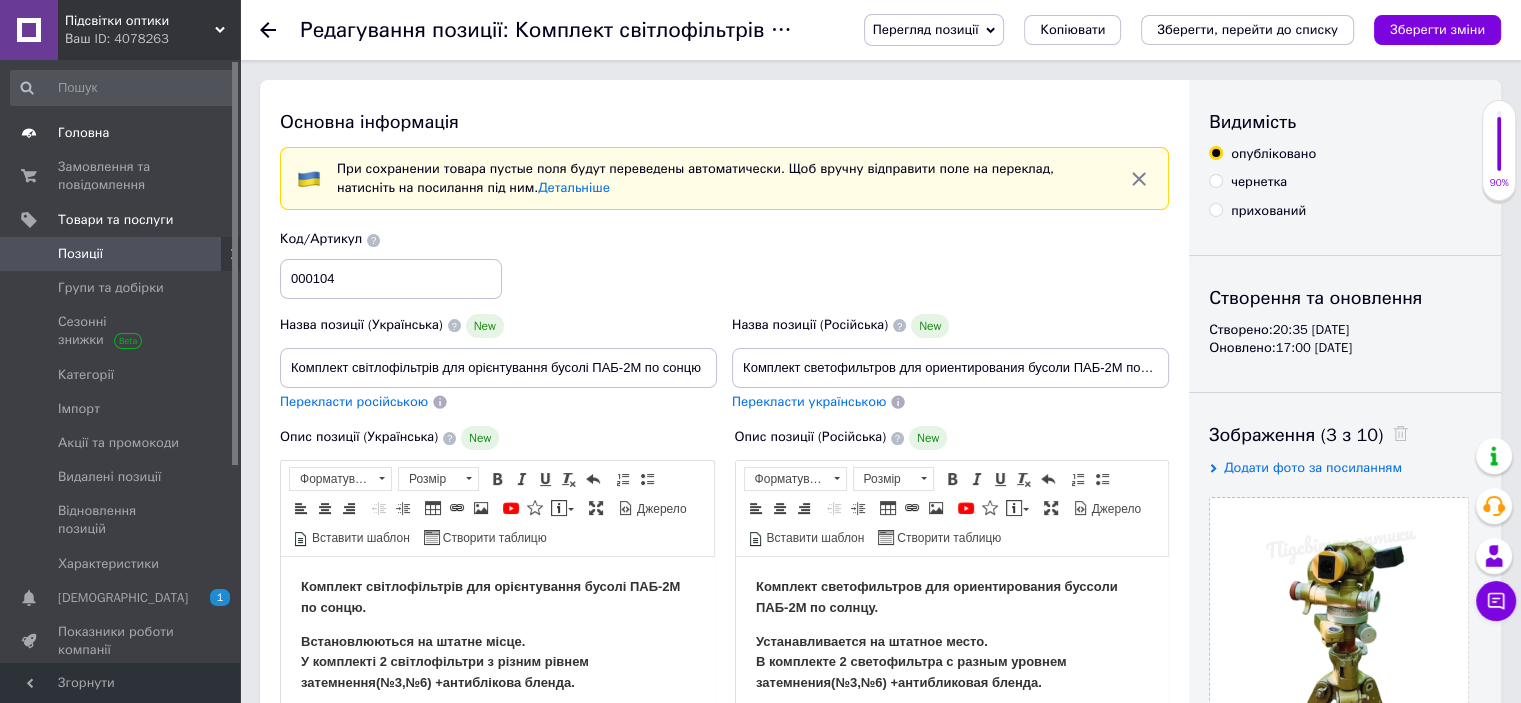 click on "Головна" at bounding box center (83, 133) 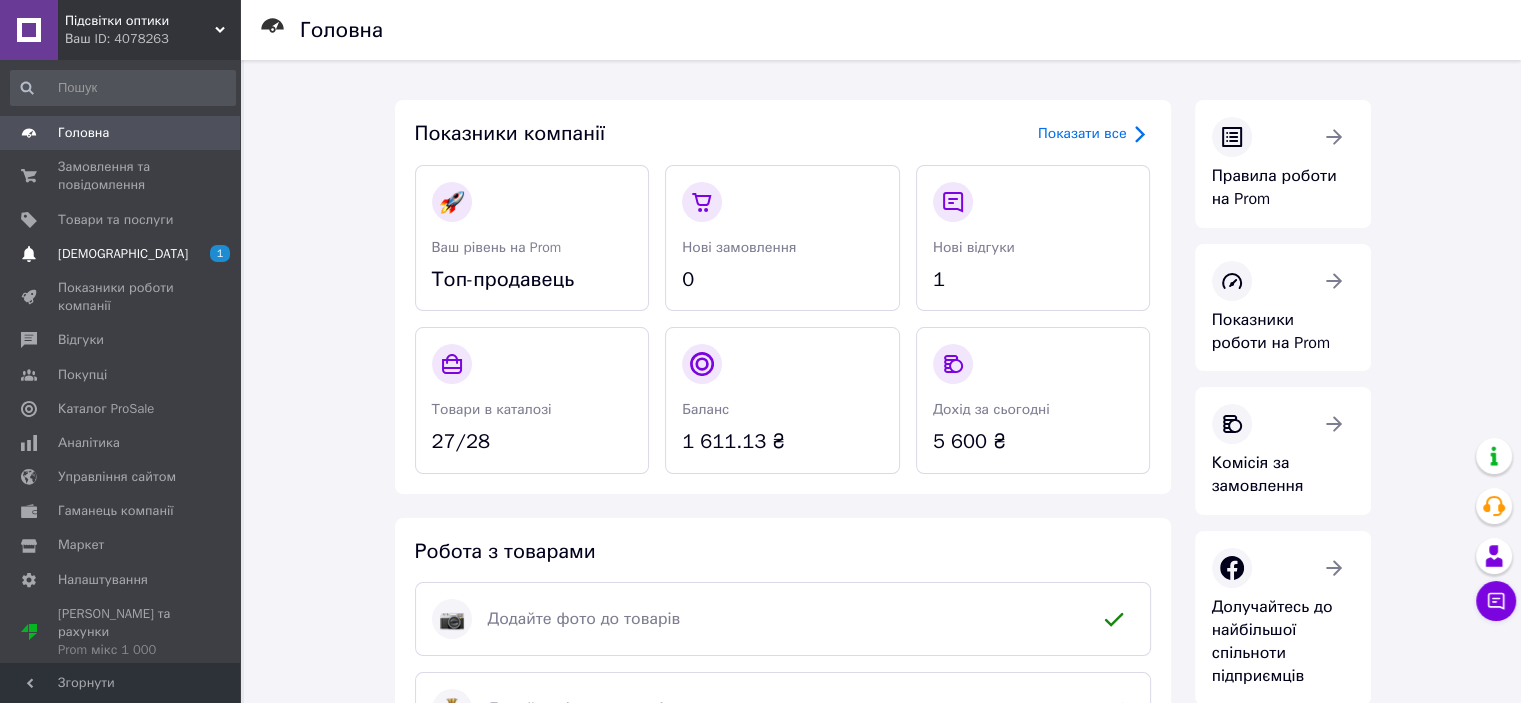 click on "[DEMOGRAPHIC_DATA]" at bounding box center [123, 254] 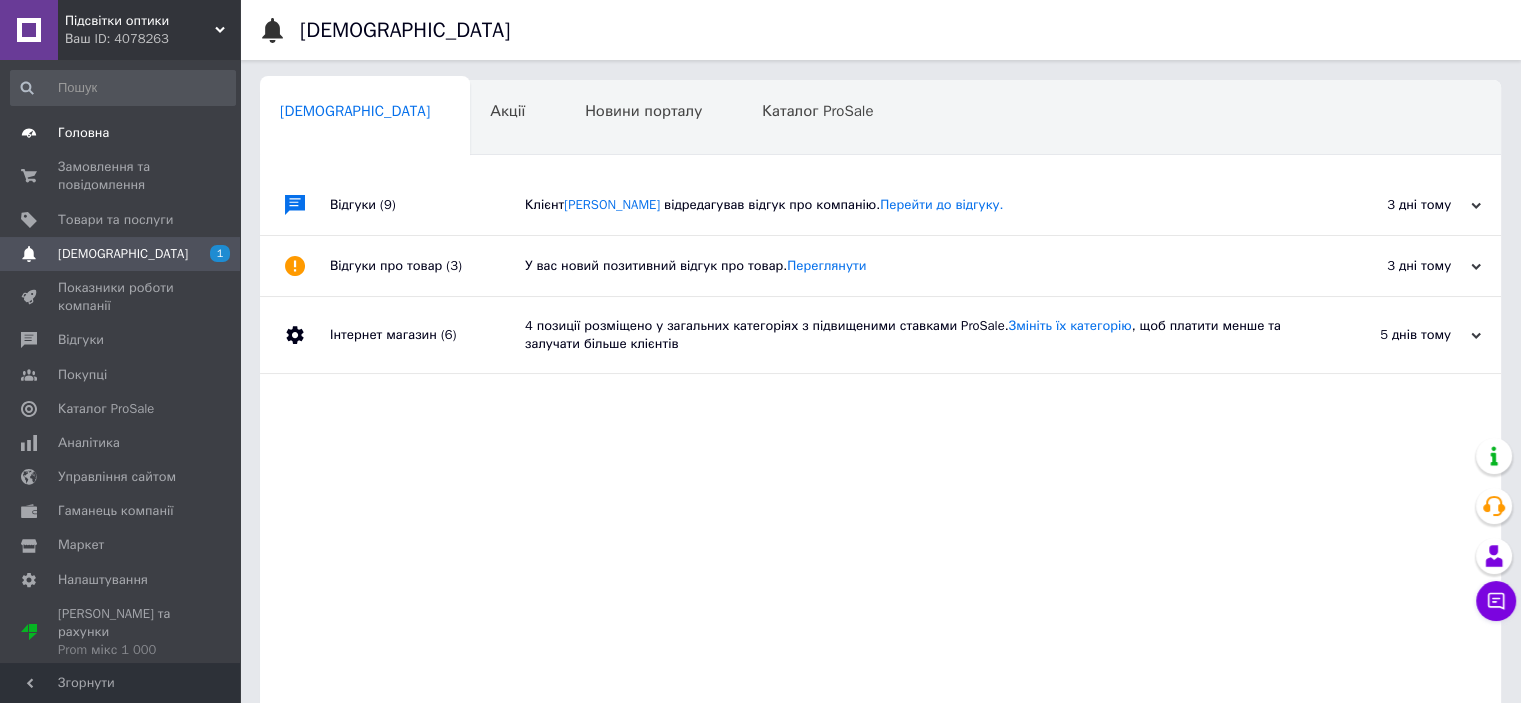 click on "Головна" at bounding box center [83, 133] 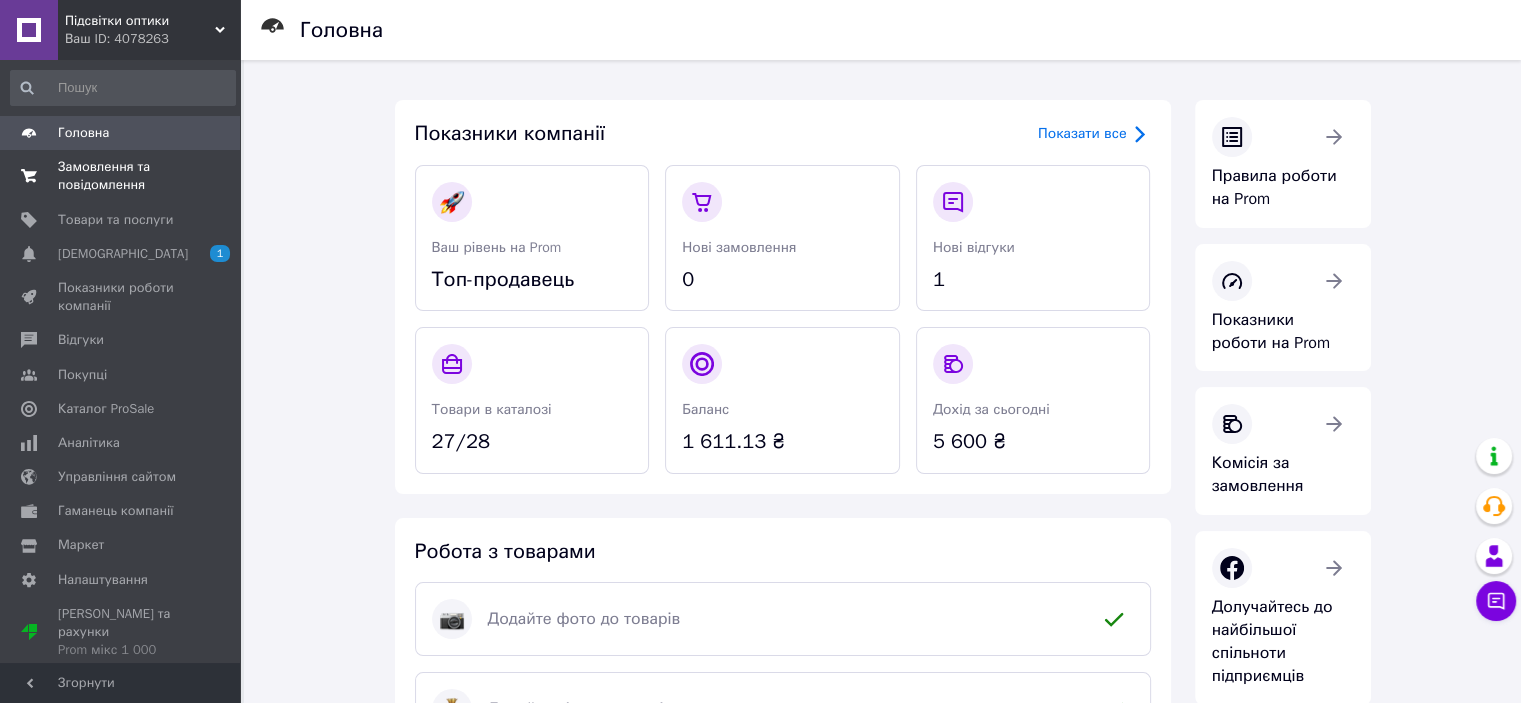 click on "Замовлення та повідомлення" at bounding box center (121, 176) 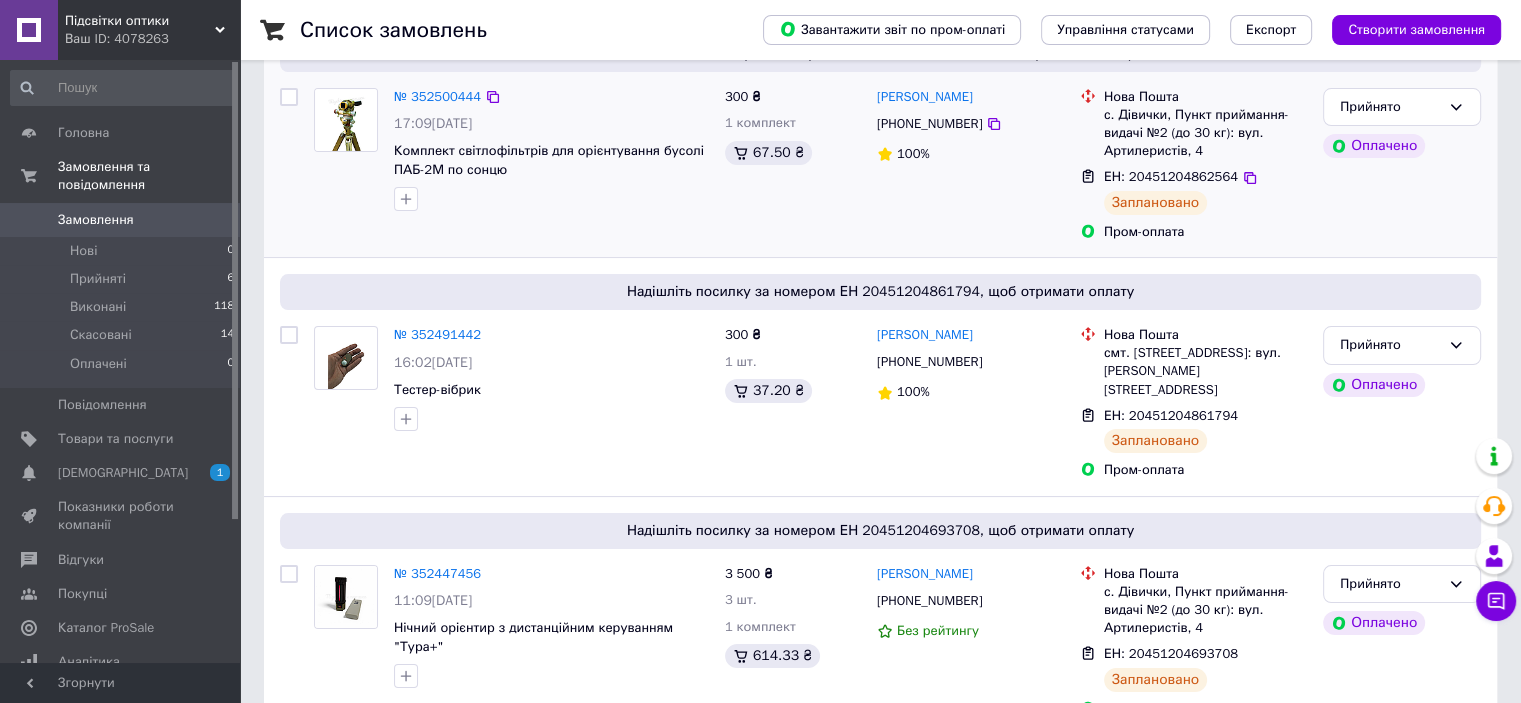 scroll, scrollTop: 600, scrollLeft: 0, axis: vertical 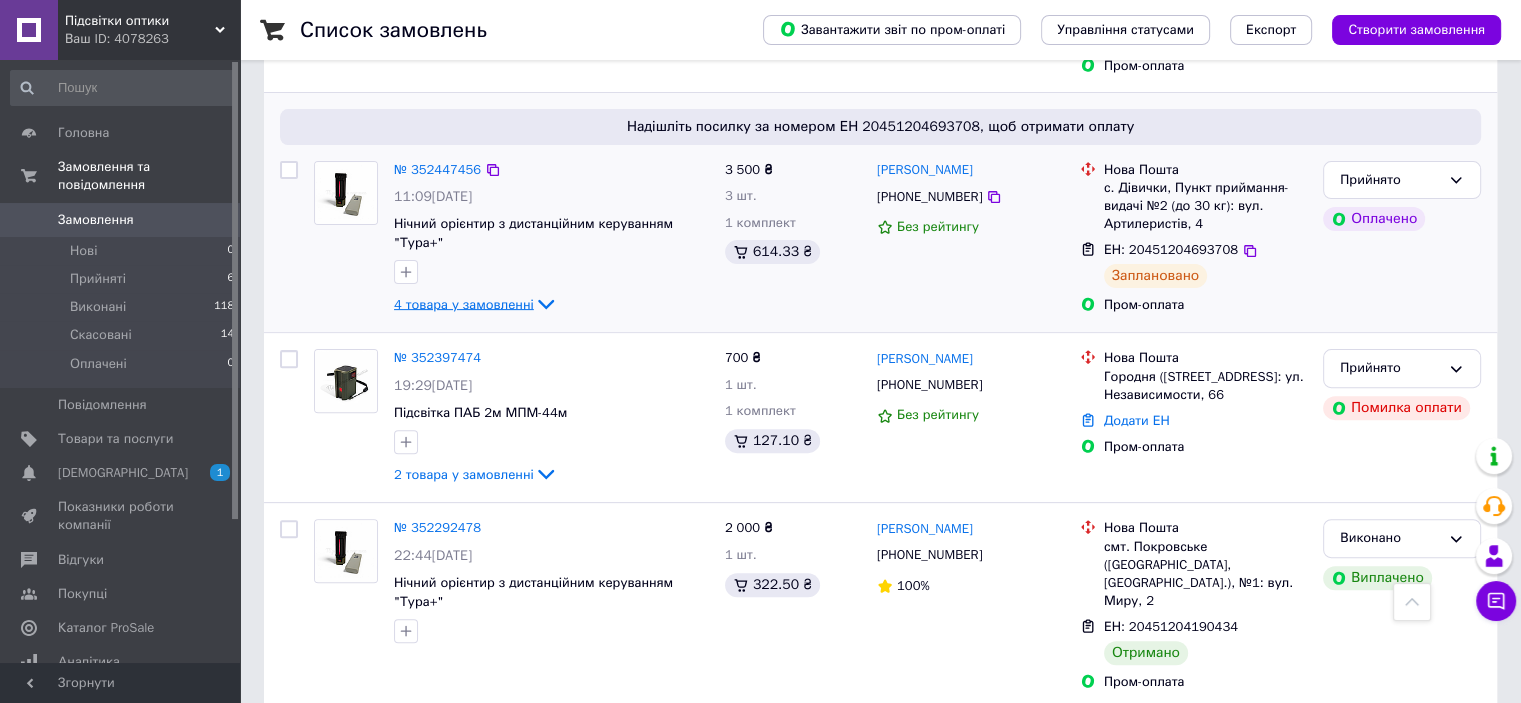 click on "4 товара у замовленні" at bounding box center [464, 303] 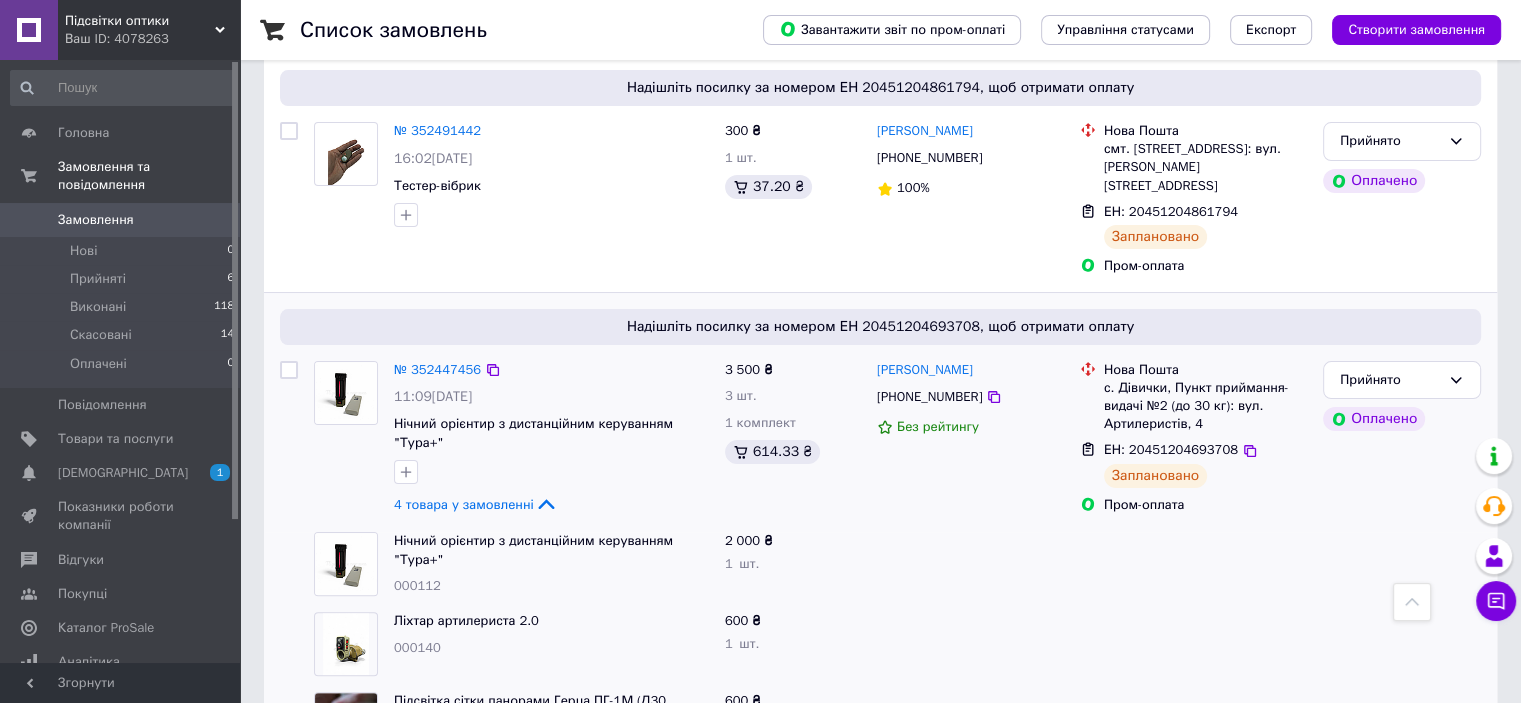 scroll, scrollTop: 400, scrollLeft: 0, axis: vertical 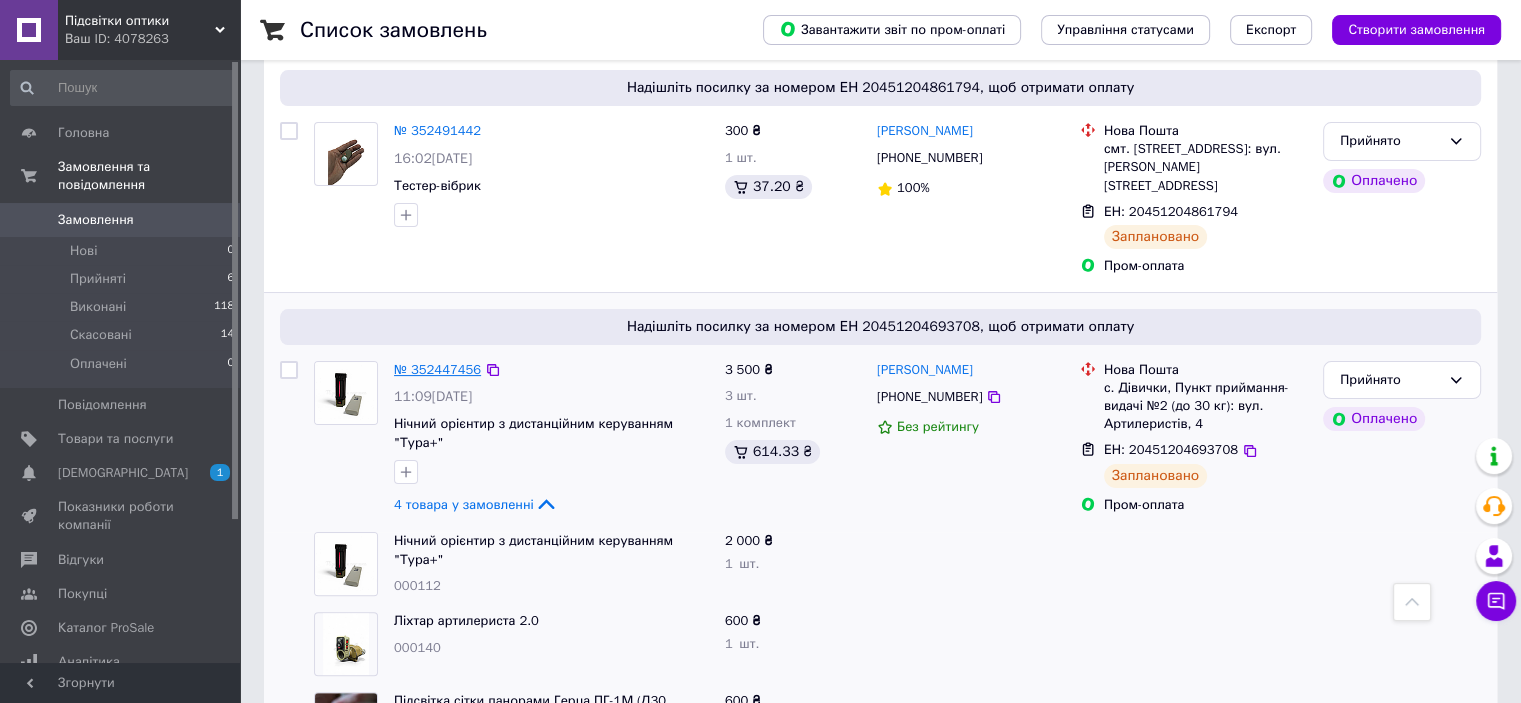 click on "№ 352447456" at bounding box center (437, 369) 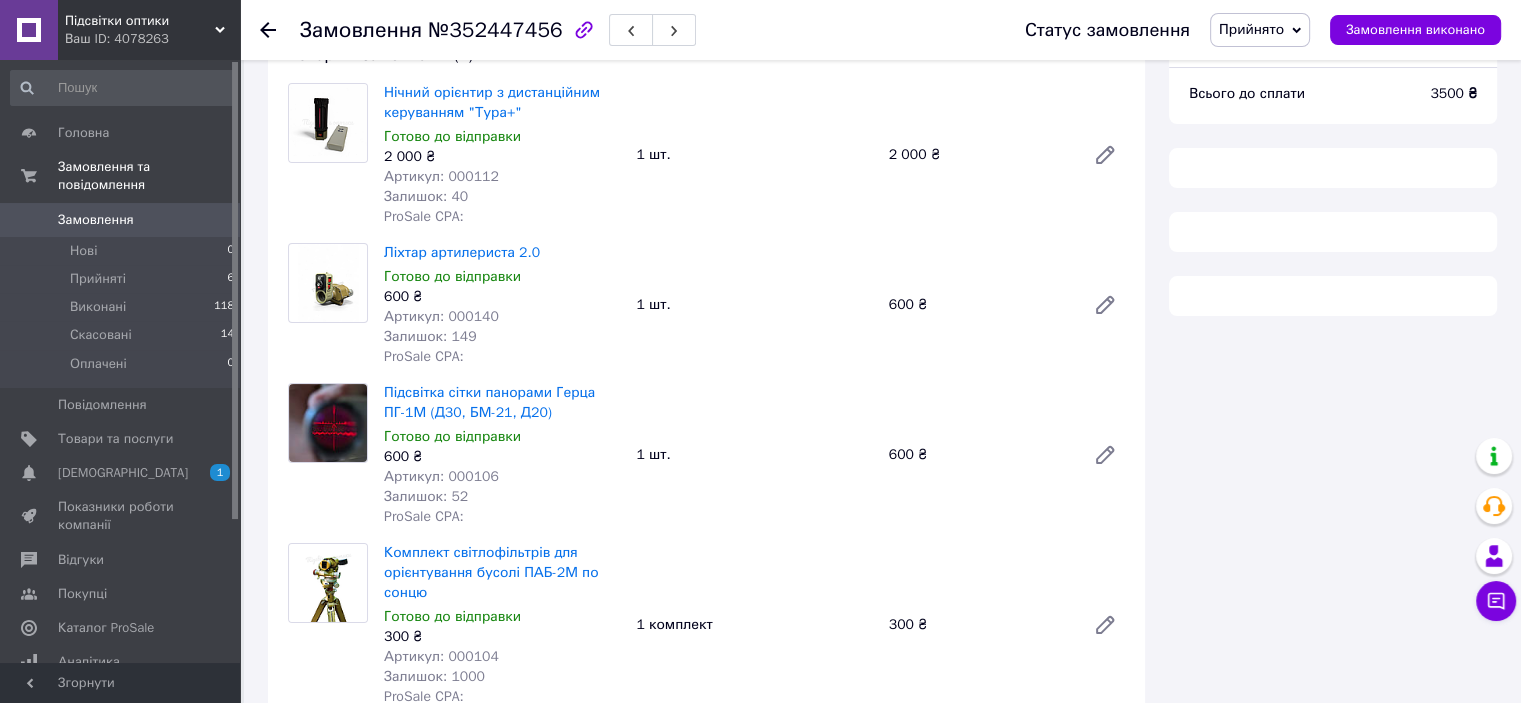 scroll, scrollTop: 400, scrollLeft: 0, axis: vertical 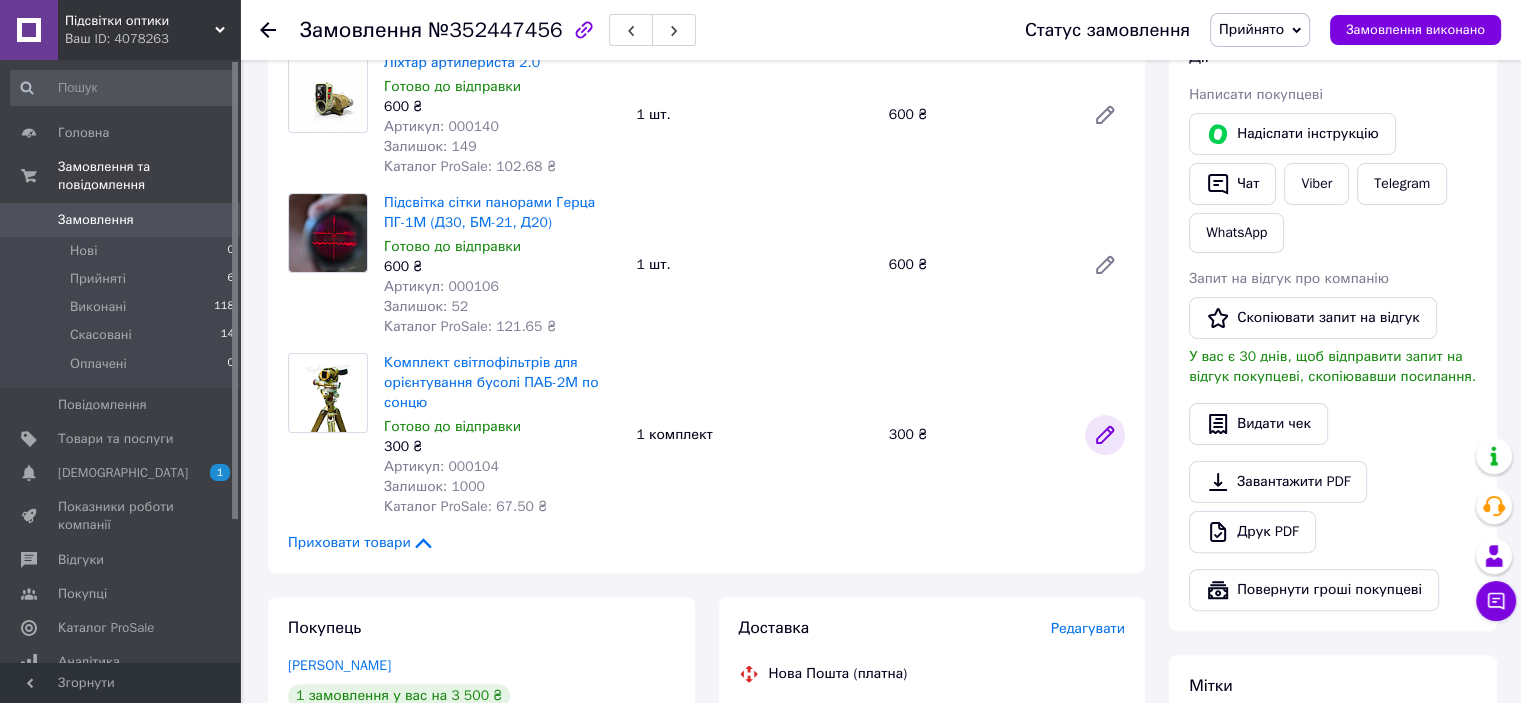 click 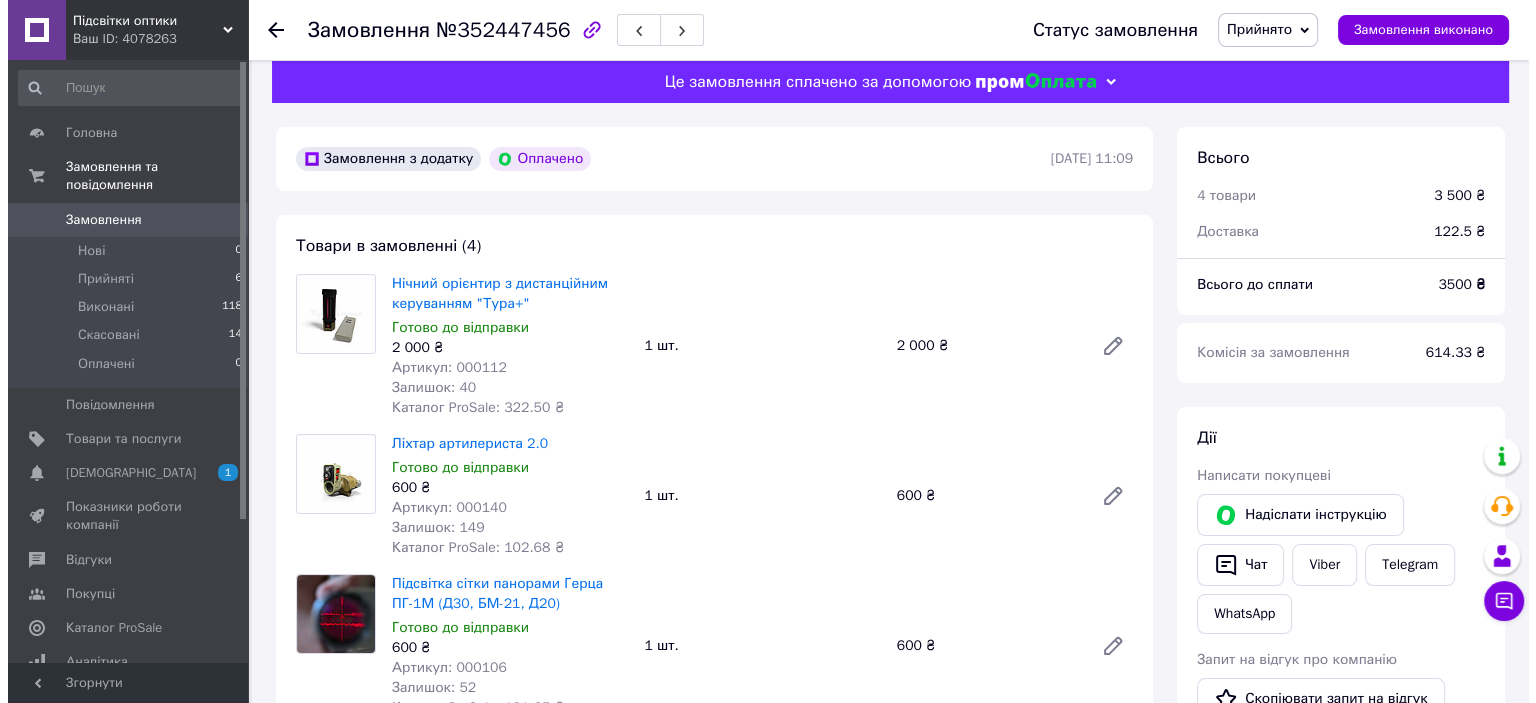 scroll, scrollTop: 0, scrollLeft: 0, axis: both 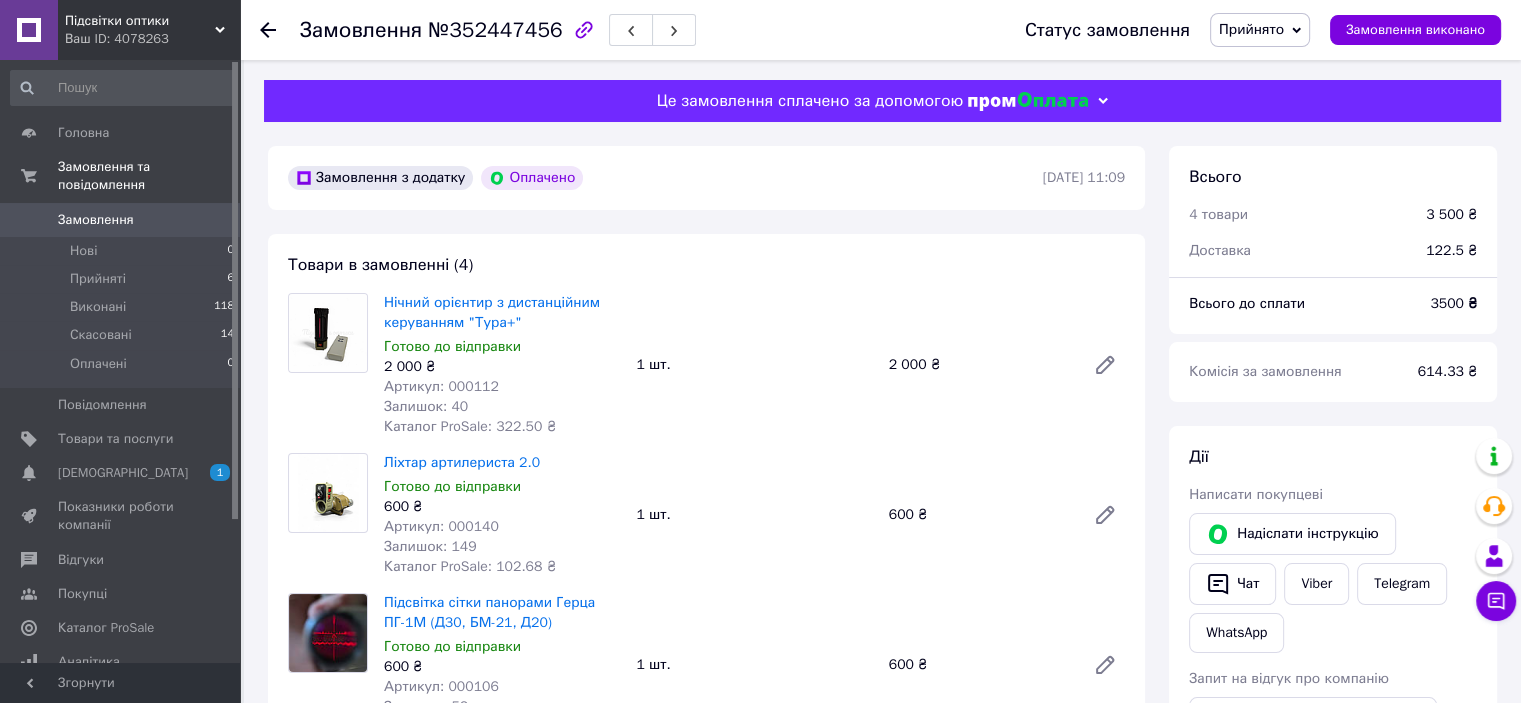 click on "Прийнято" at bounding box center [1251, 29] 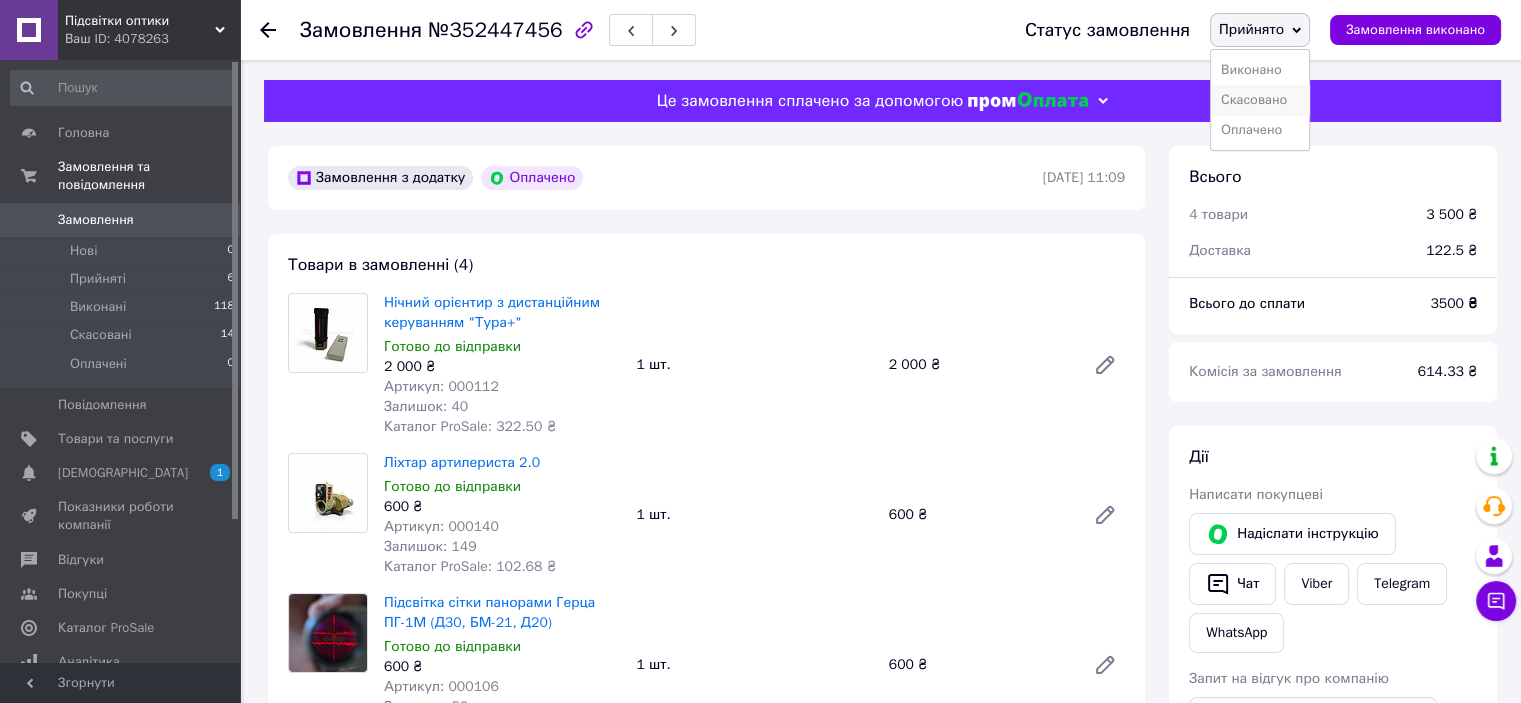 click on "Скасовано" at bounding box center (1260, 100) 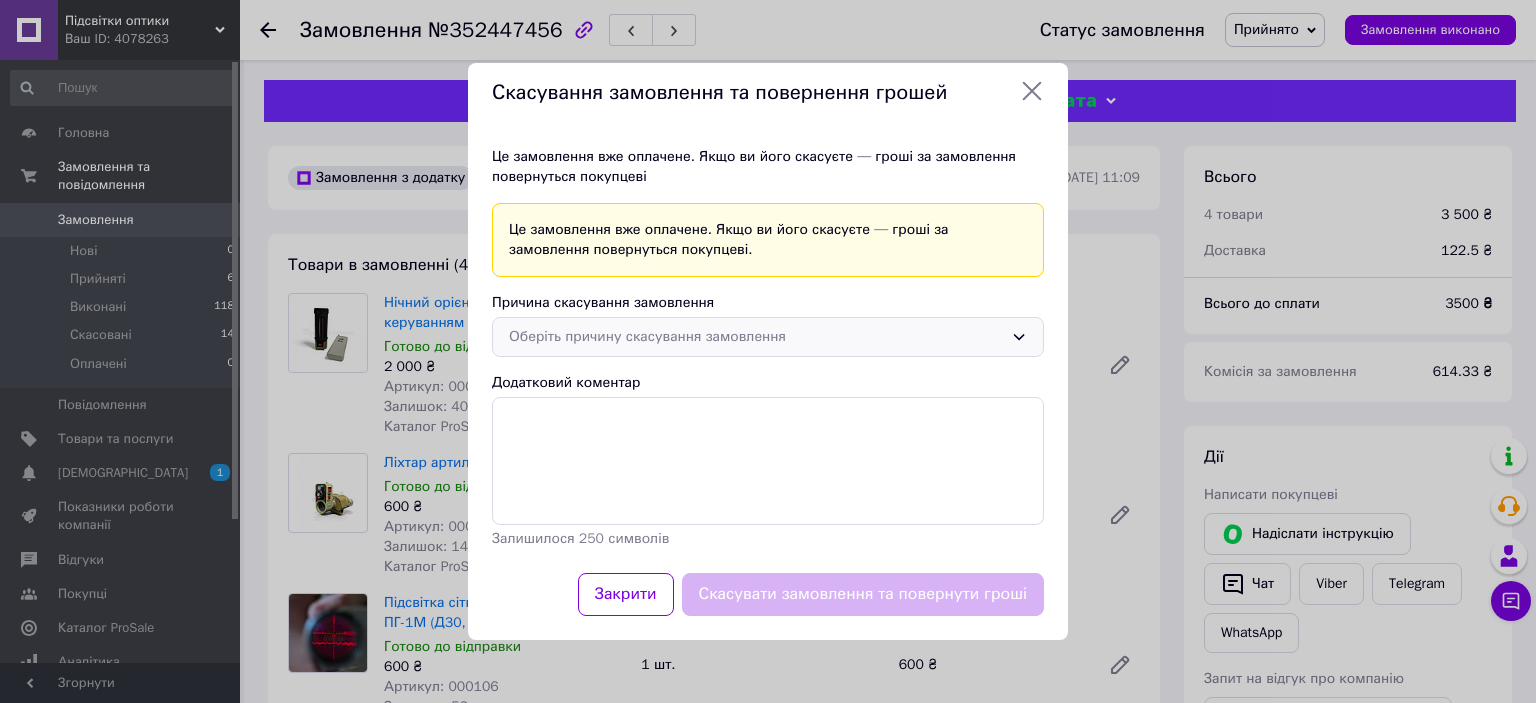 click on "Оберіть причину скасування замовлення" at bounding box center [756, 337] 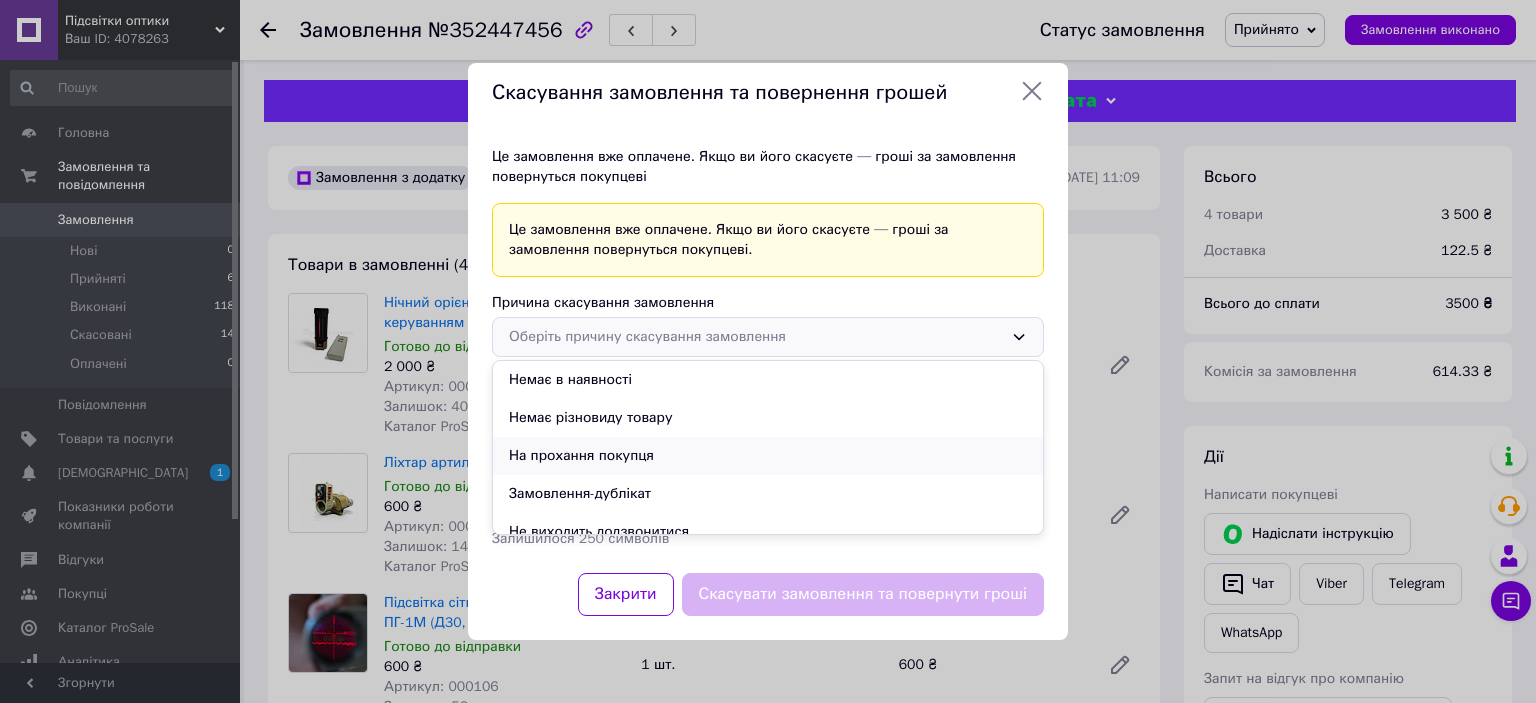 click on "На прохання покупця" at bounding box center [768, 456] 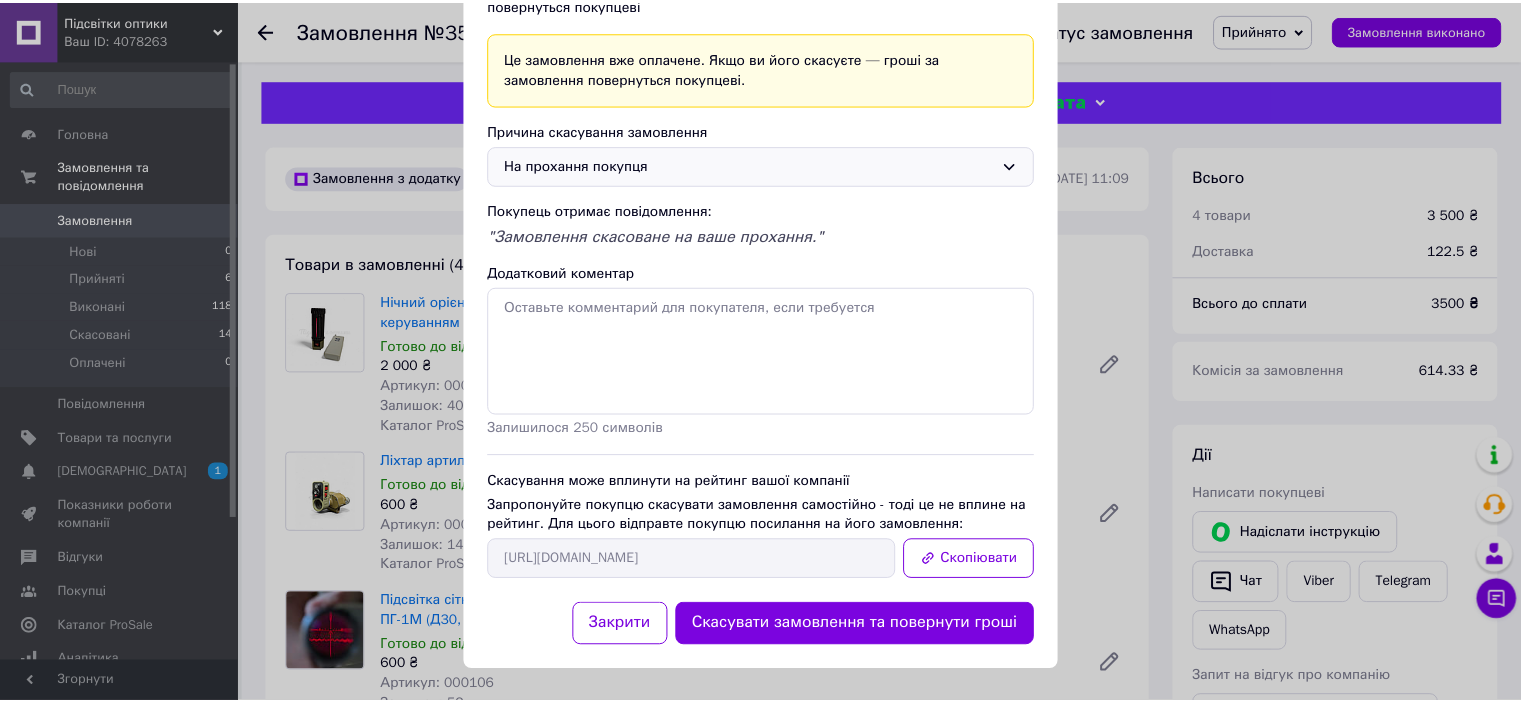 scroll, scrollTop: 148, scrollLeft: 0, axis: vertical 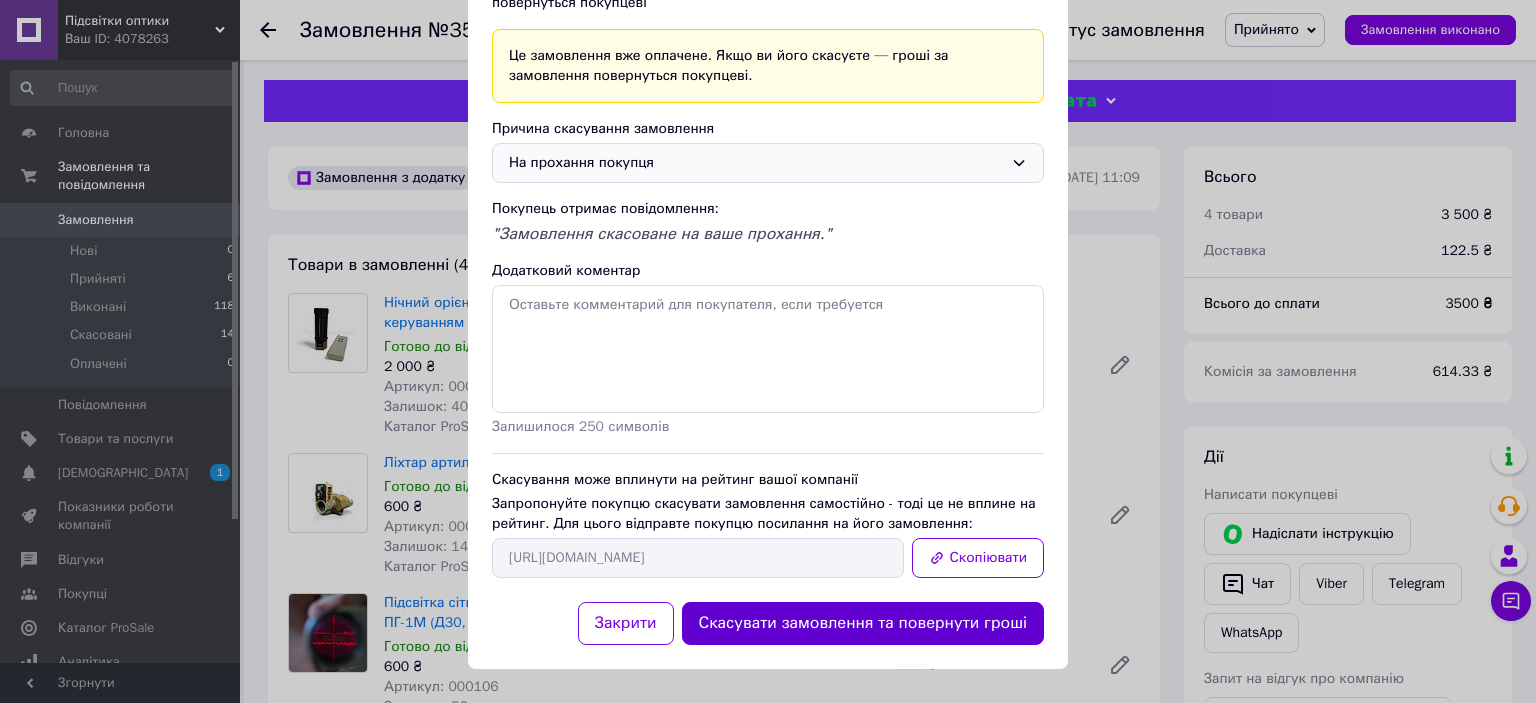 click on "Скасувати замовлення та повернути гроші" at bounding box center [863, 623] 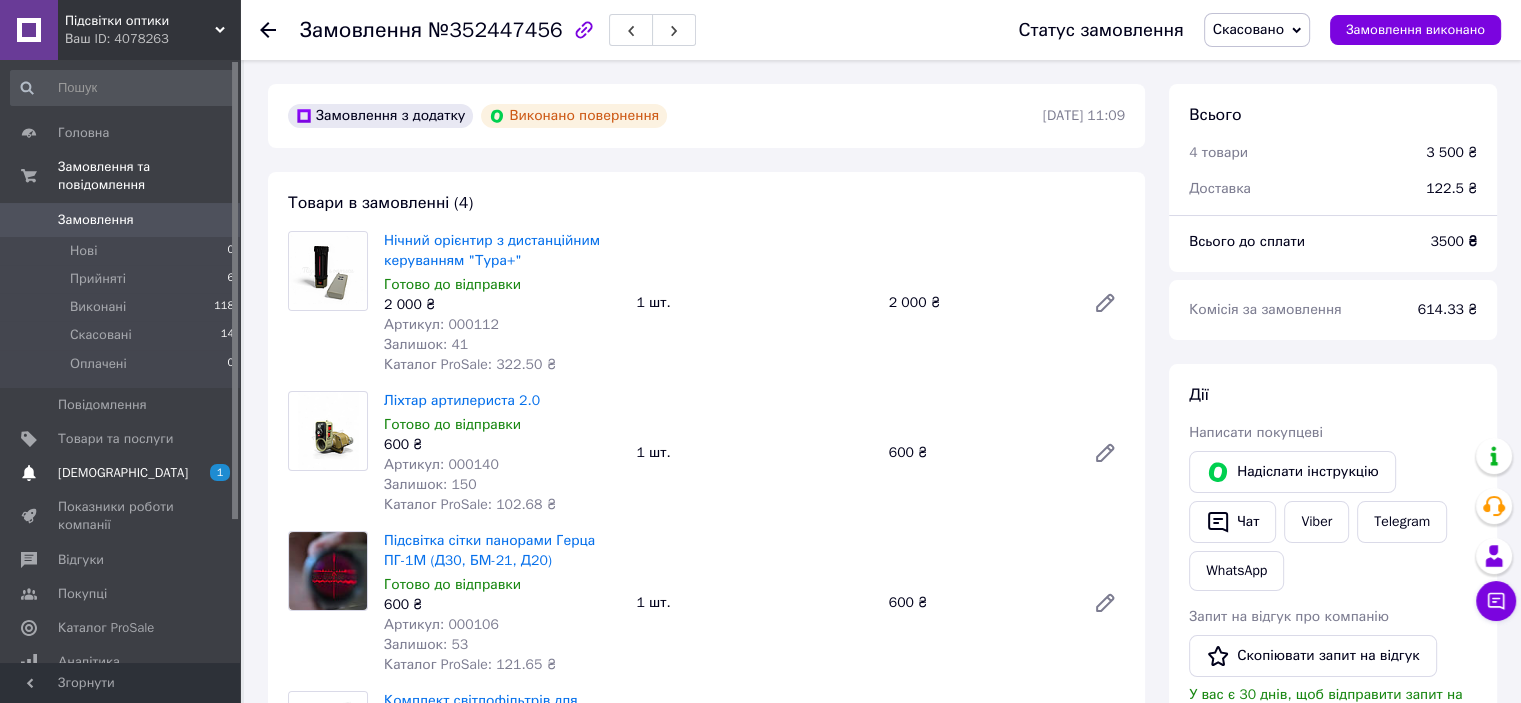 click on "[DEMOGRAPHIC_DATA]" at bounding box center [123, 473] 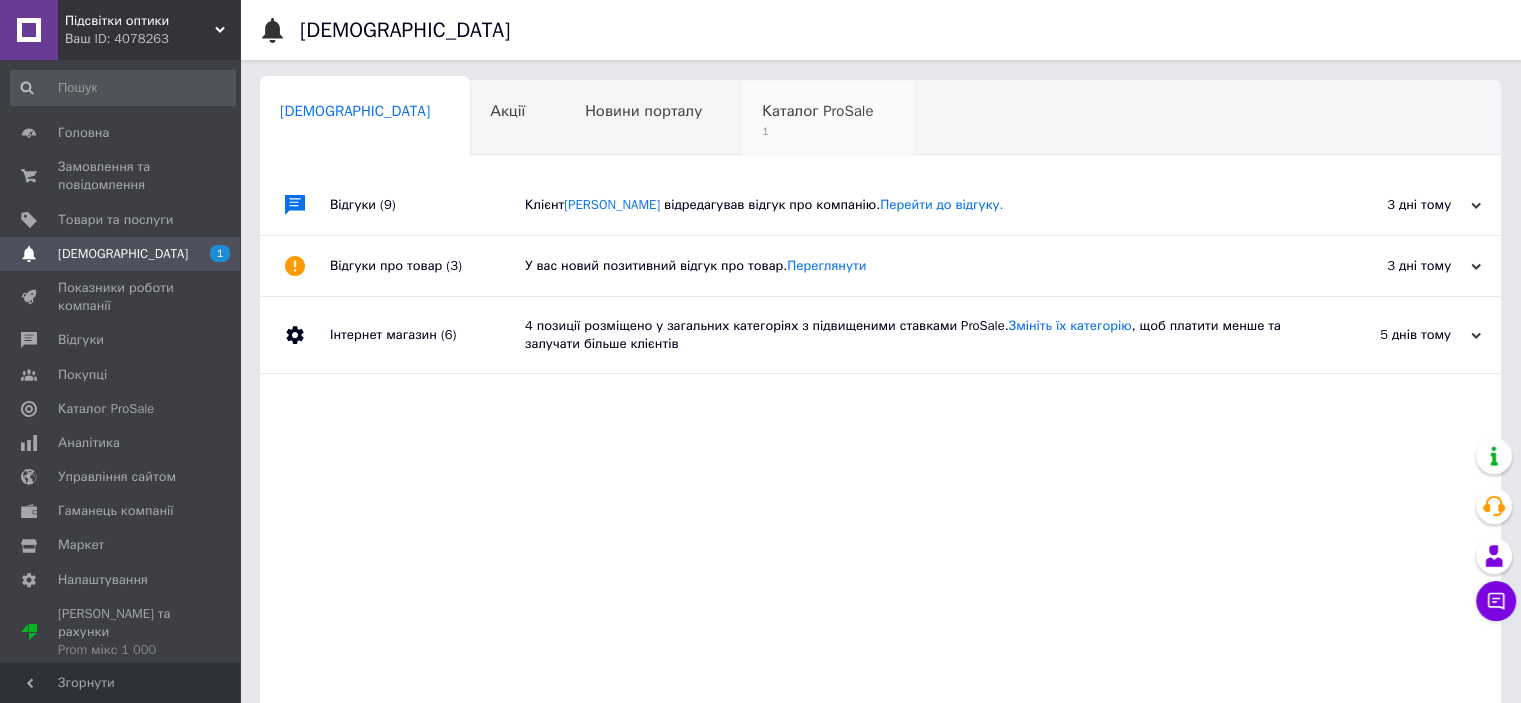 click on "Каталог ProSale" at bounding box center [817, 111] 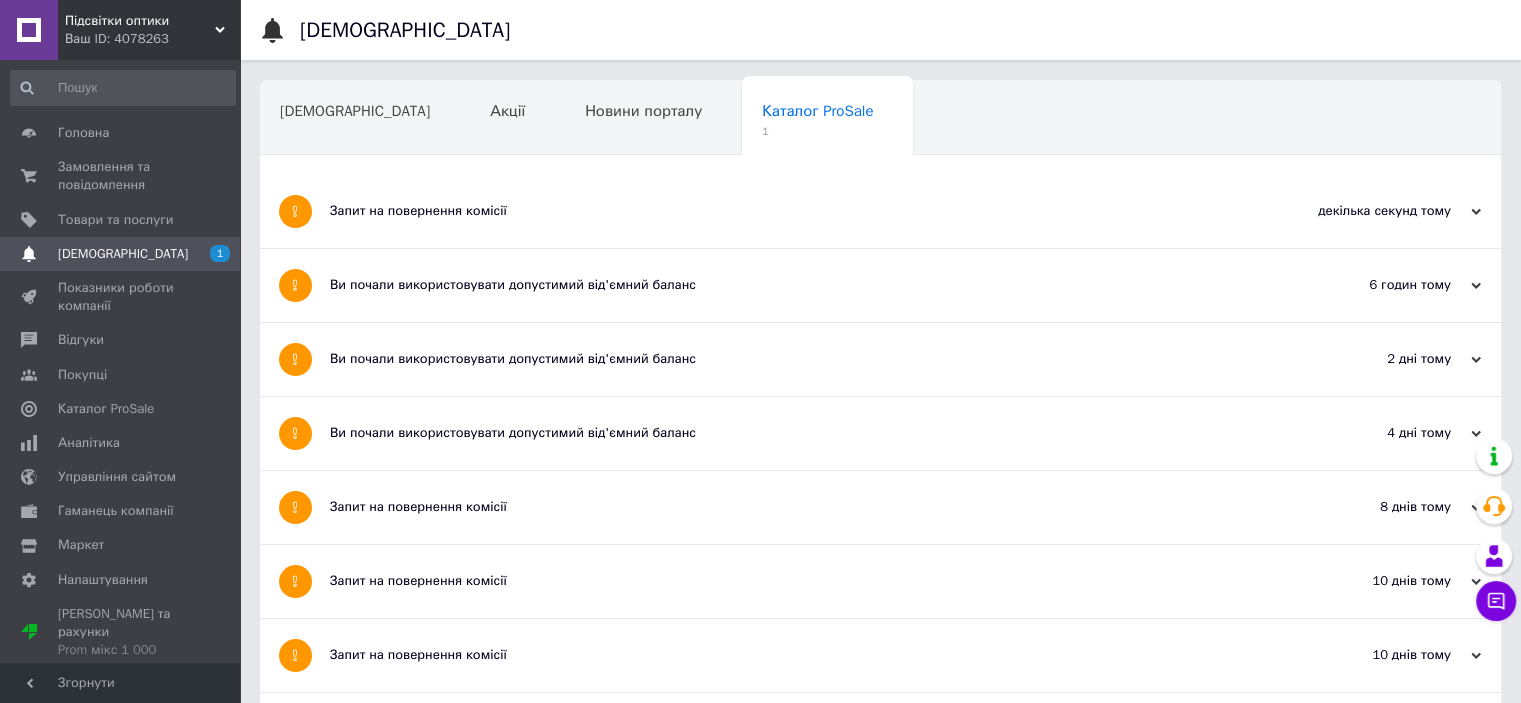 click on "Запит на повернення комісії" at bounding box center (805, 211) 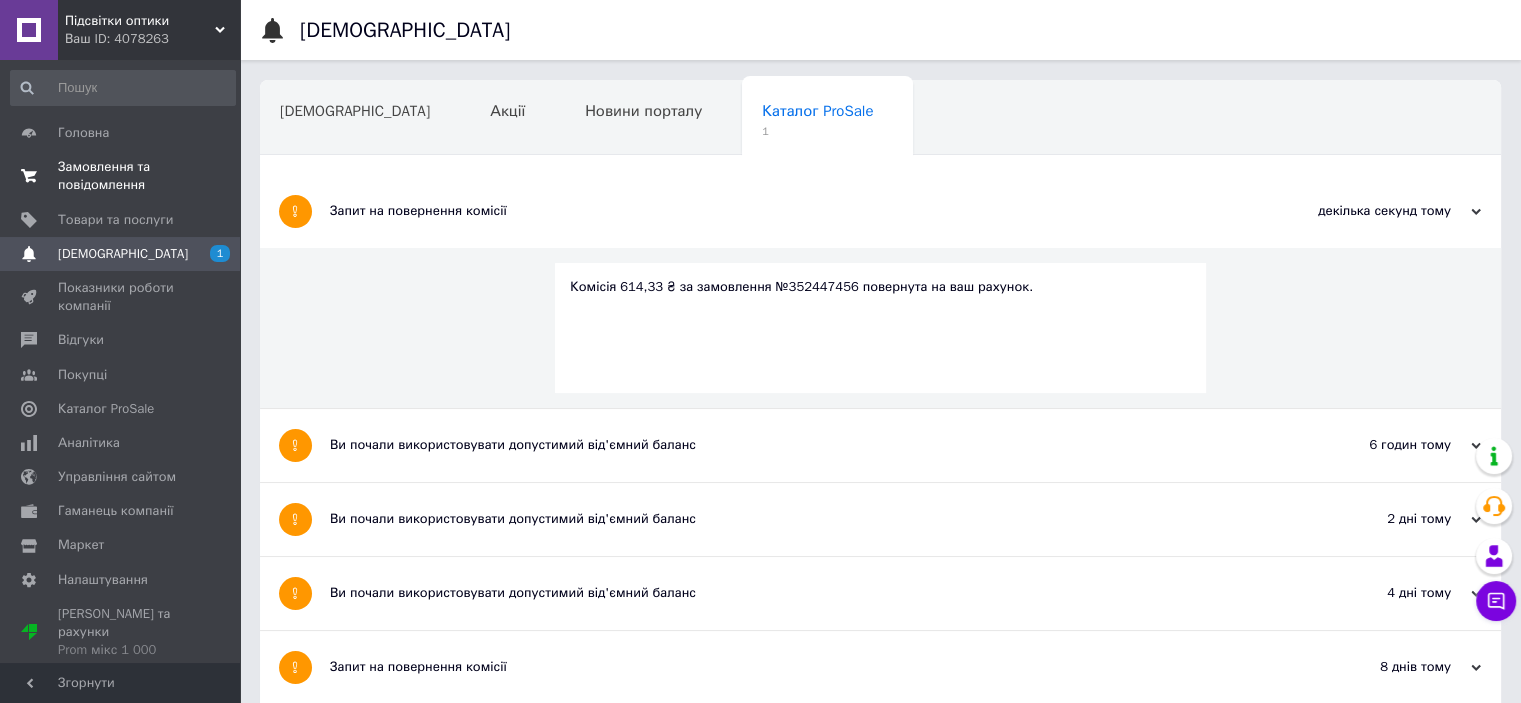click on "Замовлення та повідомлення" at bounding box center [121, 176] 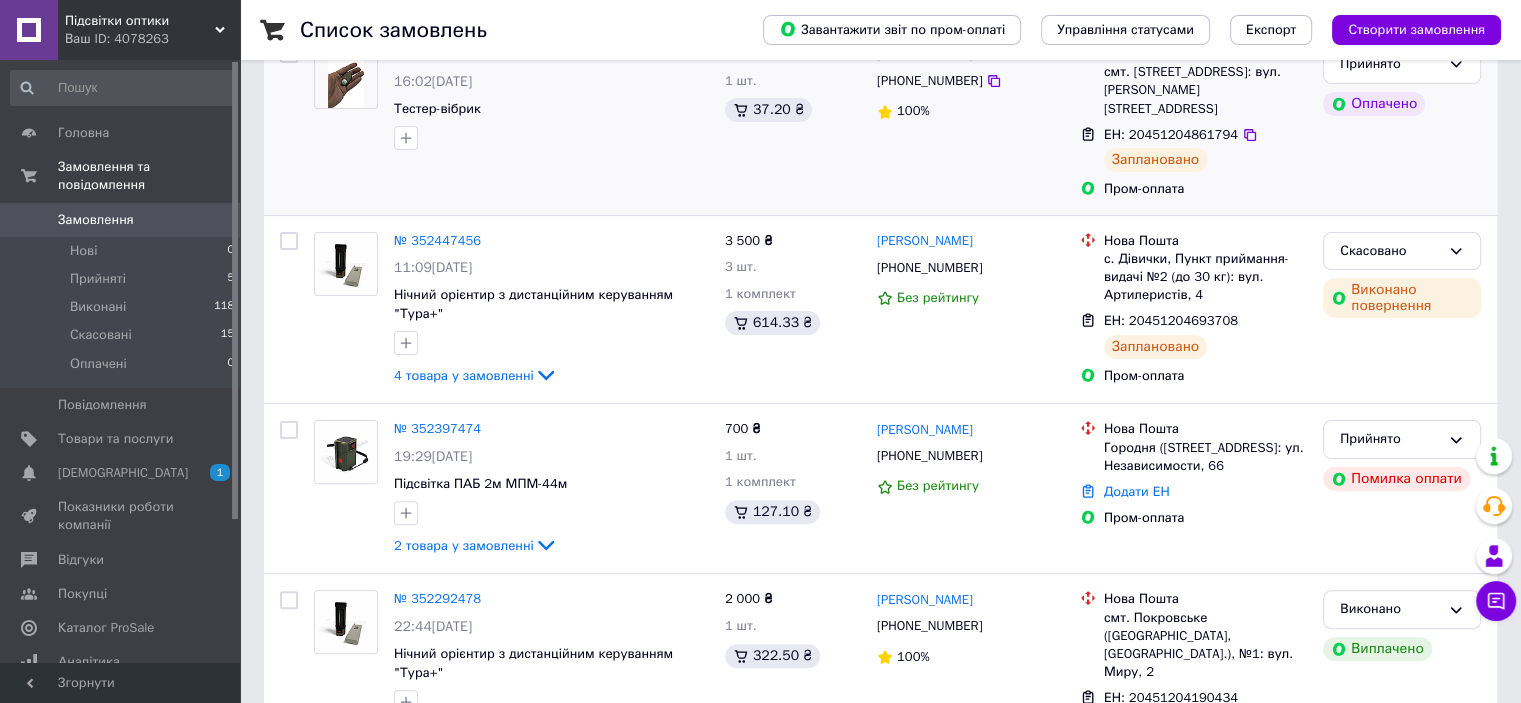 scroll, scrollTop: 500, scrollLeft: 0, axis: vertical 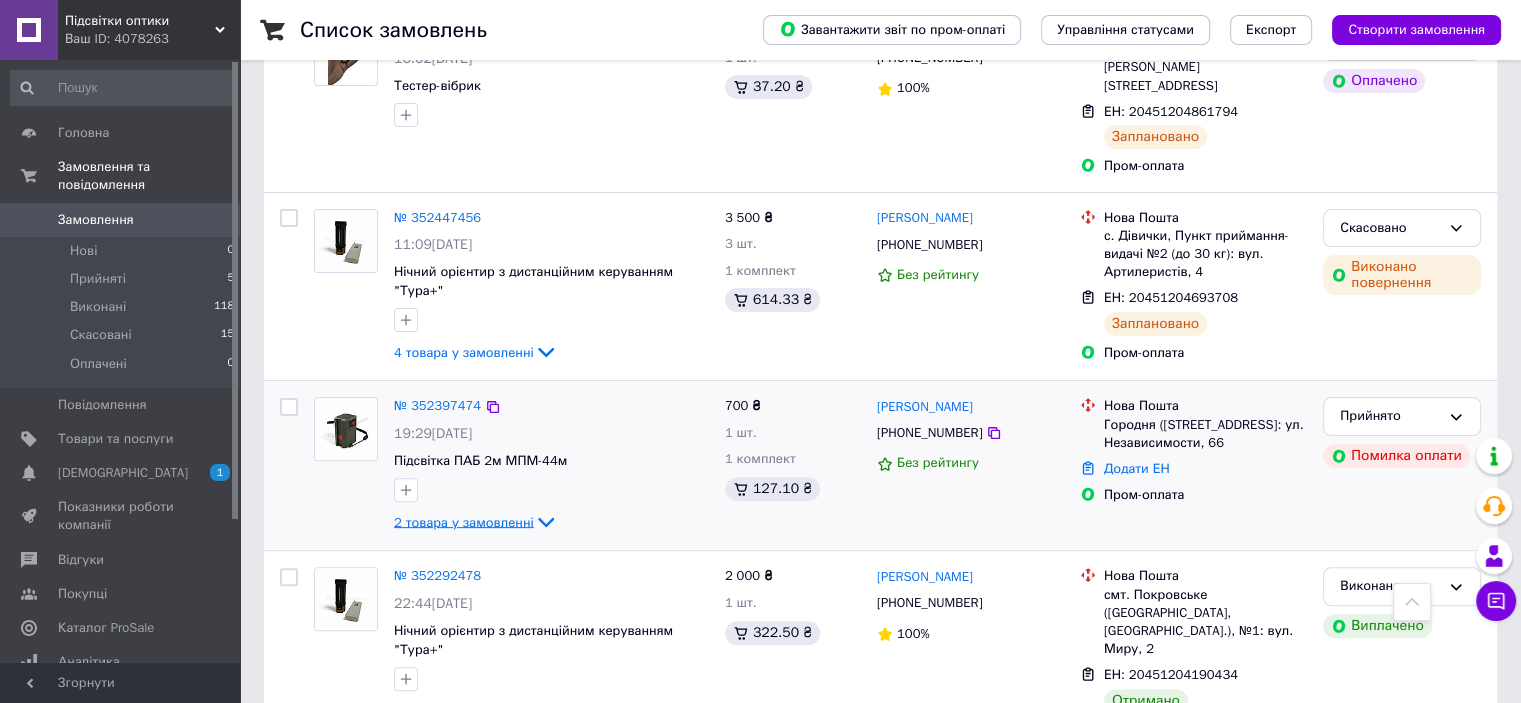 click on "2 товара у замовленні" at bounding box center (464, 521) 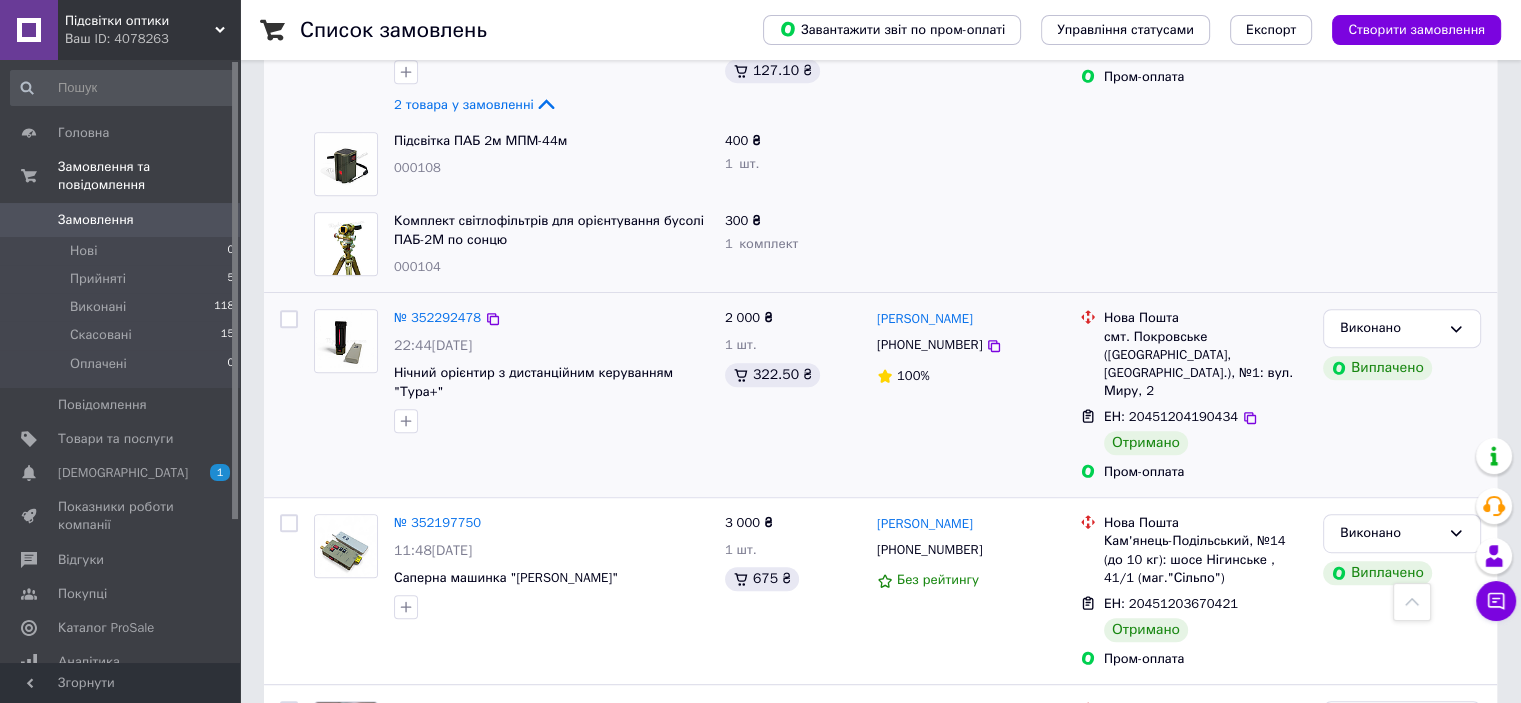 scroll, scrollTop: 1100, scrollLeft: 0, axis: vertical 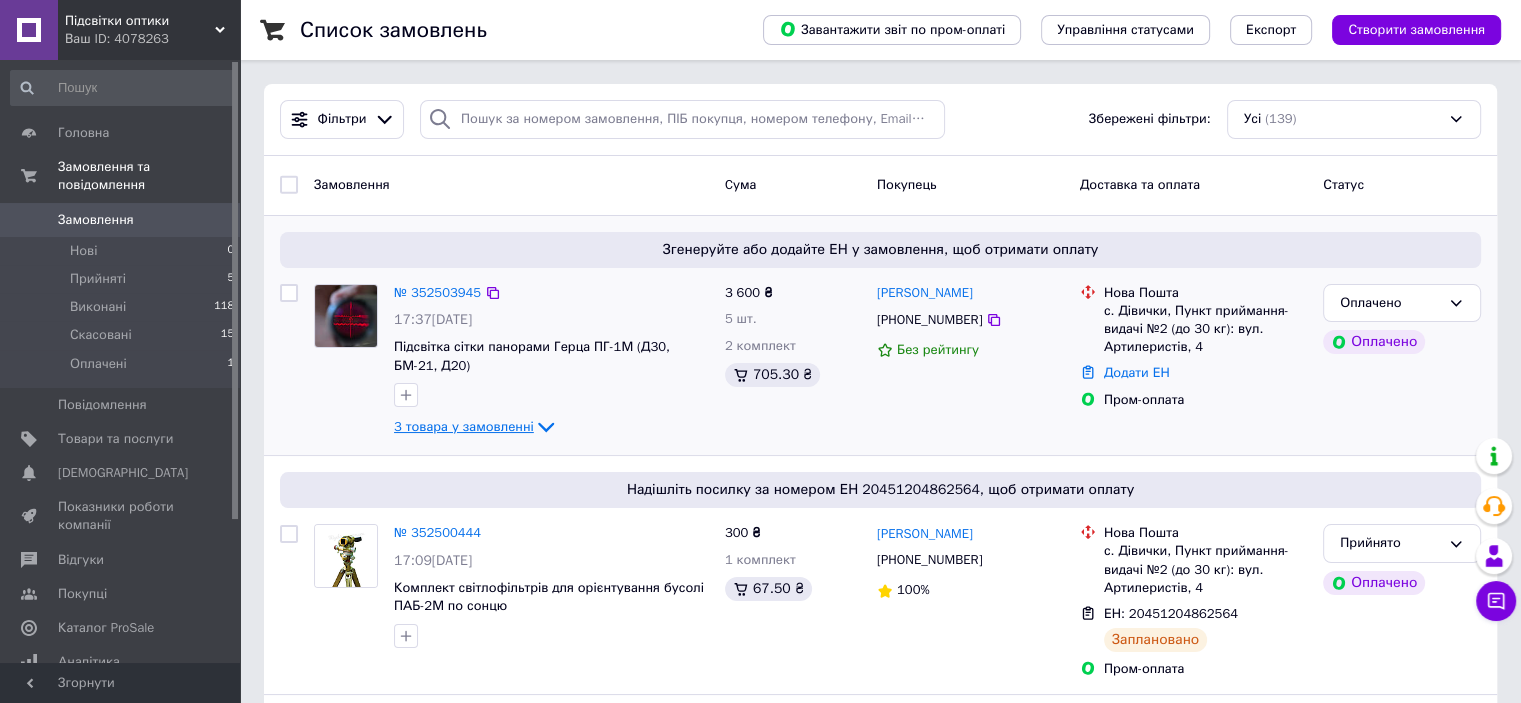 click on "3 товара у замовленні" at bounding box center [464, 426] 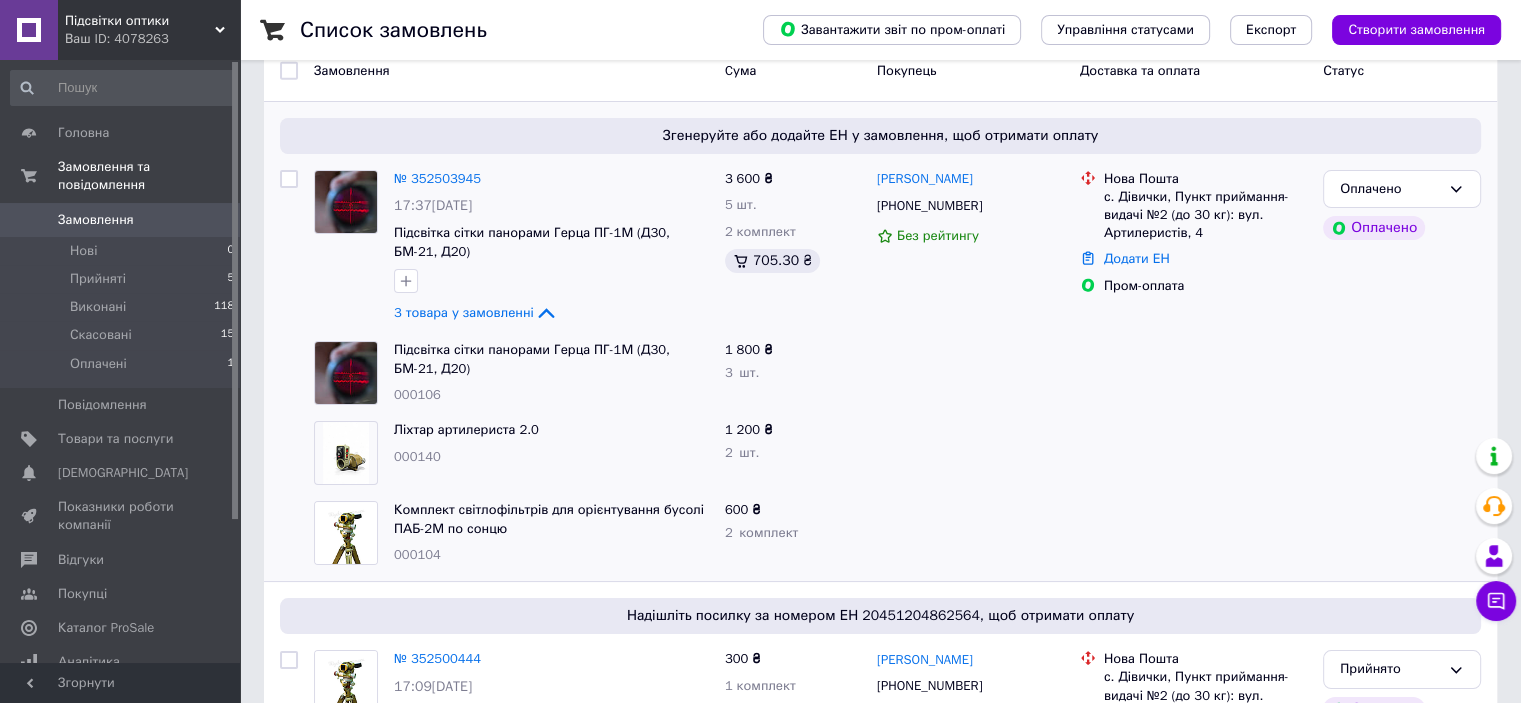scroll, scrollTop: 100, scrollLeft: 0, axis: vertical 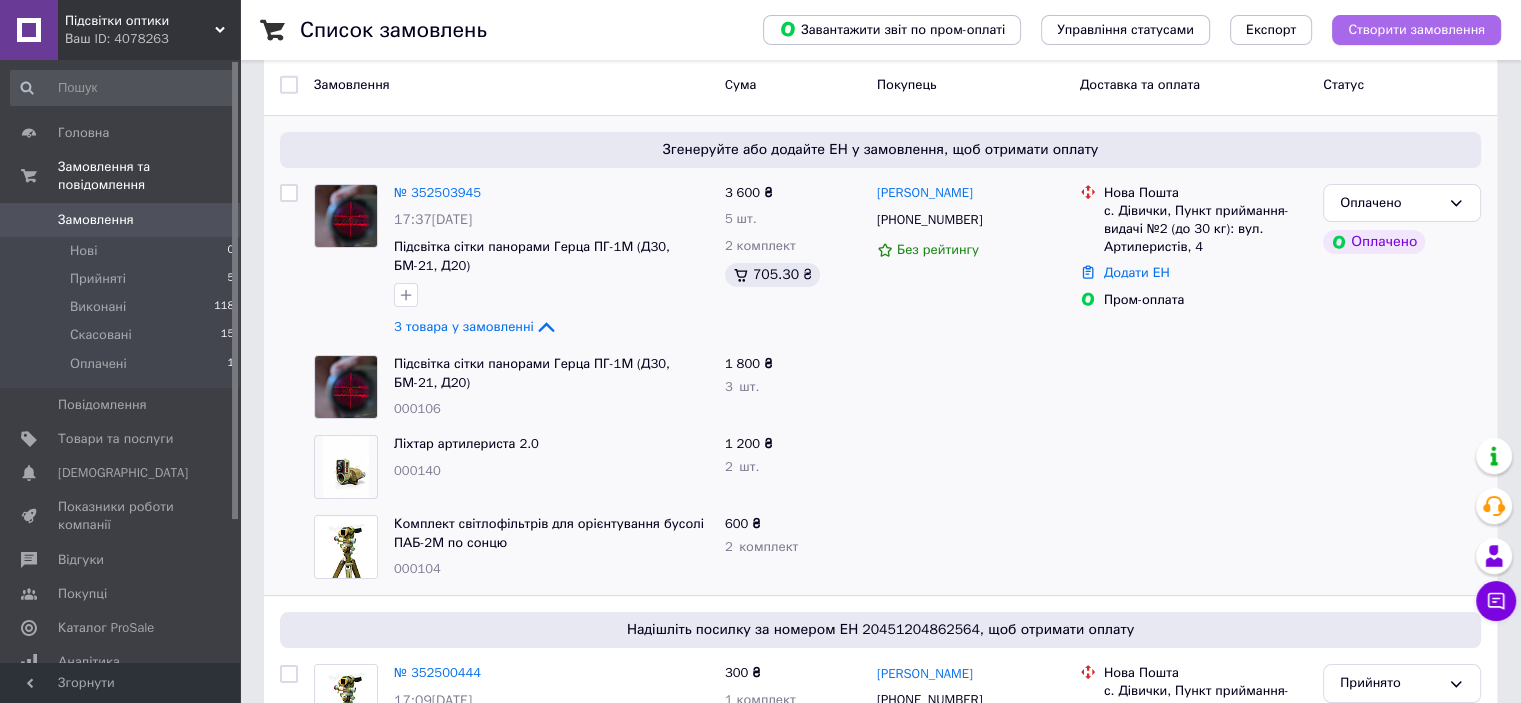 click on "Створити замовлення" at bounding box center [1416, 30] 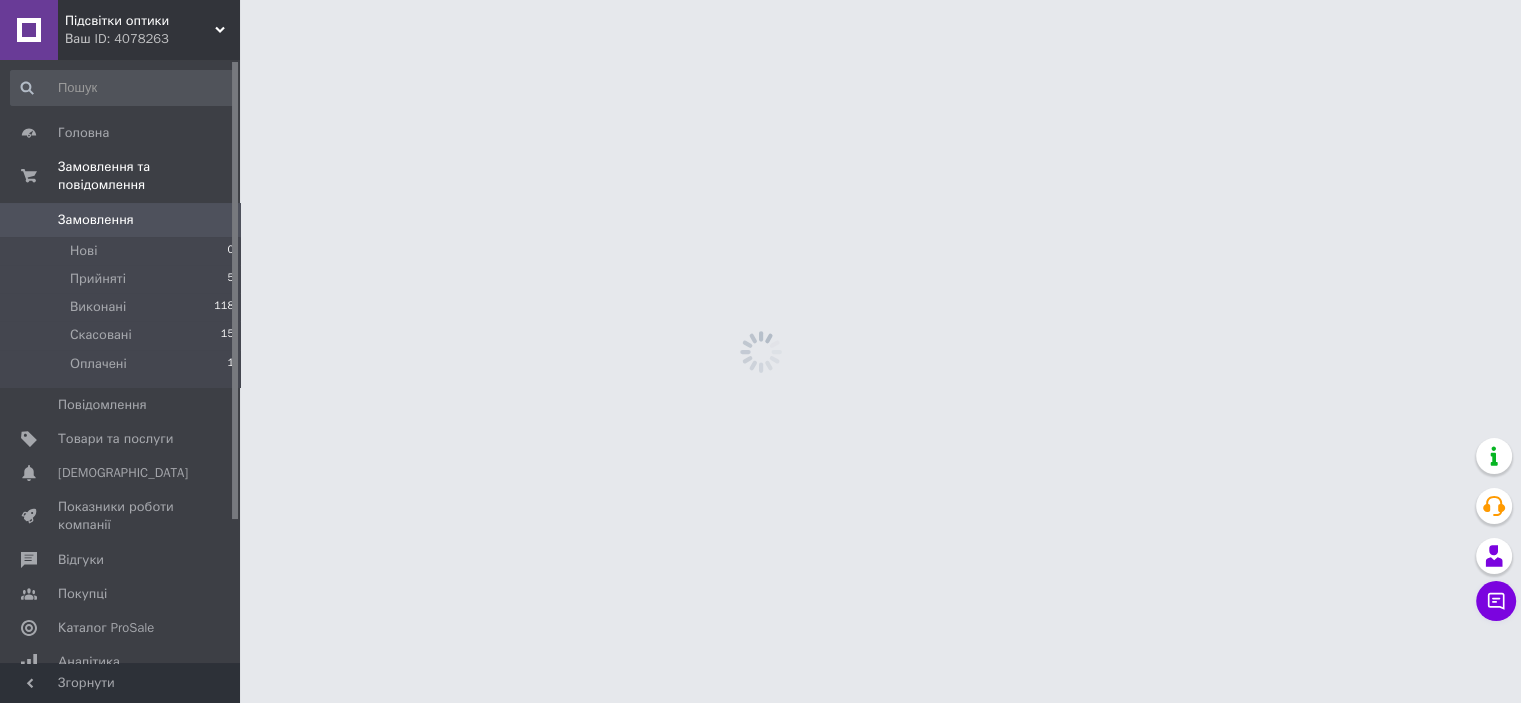 scroll, scrollTop: 0, scrollLeft: 0, axis: both 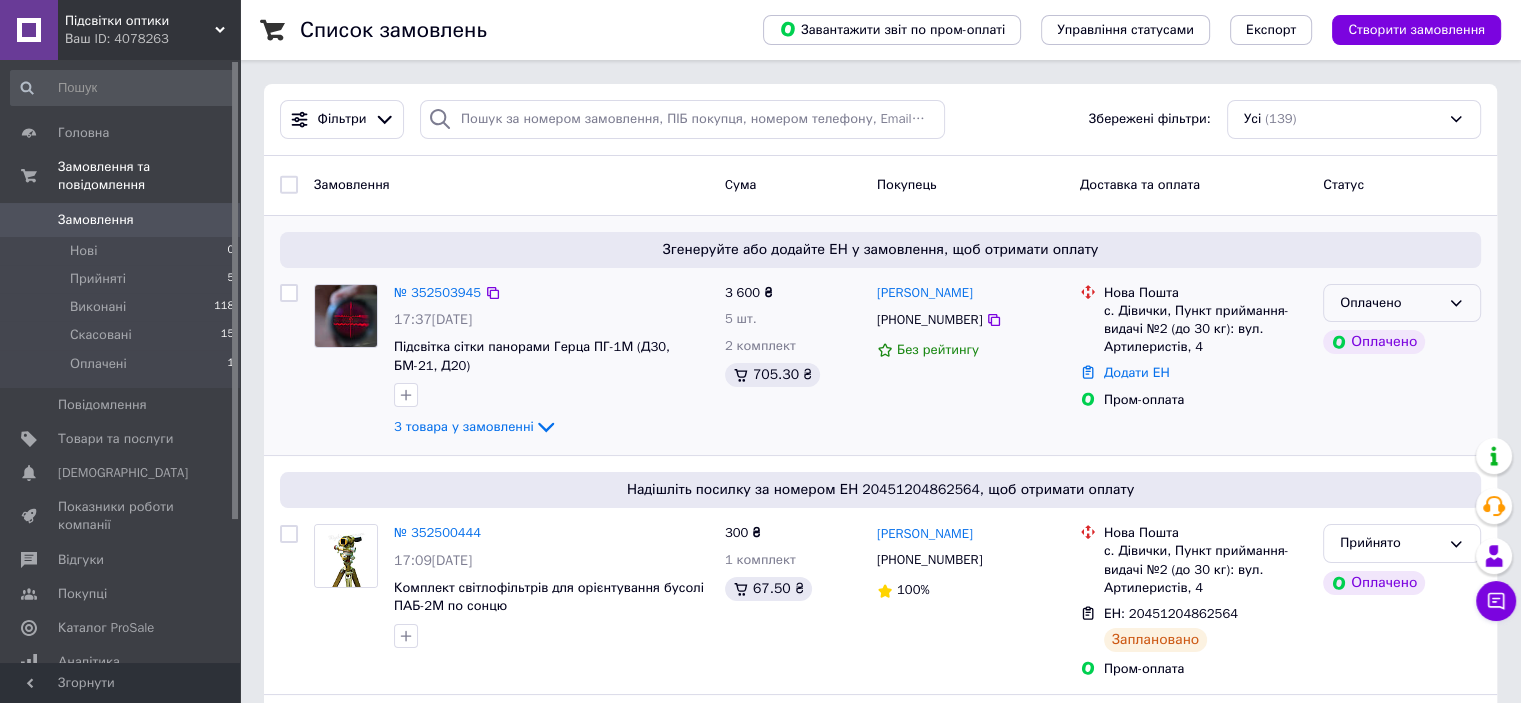 click on "Оплачено" at bounding box center (1390, 303) 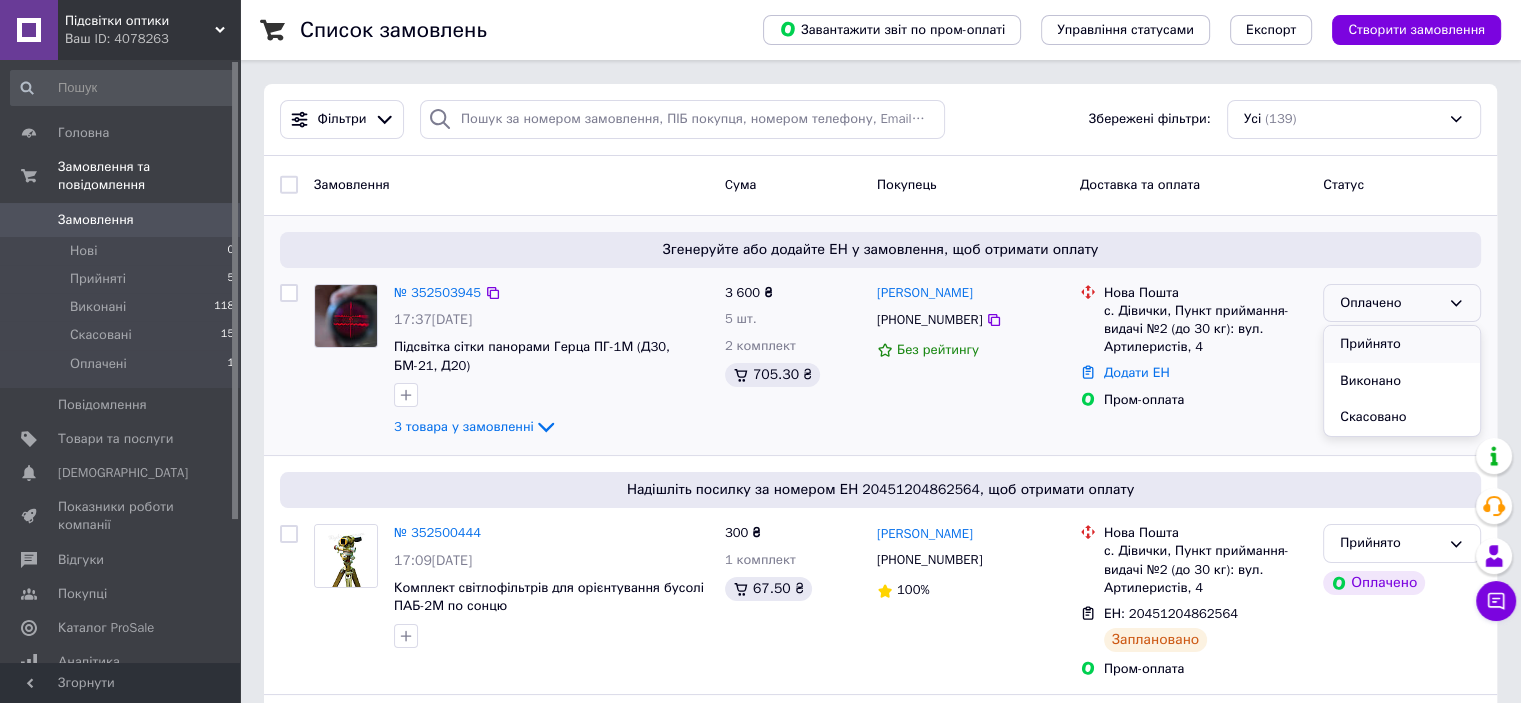 click on "Прийнято" at bounding box center [1402, 344] 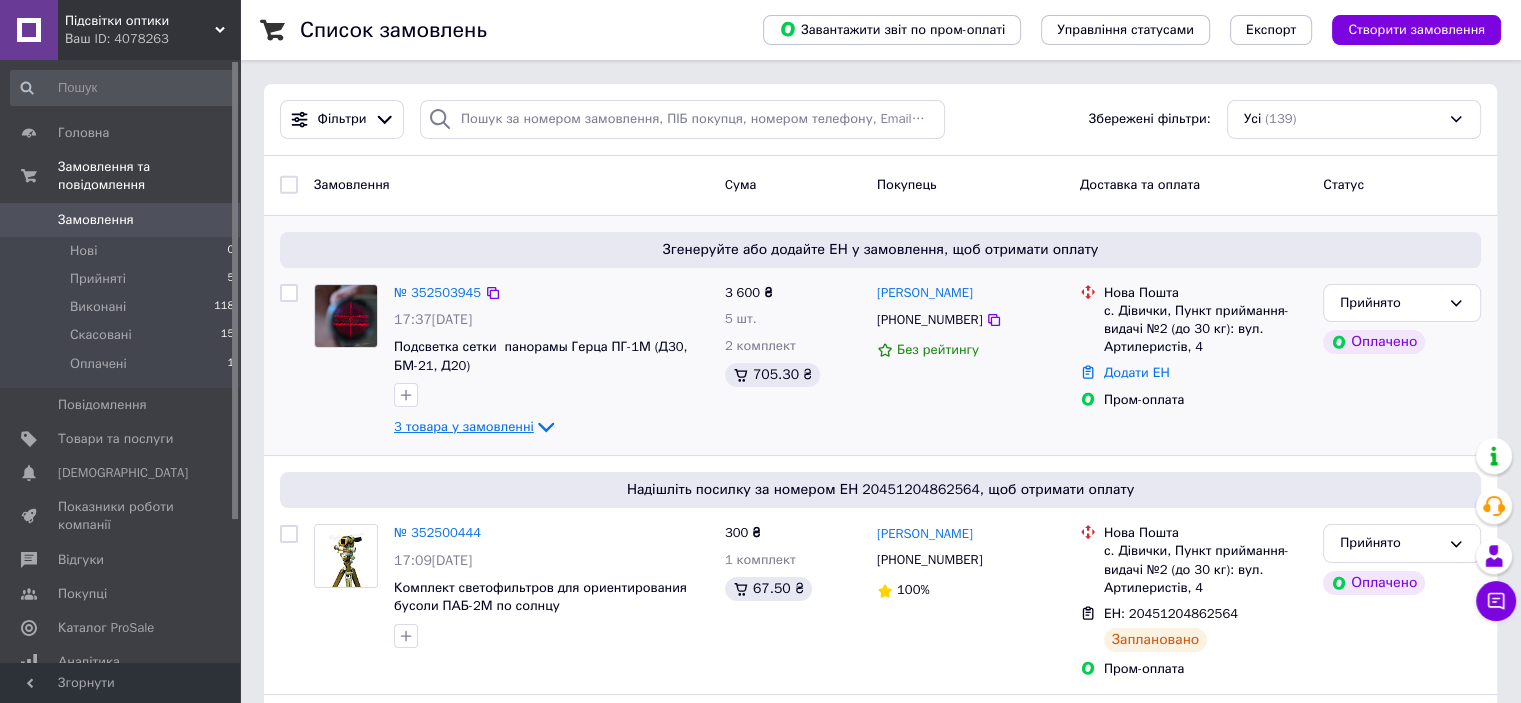 click on "3 товара у замовленні" at bounding box center (464, 426) 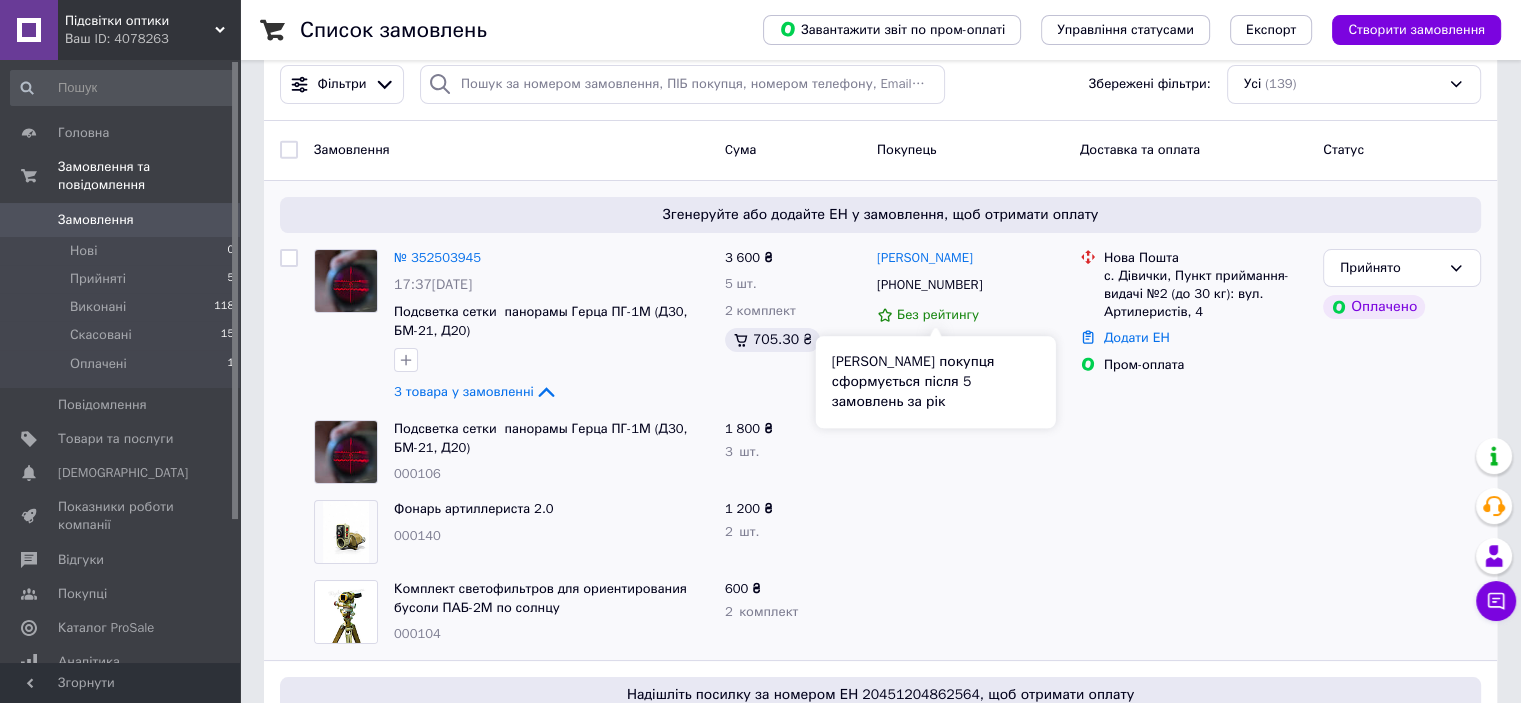 scroll, scrollTop: 100, scrollLeft: 0, axis: vertical 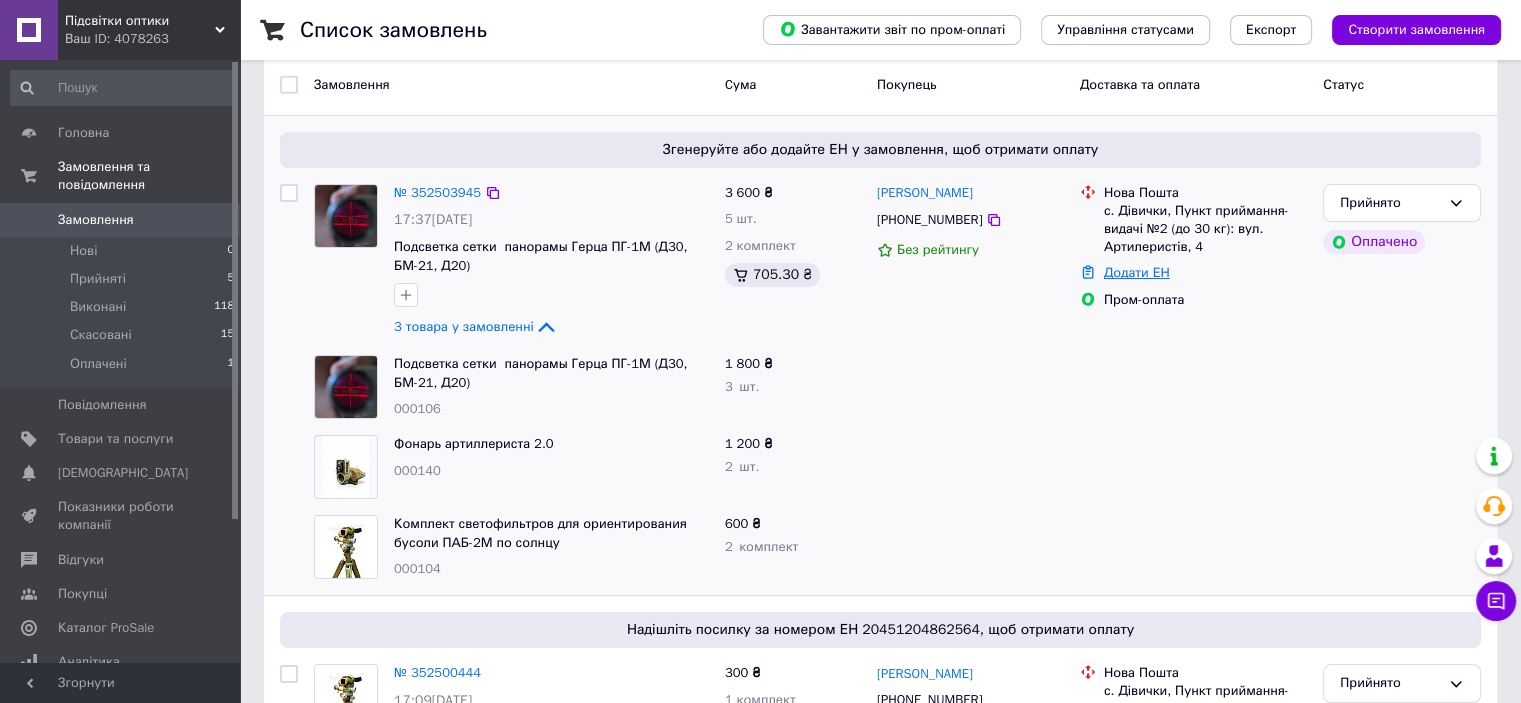 click on "Додати ЕН" at bounding box center [1137, 272] 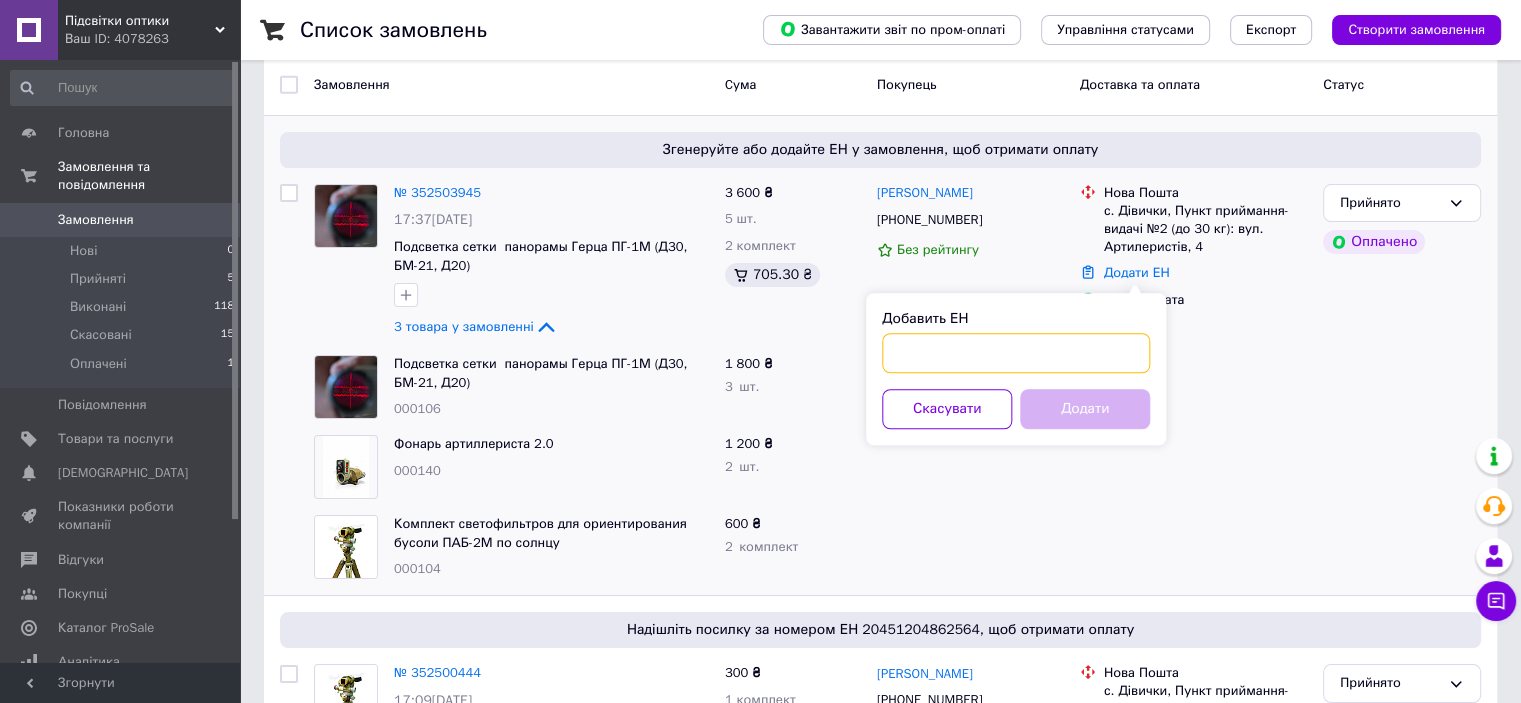 click on "Добавить ЕН" at bounding box center (1016, 353) 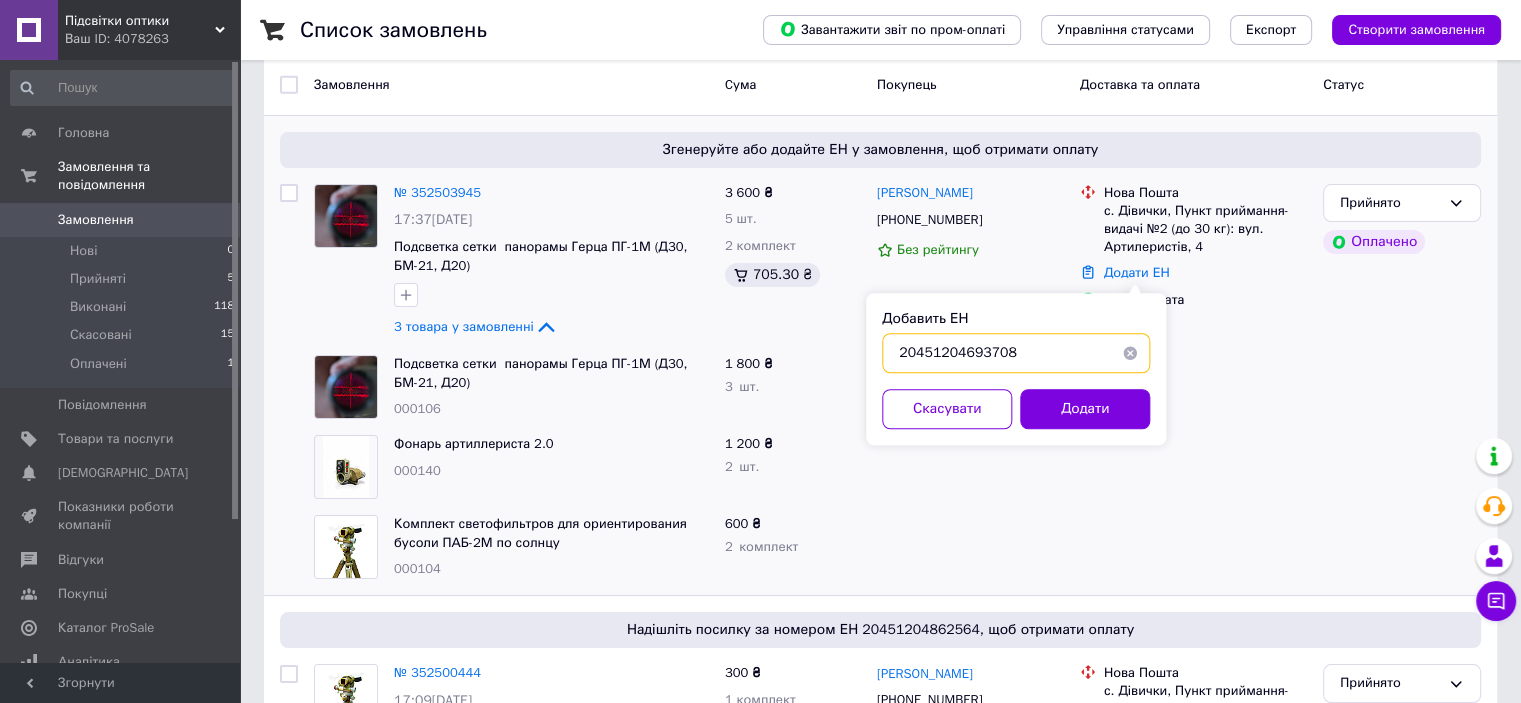 type on "20451204693708" 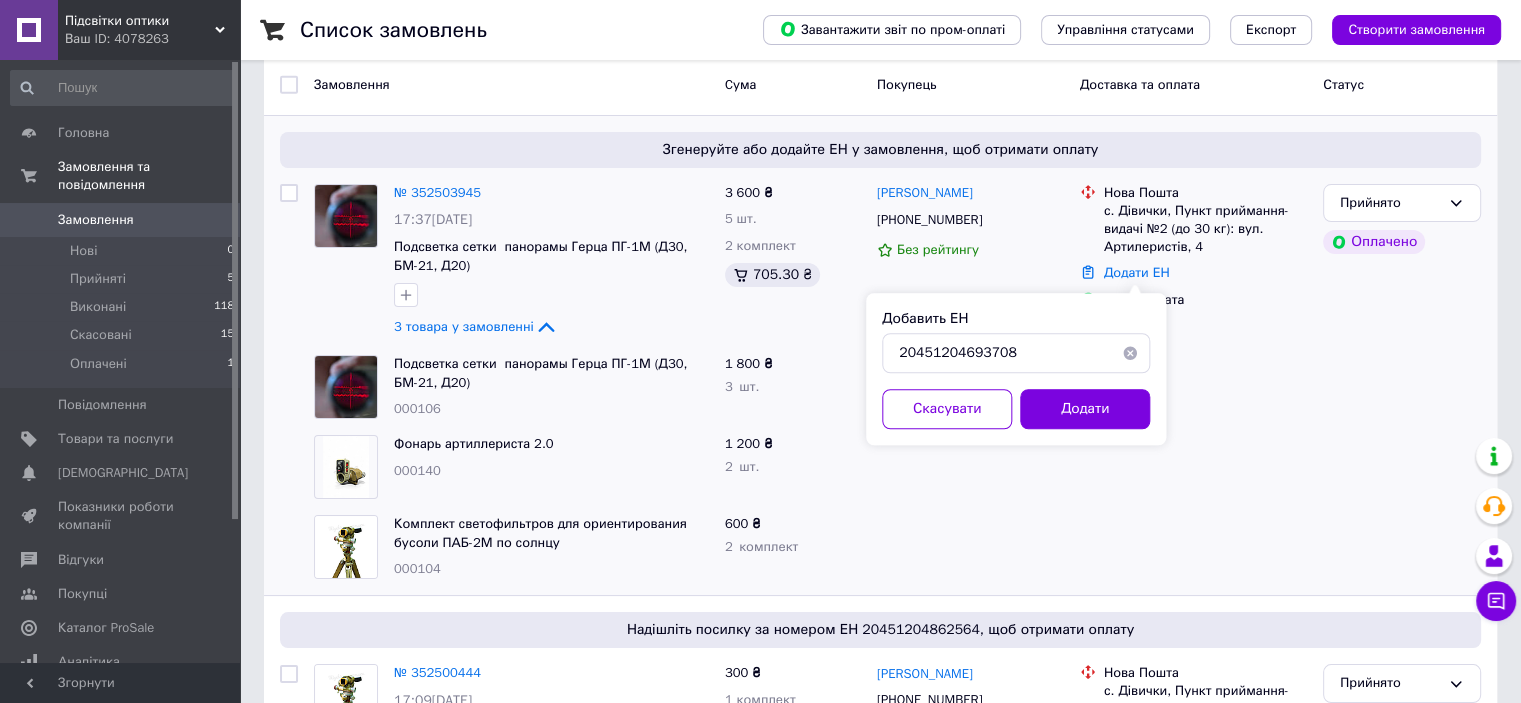 click on "Додати" at bounding box center (1085, 409) 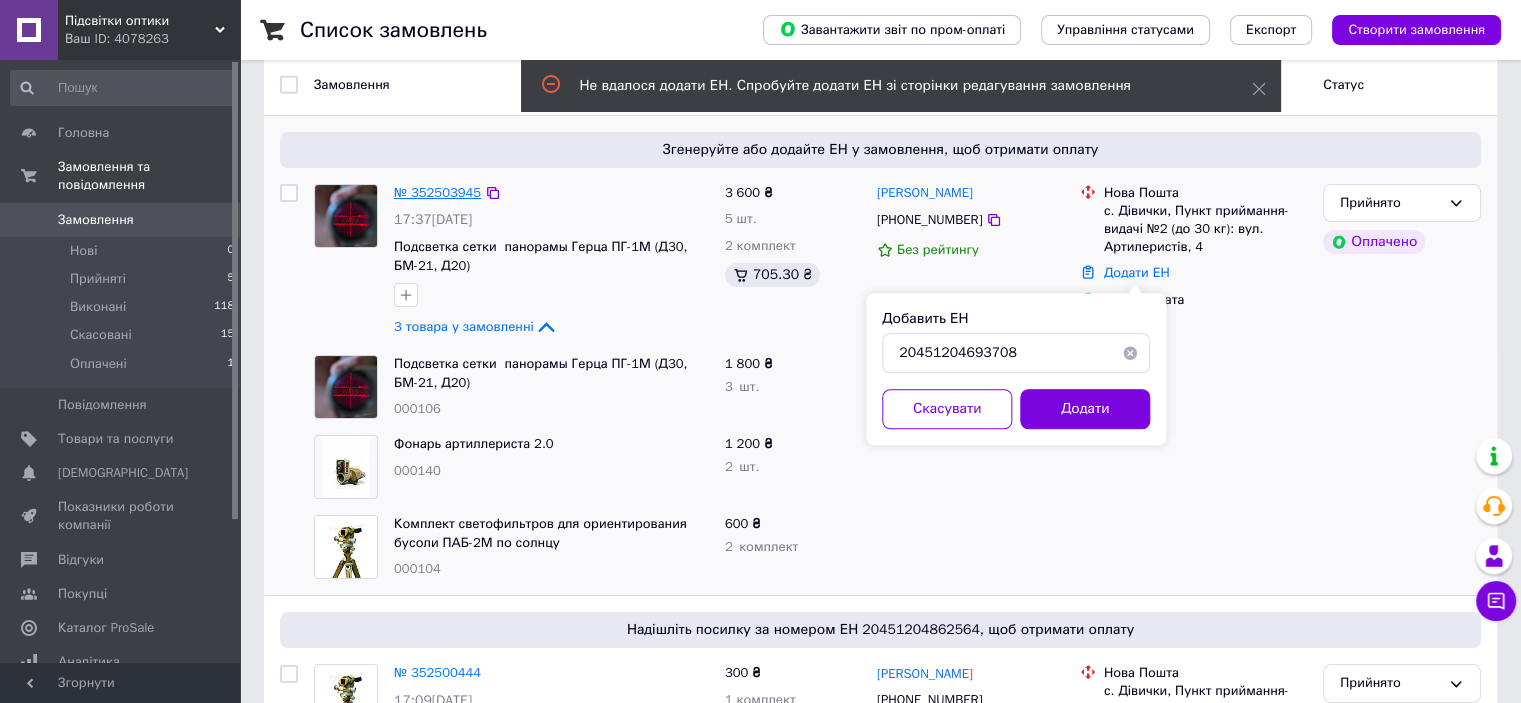 click on "№ 352503945" at bounding box center (437, 192) 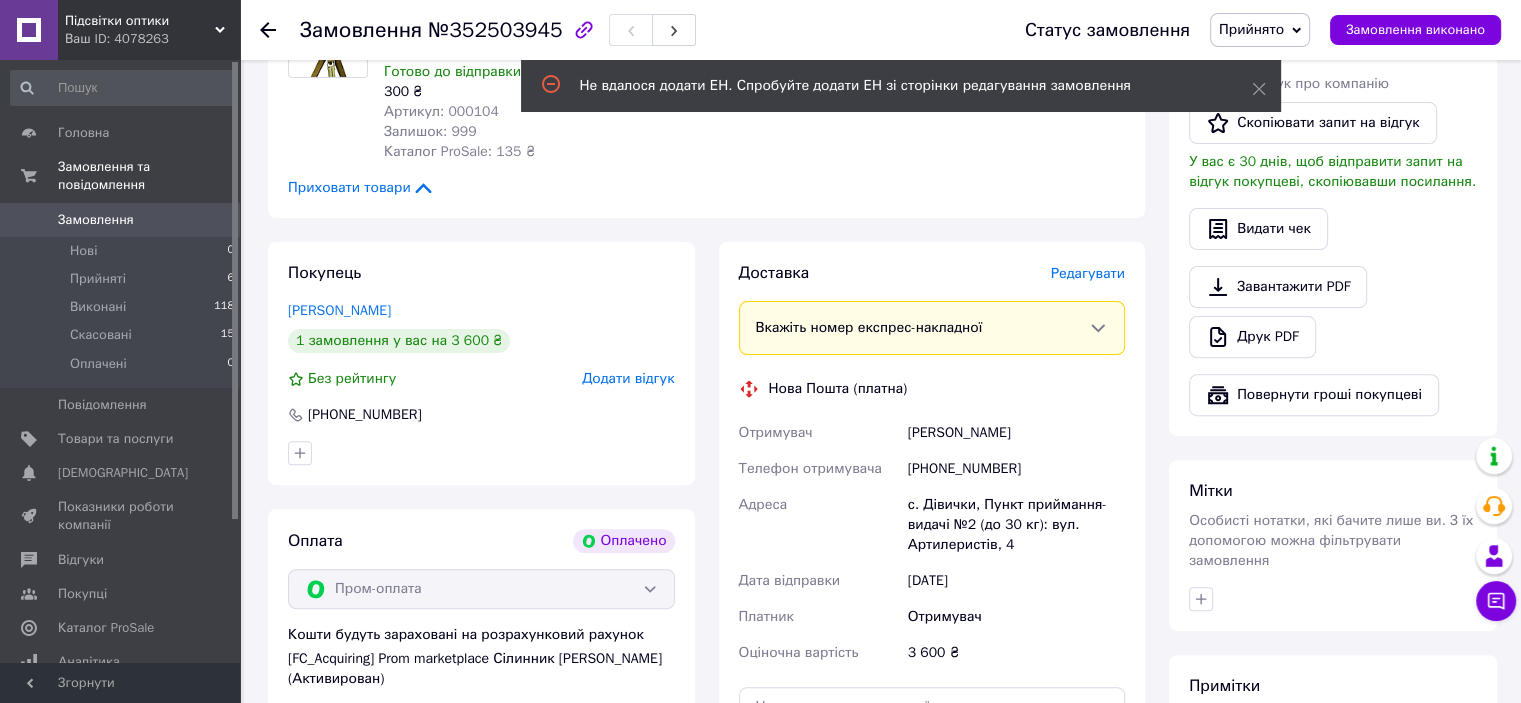 scroll, scrollTop: 600, scrollLeft: 0, axis: vertical 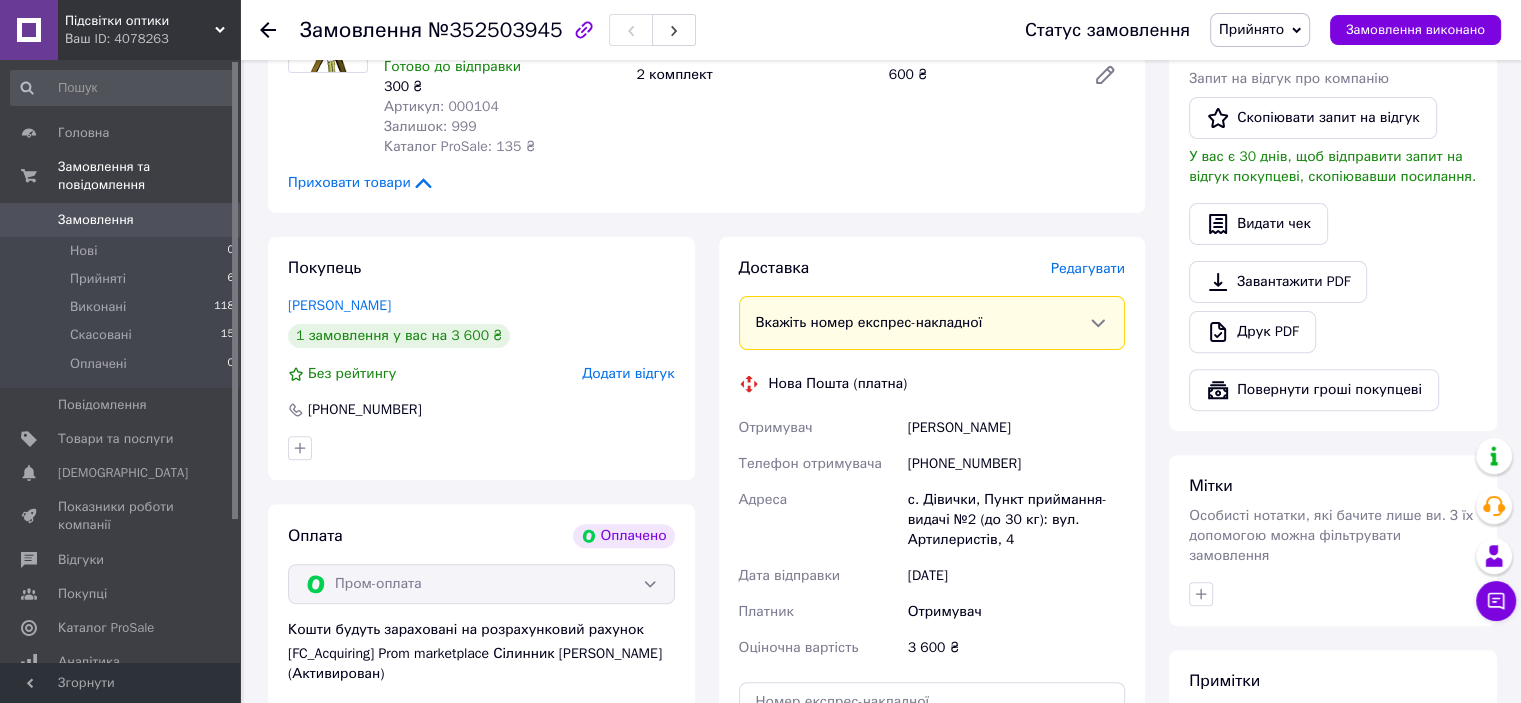 click on "Вкажіть номер експрес-накладної" at bounding box center (869, 322) 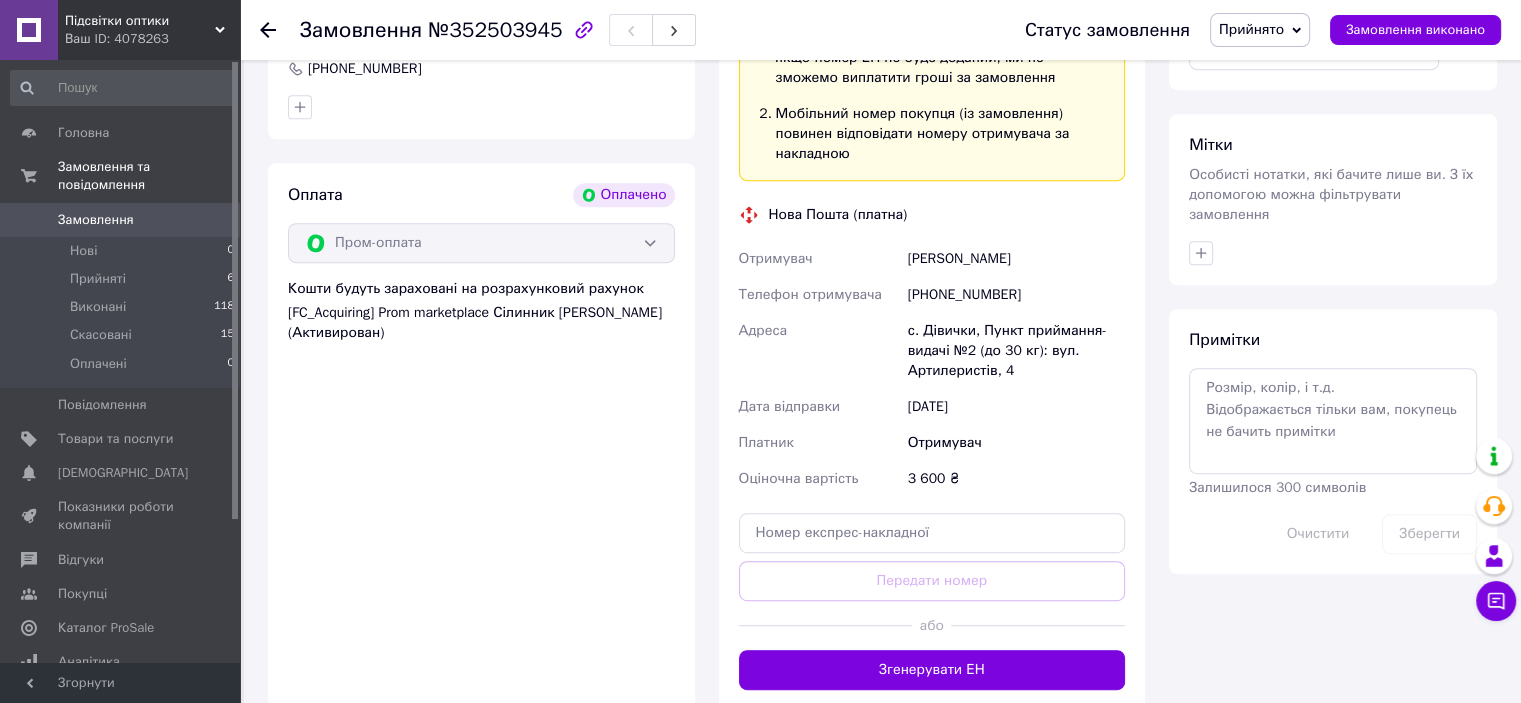 scroll, scrollTop: 1000, scrollLeft: 0, axis: vertical 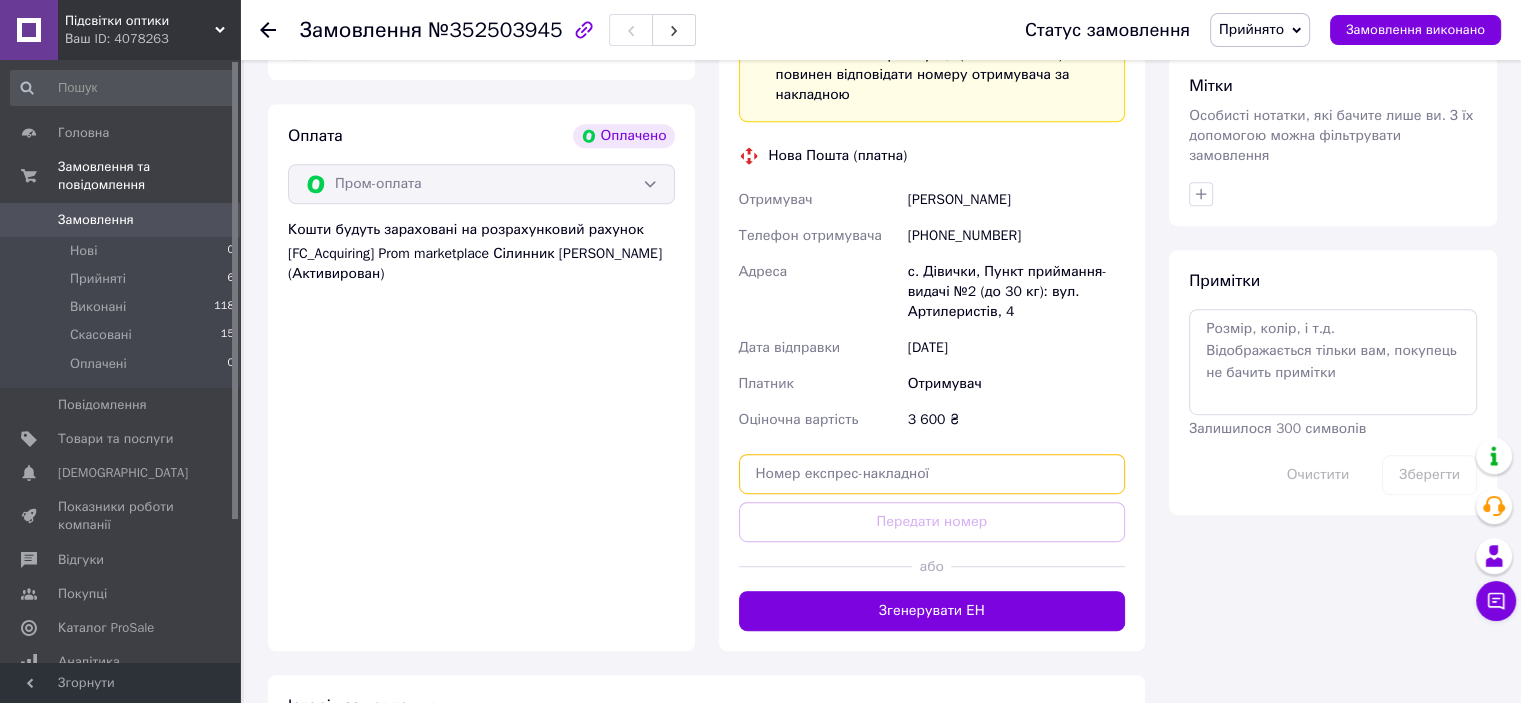 click at bounding box center (932, 474) 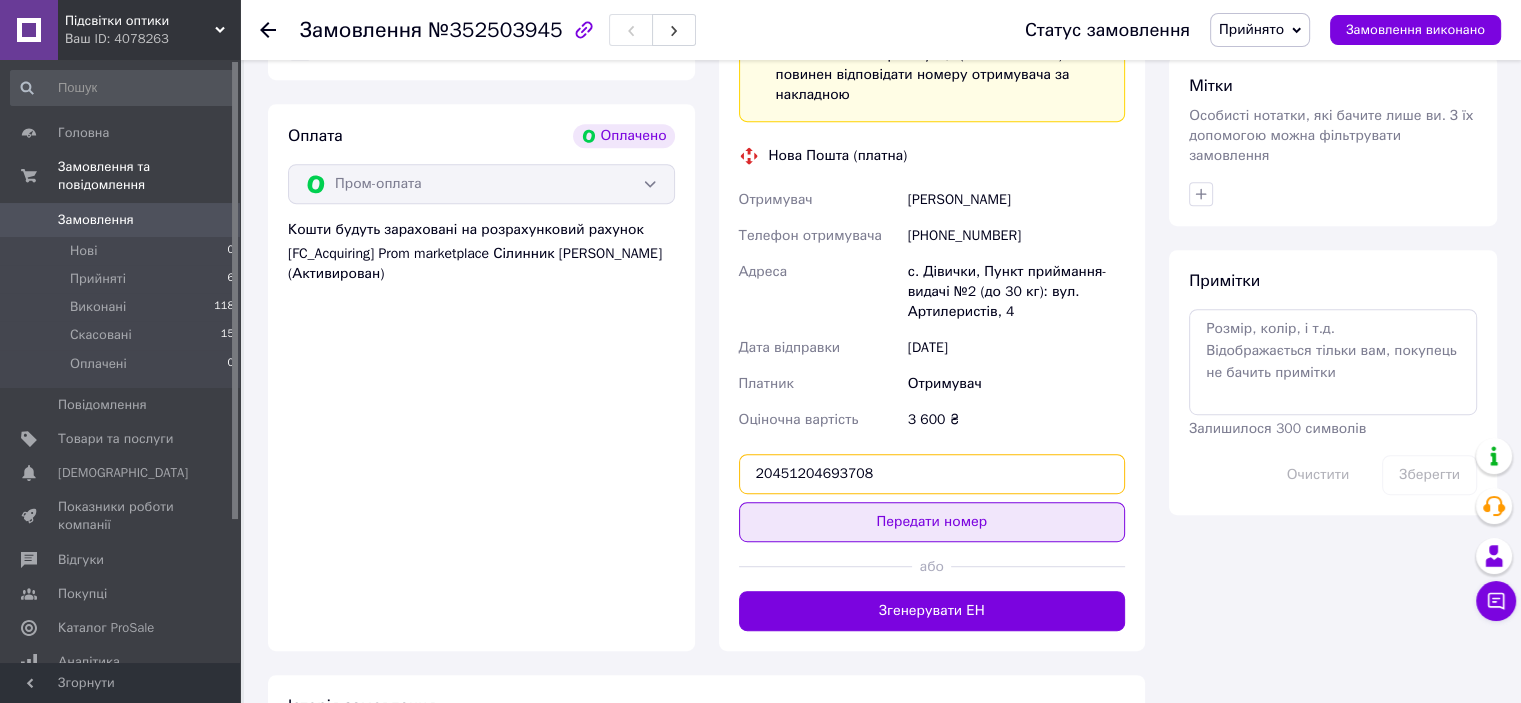 type on "20451204693708" 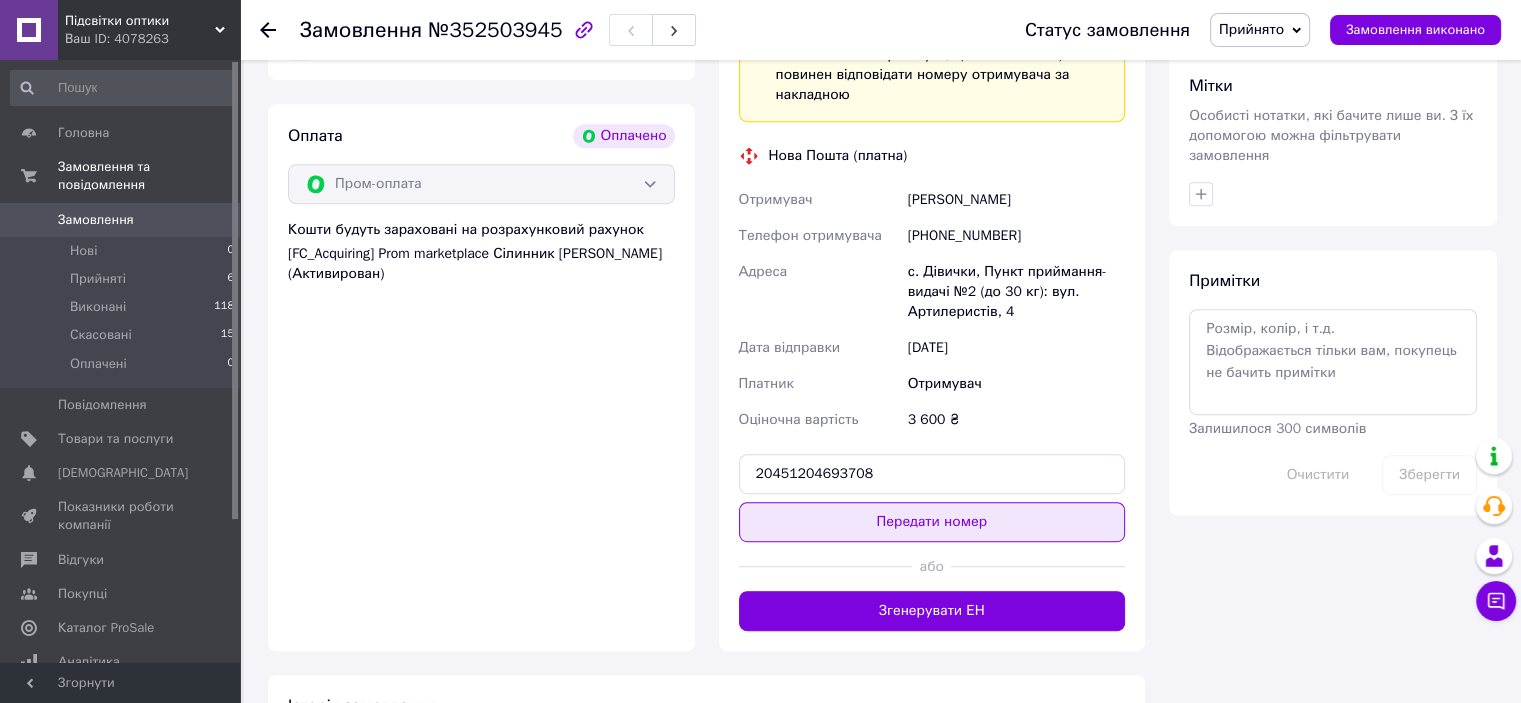 click on "Передати номер" at bounding box center [932, 522] 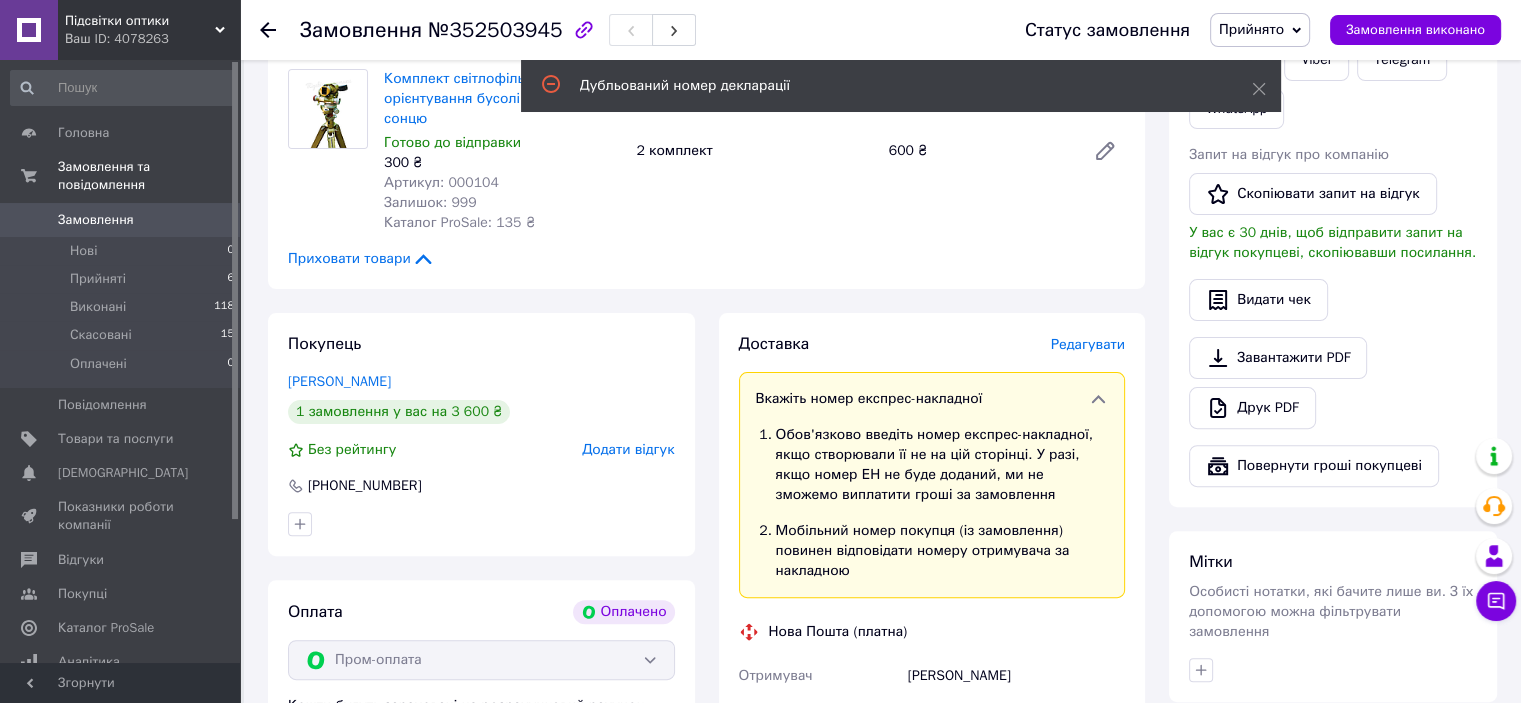 type 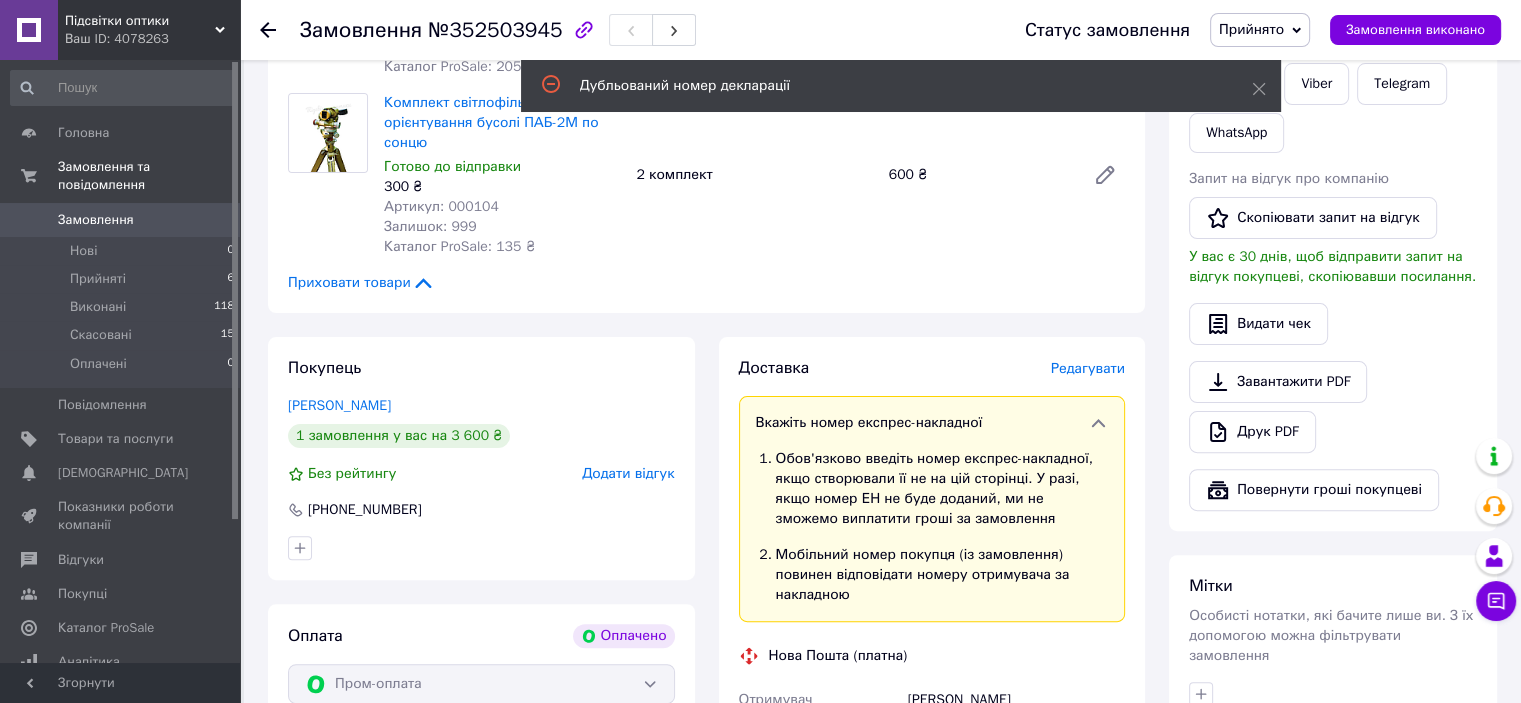 scroll, scrollTop: 500, scrollLeft: 0, axis: vertical 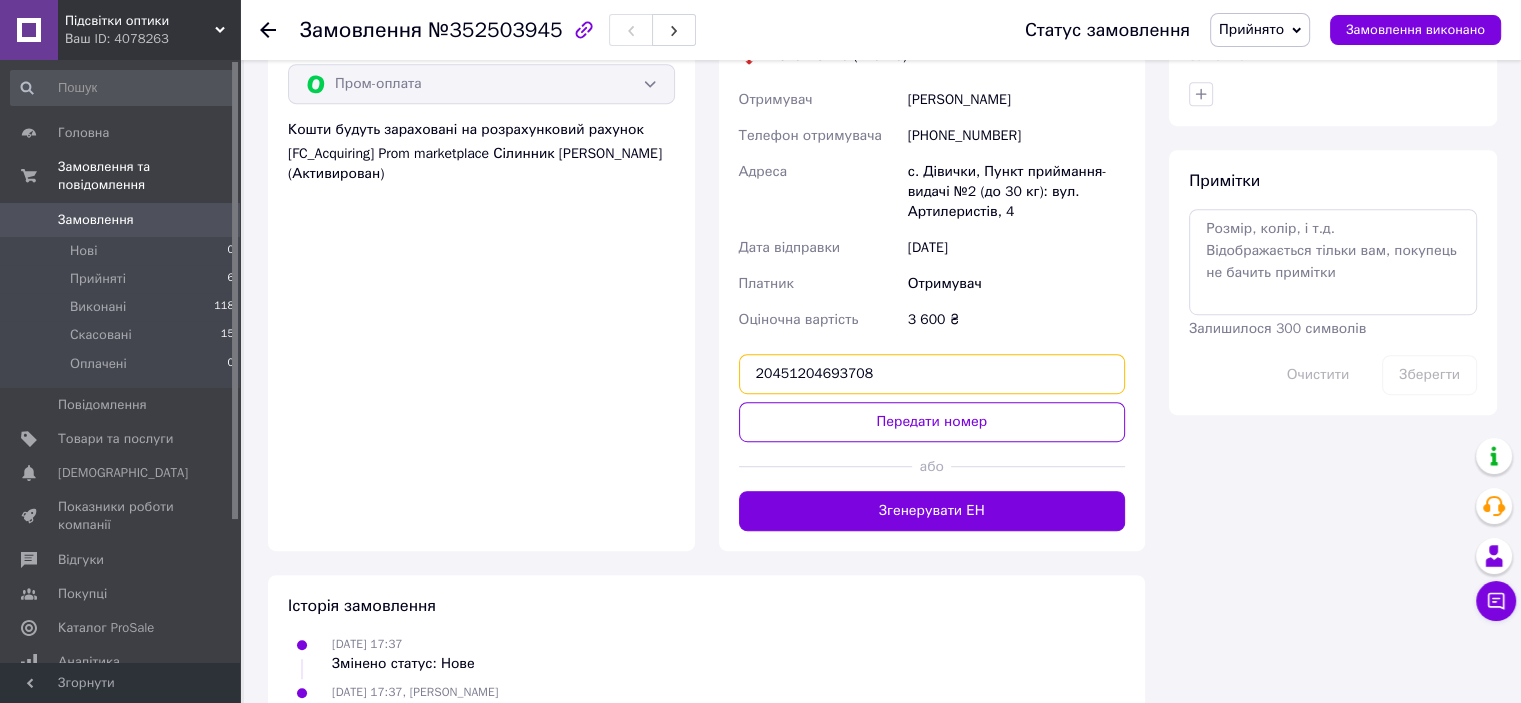 drag, startPoint x: 891, startPoint y: 379, endPoint x: 496, endPoint y: 359, distance: 395.506 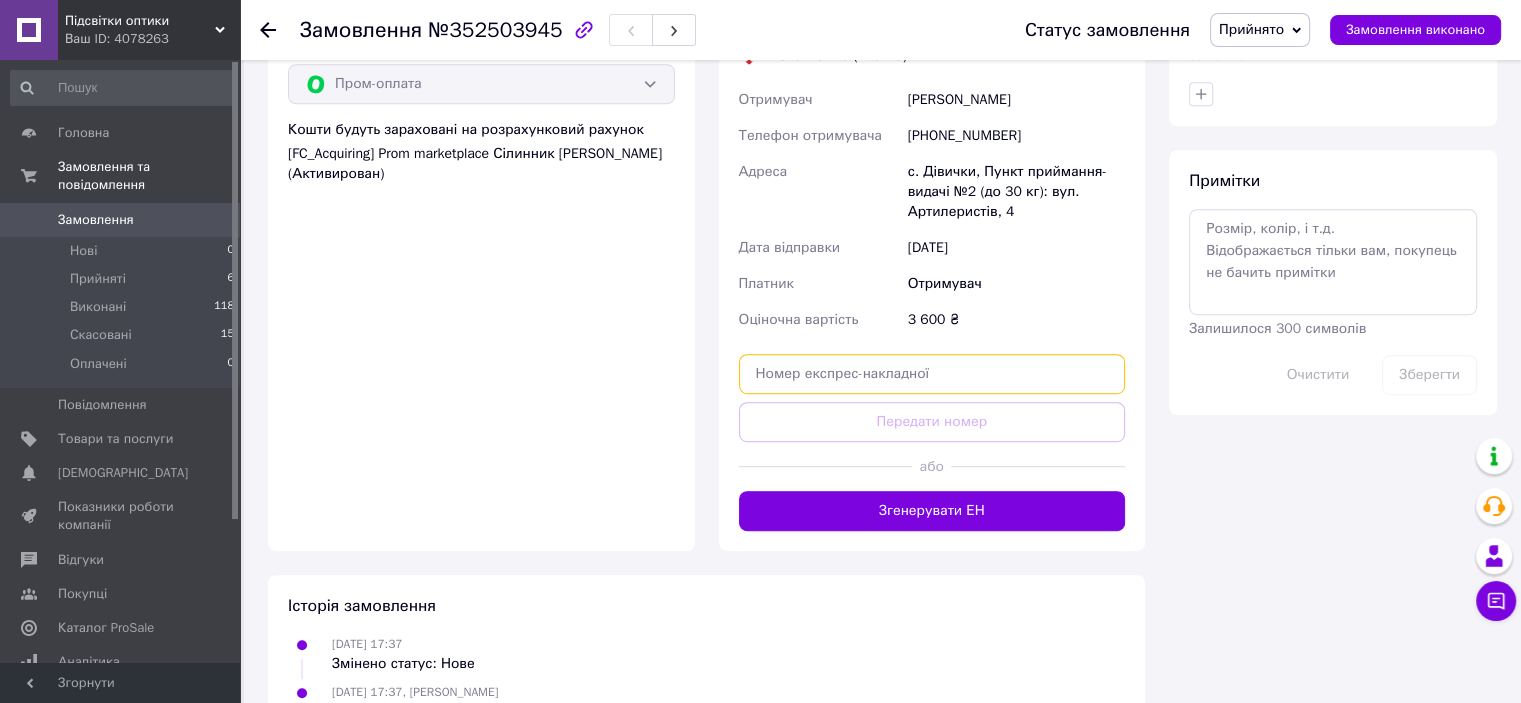 paste on "20451204873479" 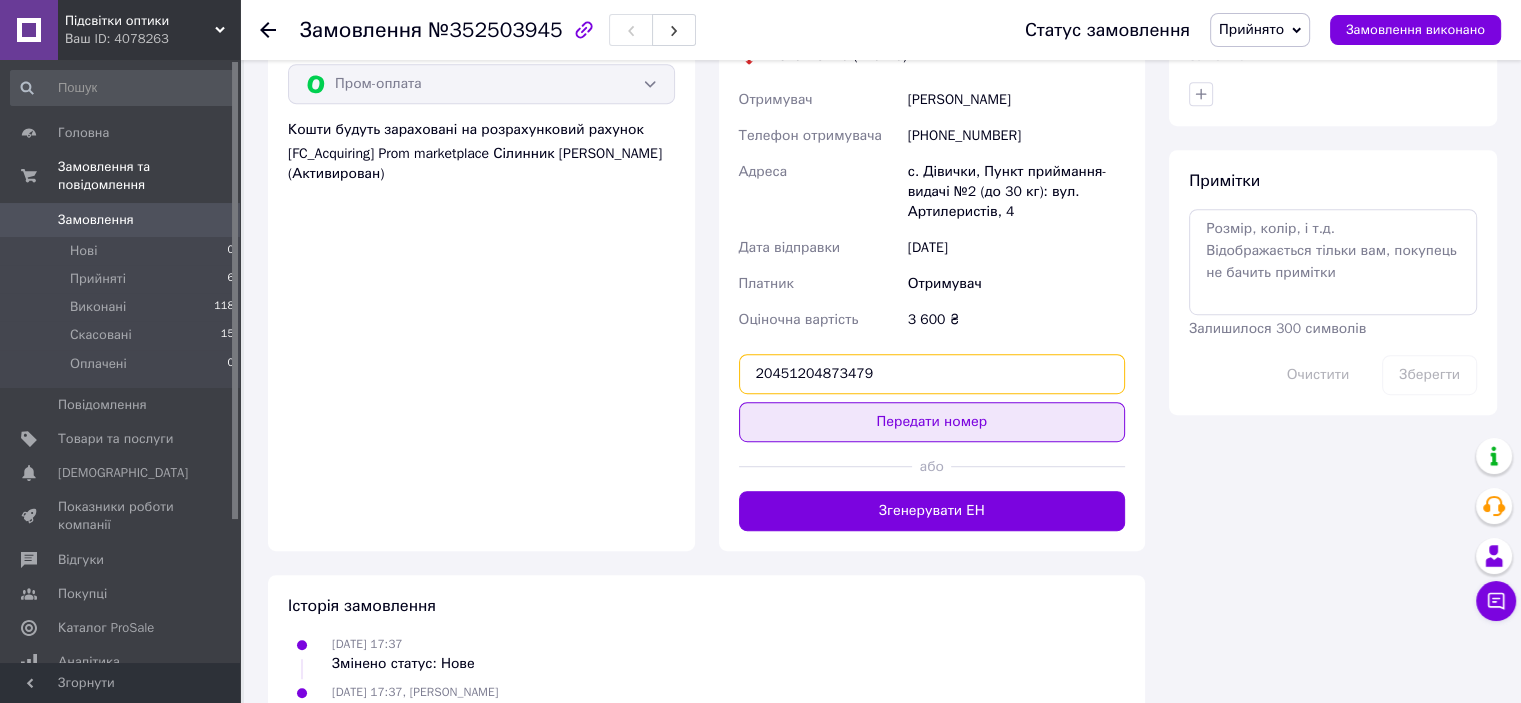 type on "20451204873479" 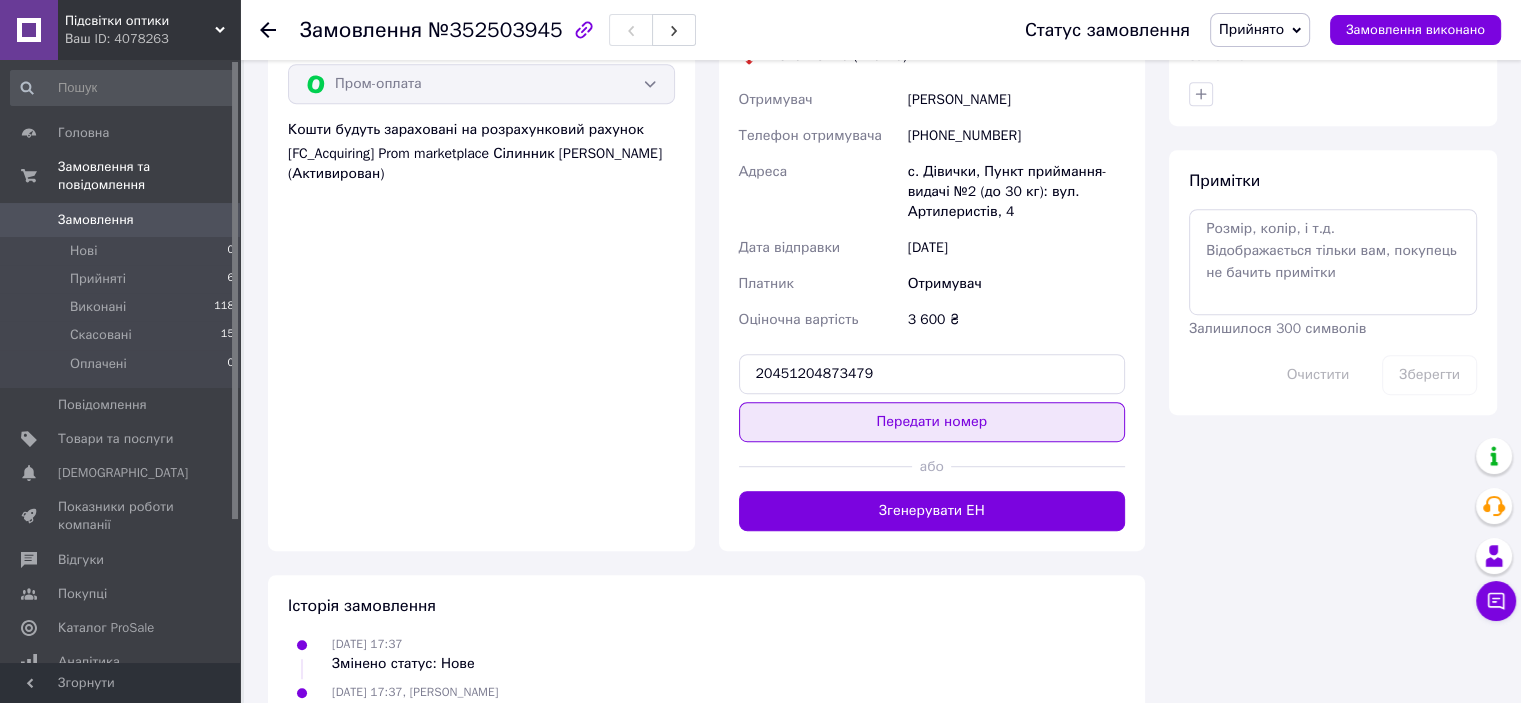 click on "Передати номер" at bounding box center (932, 422) 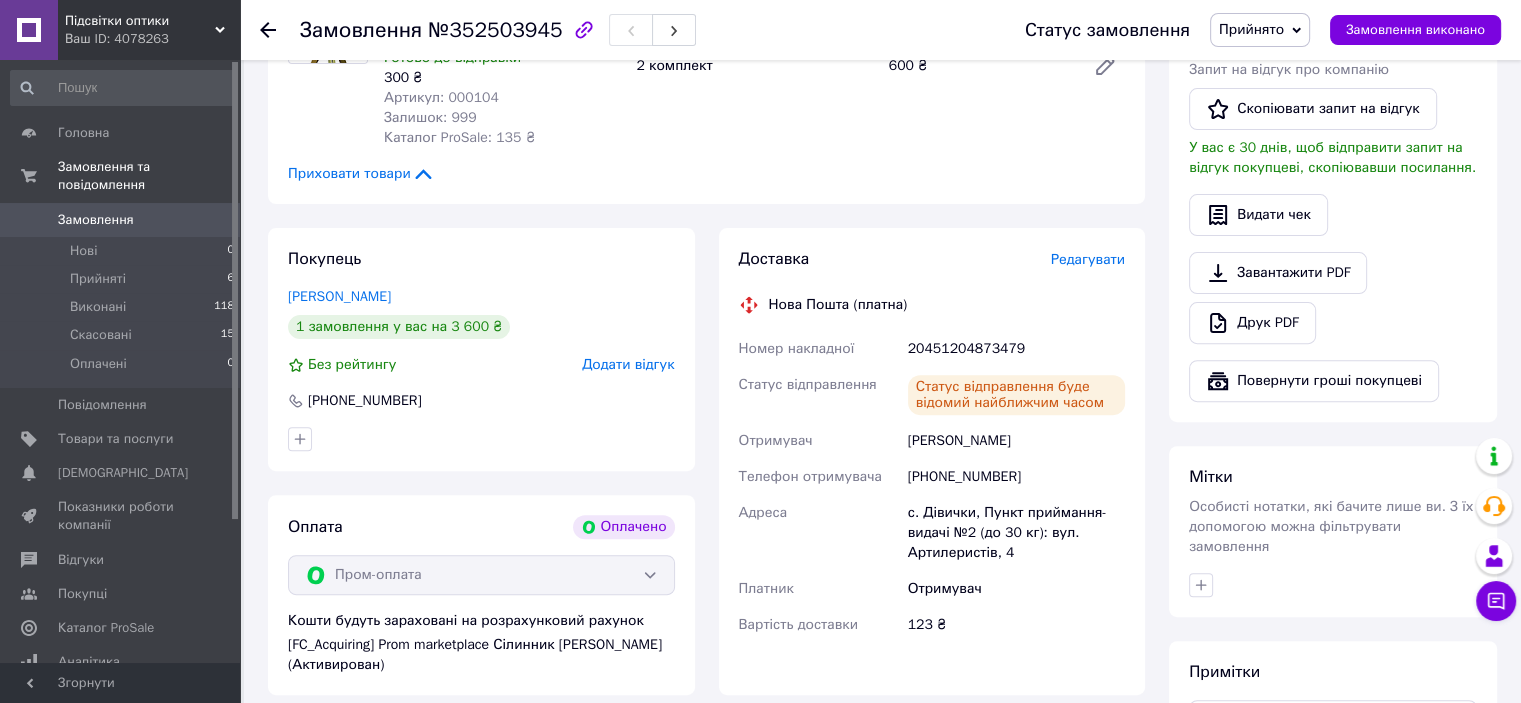 scroll, scrollTop: 608, scrollLeft: 0, axis: vertical 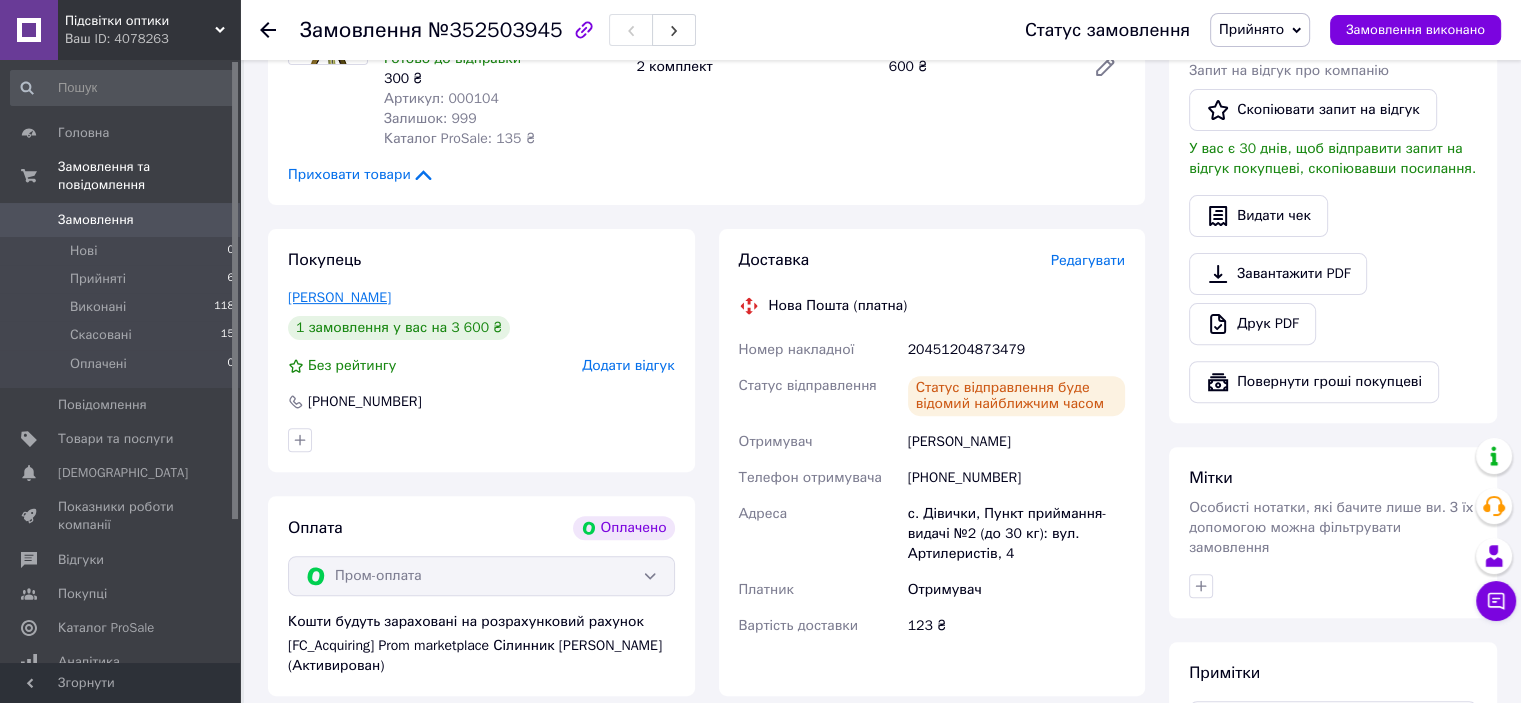 drag, startPoint x: 388, startPoint y: 298, endPoint x: 289, endPoint y: 299, distance: 99.00505 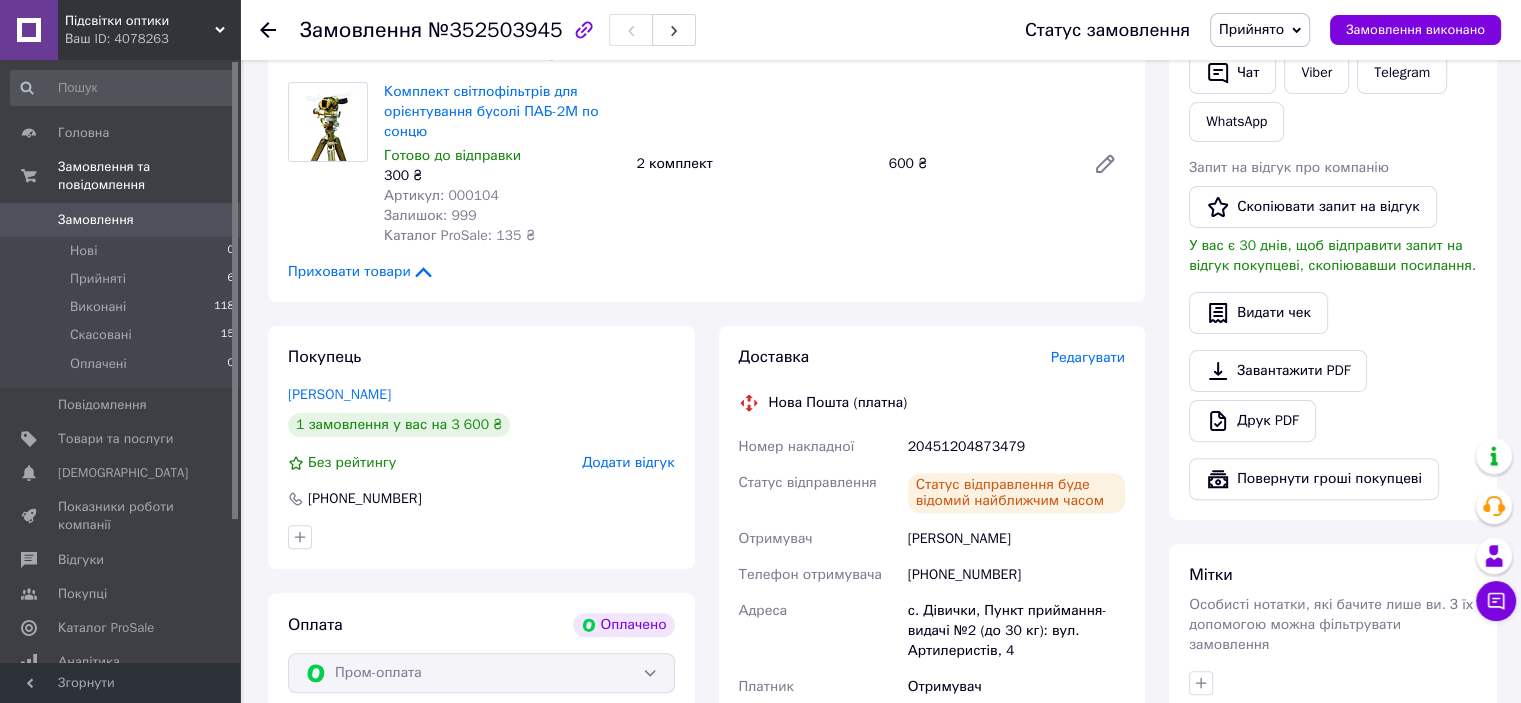 scroll, scrollTop: 708, scrollLeft: 0, axis: vertical 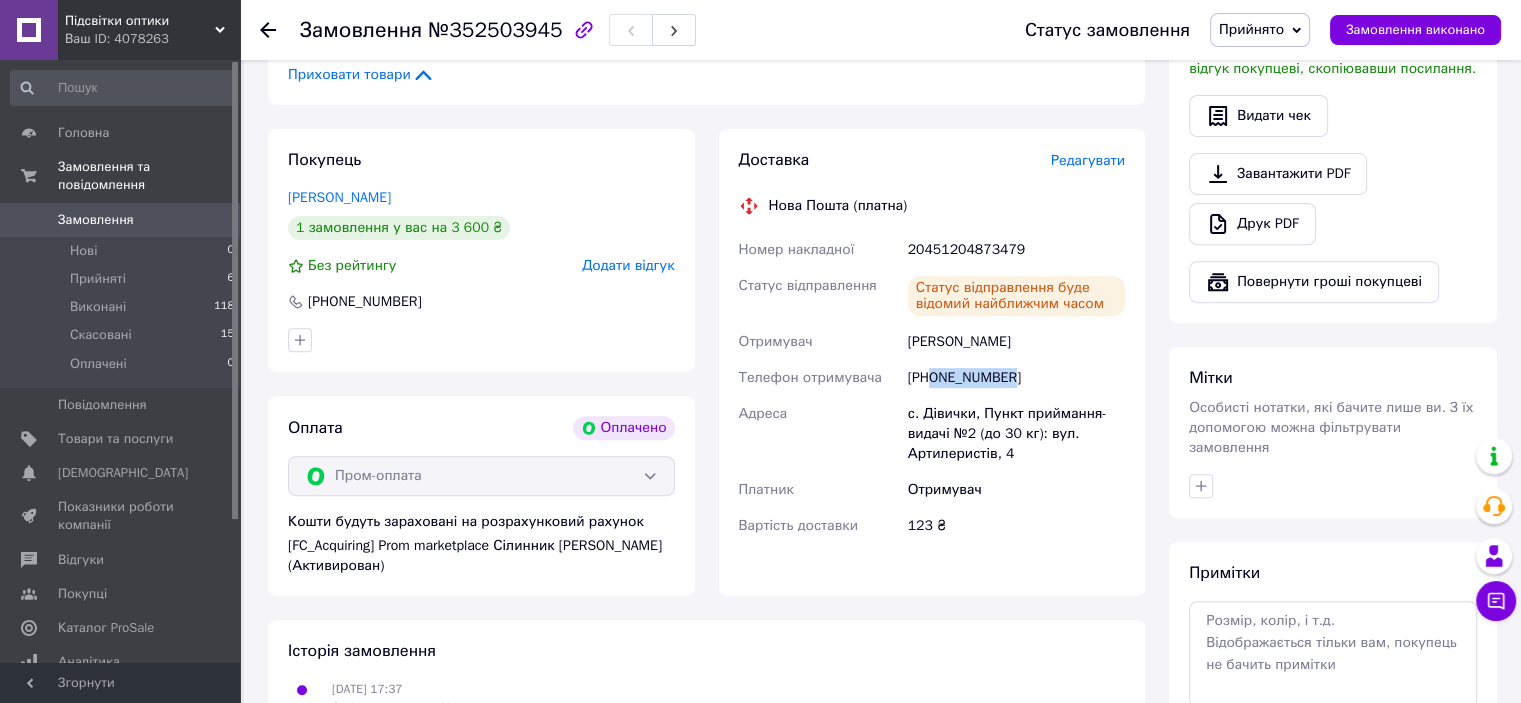 drag, startPoint x: 1006, startPoint y: 377, endPoint x: 934, endPoint y: 379, distance: 72.02777 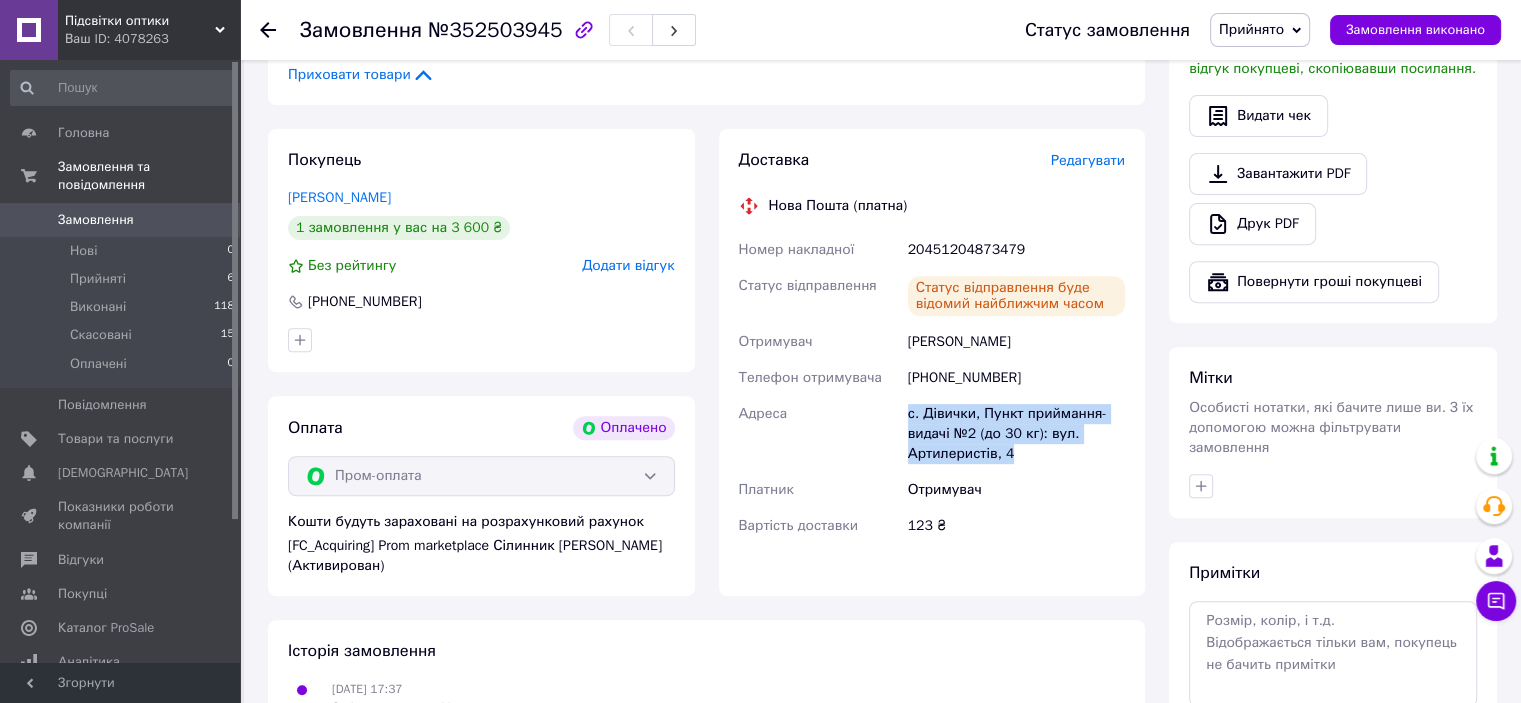 drag, startPoint x: 1008, startPoint y: 459, endPoint x: 900, endPoint y: 408, distance: 119.43617 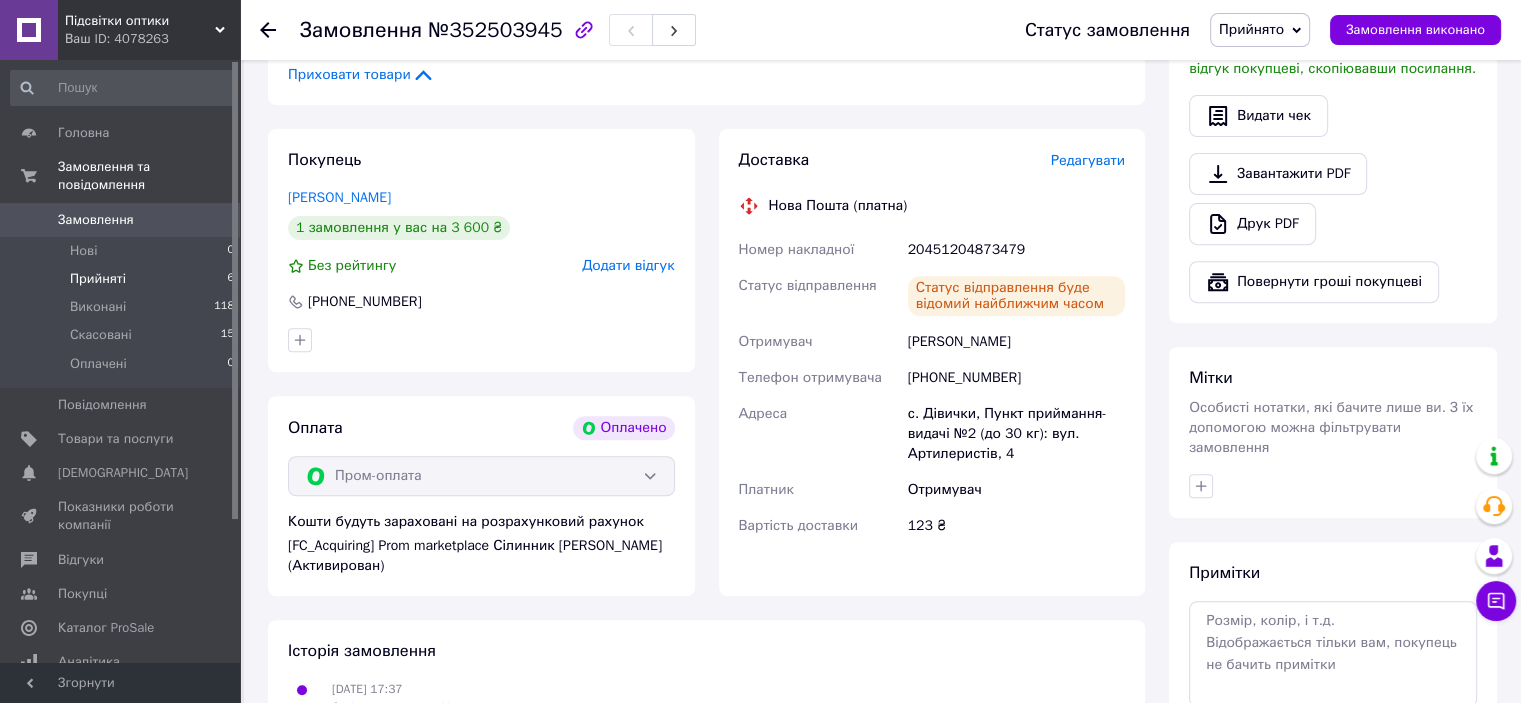 click on "Прийняті" at bounding box center [98, 279] 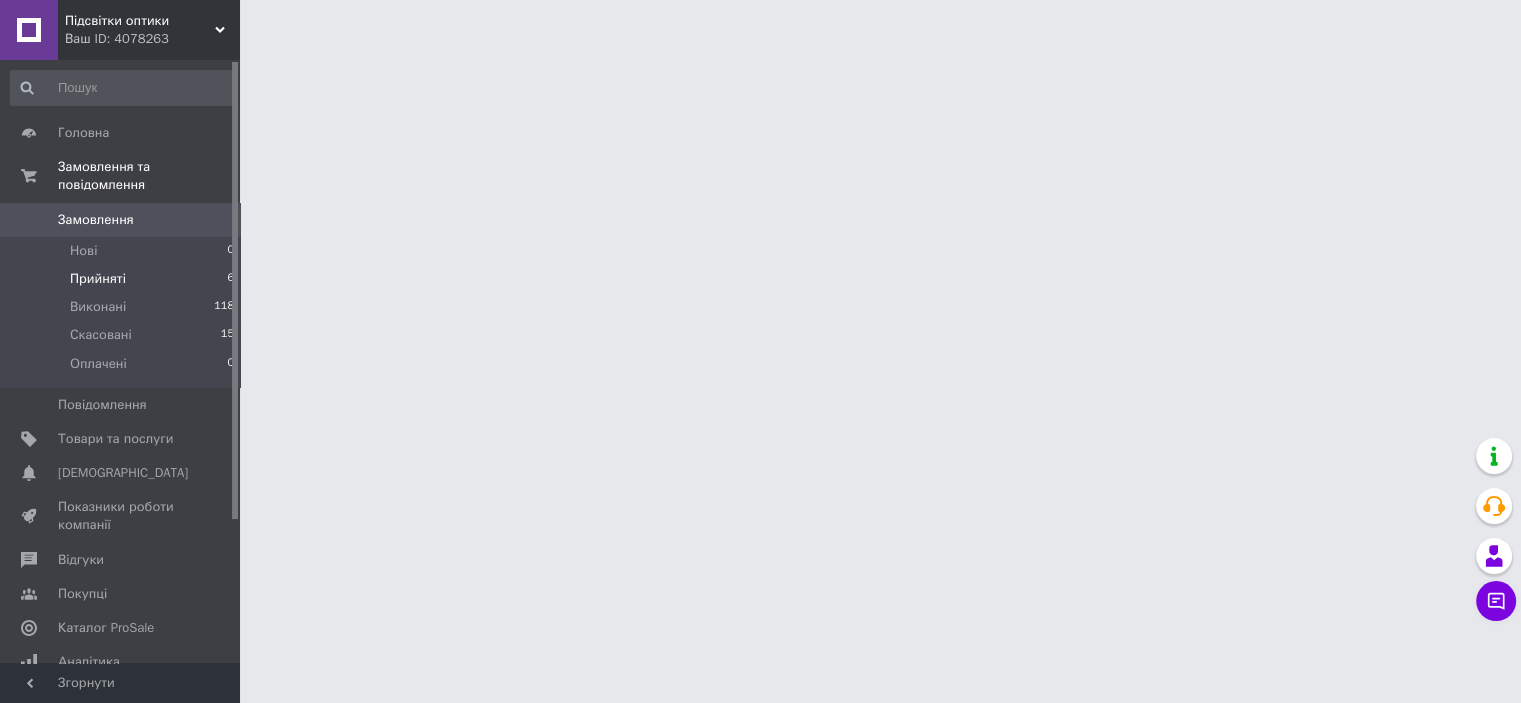 scroll, scrollTop: 0, scrollLeft: 0, axis: both 